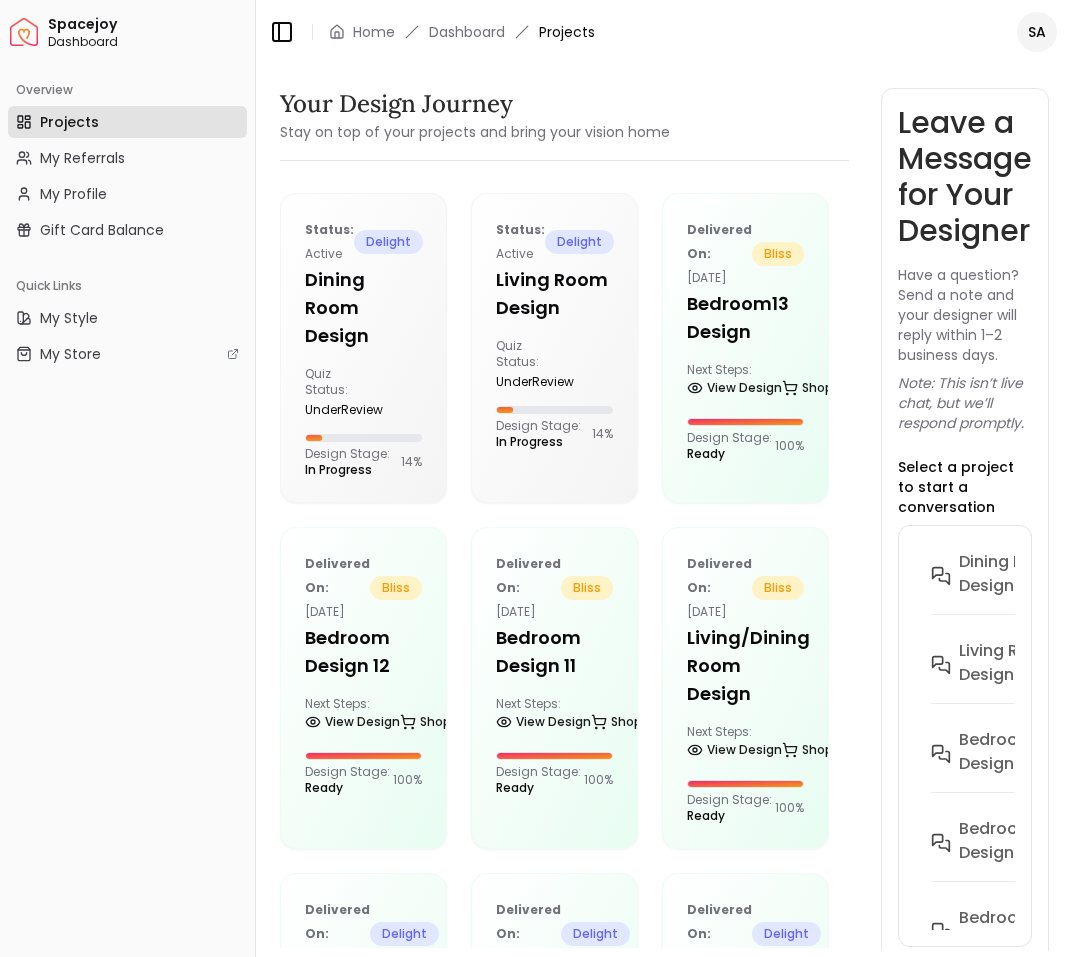 scroll, scrollTop: 0, scrollLeft: 0, axis: both 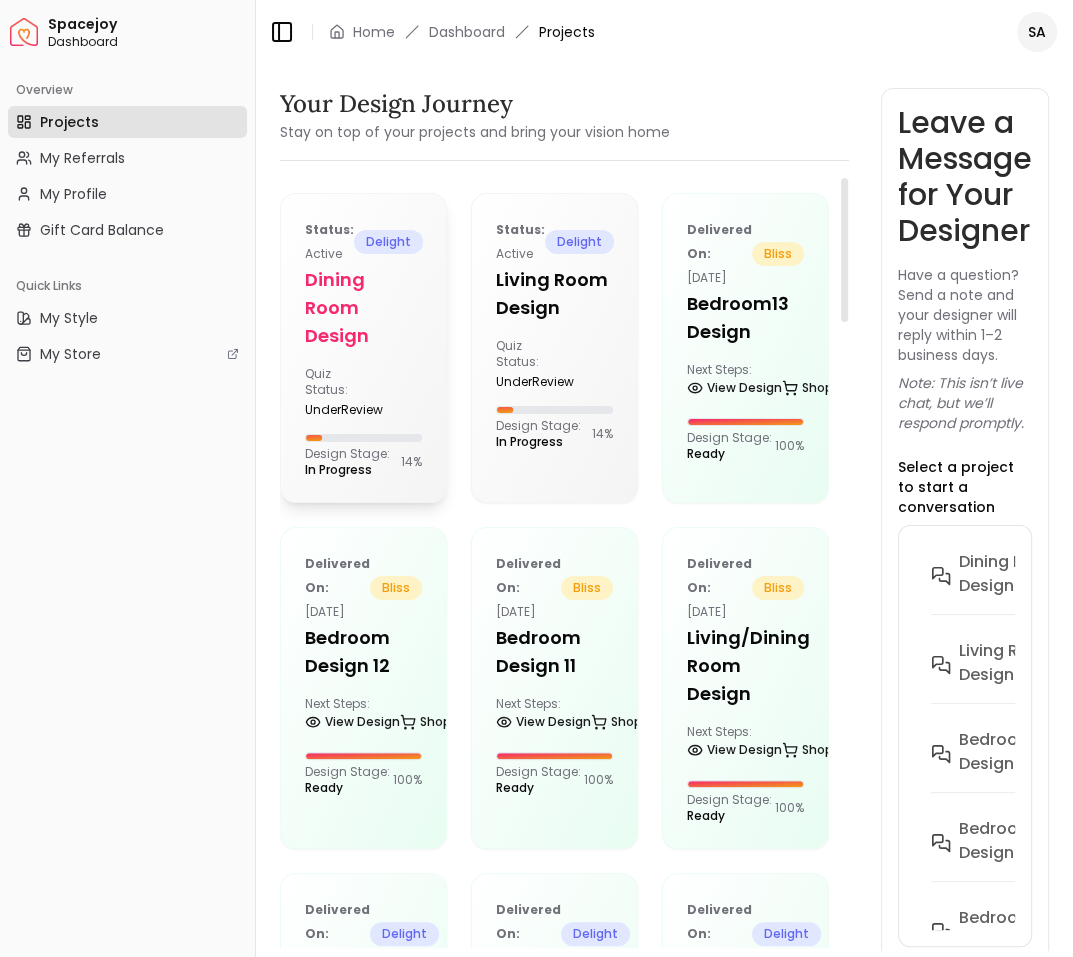 click on "Dining Room design" at bounding box center [363, 308] 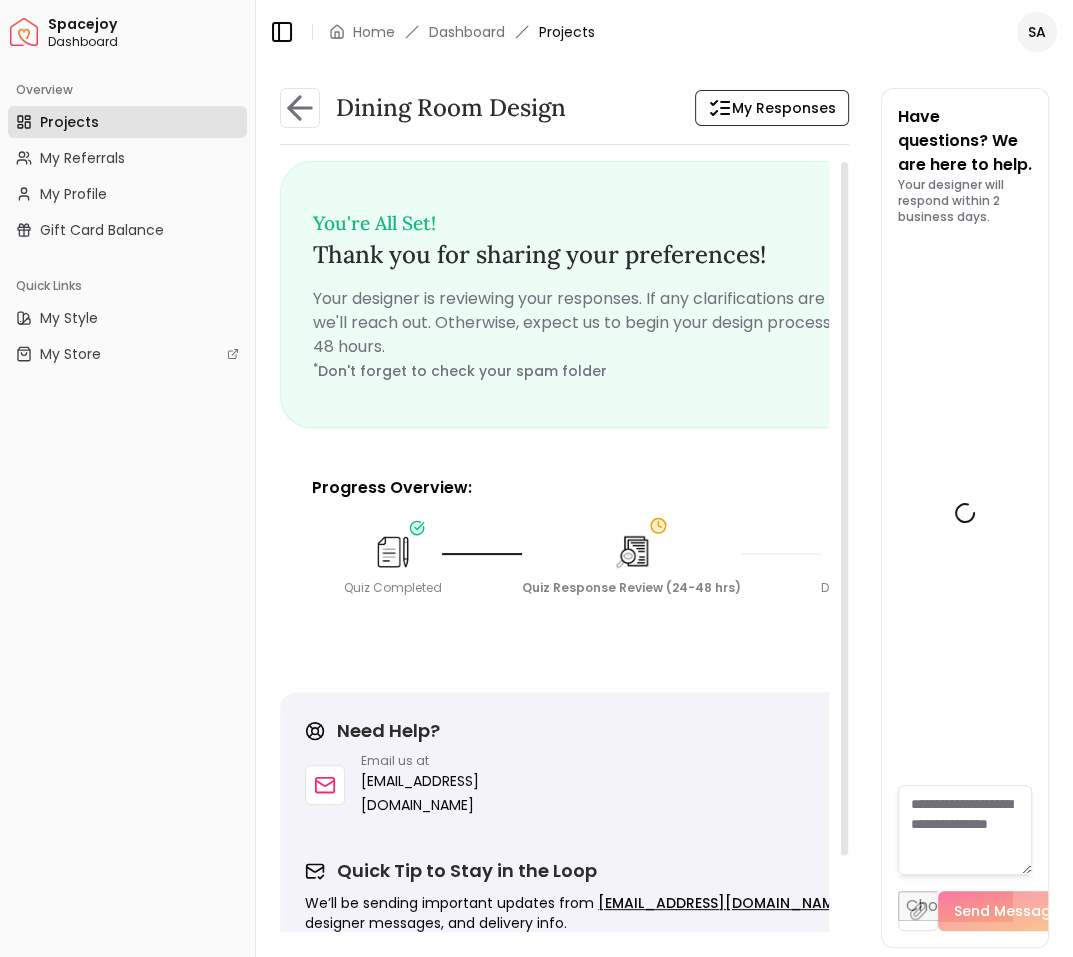 scroll, scrollTop: 2175, scrollLeft: 0, axis: vertical 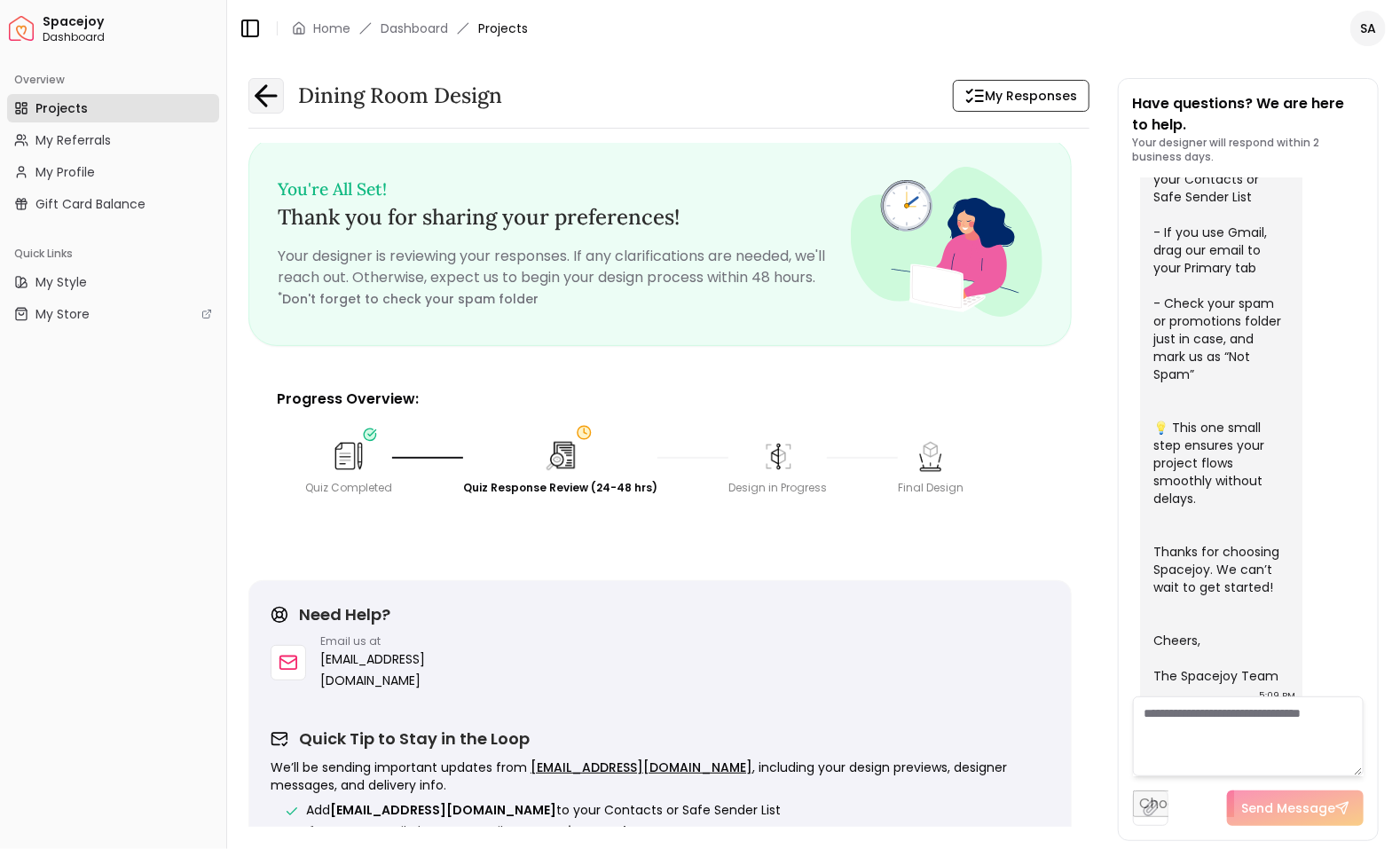 click 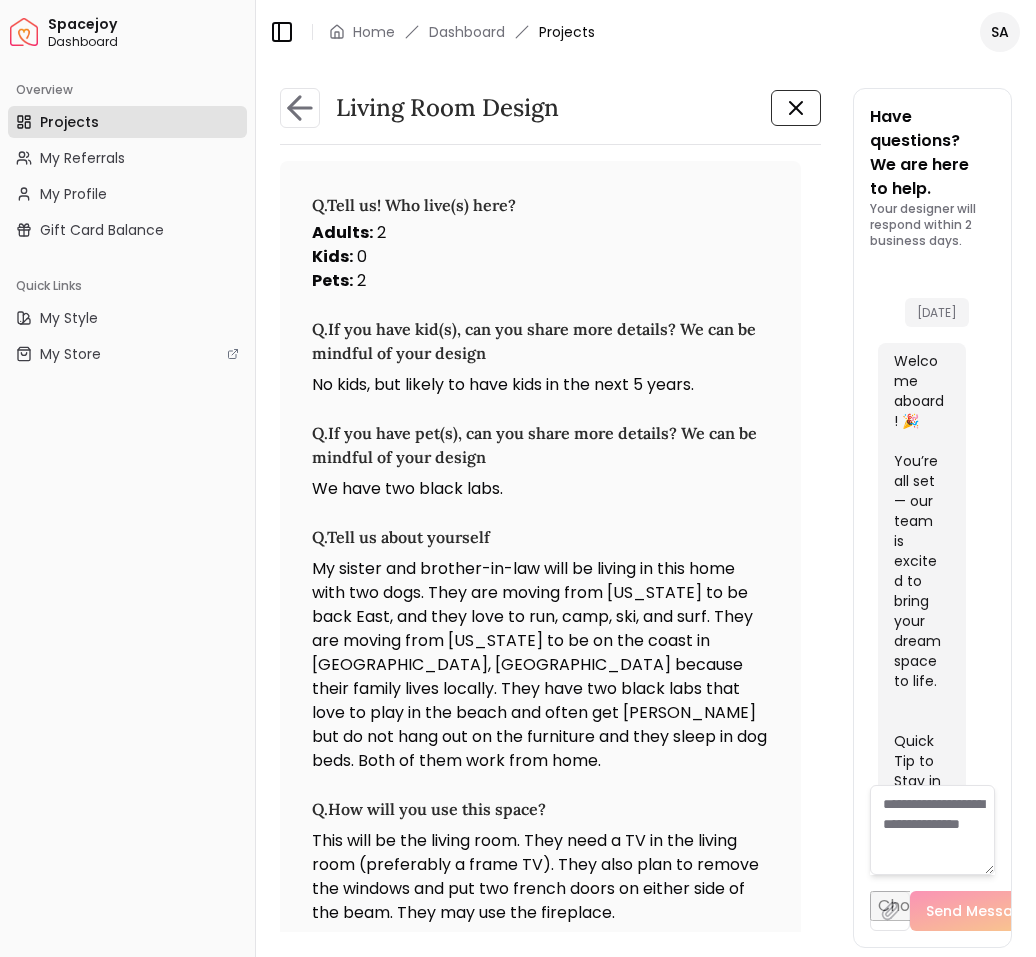 scroll, scrollTop: 0, scrollLeft: 0, axis: both 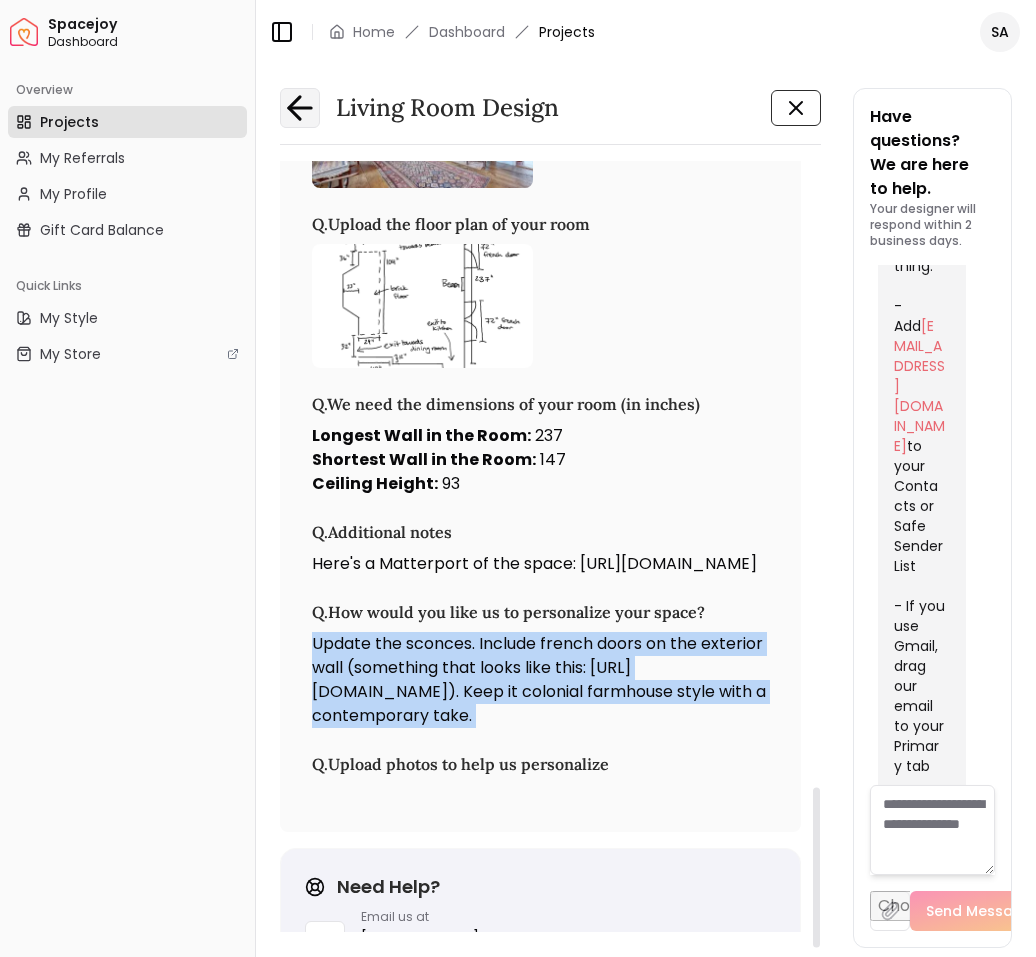 click 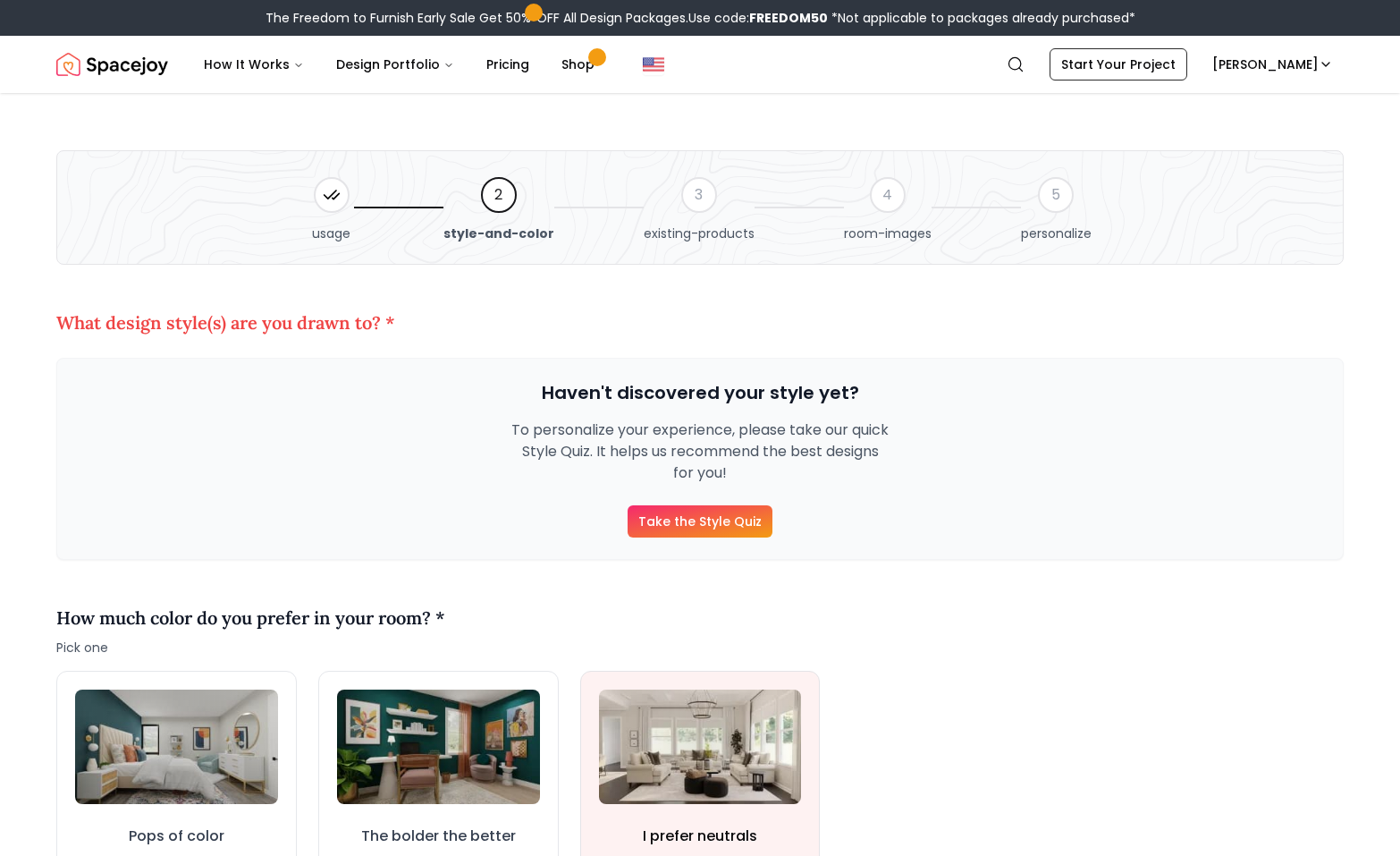 scroll, scrollTop: 144, scrollLeft: 0, axis: vertical 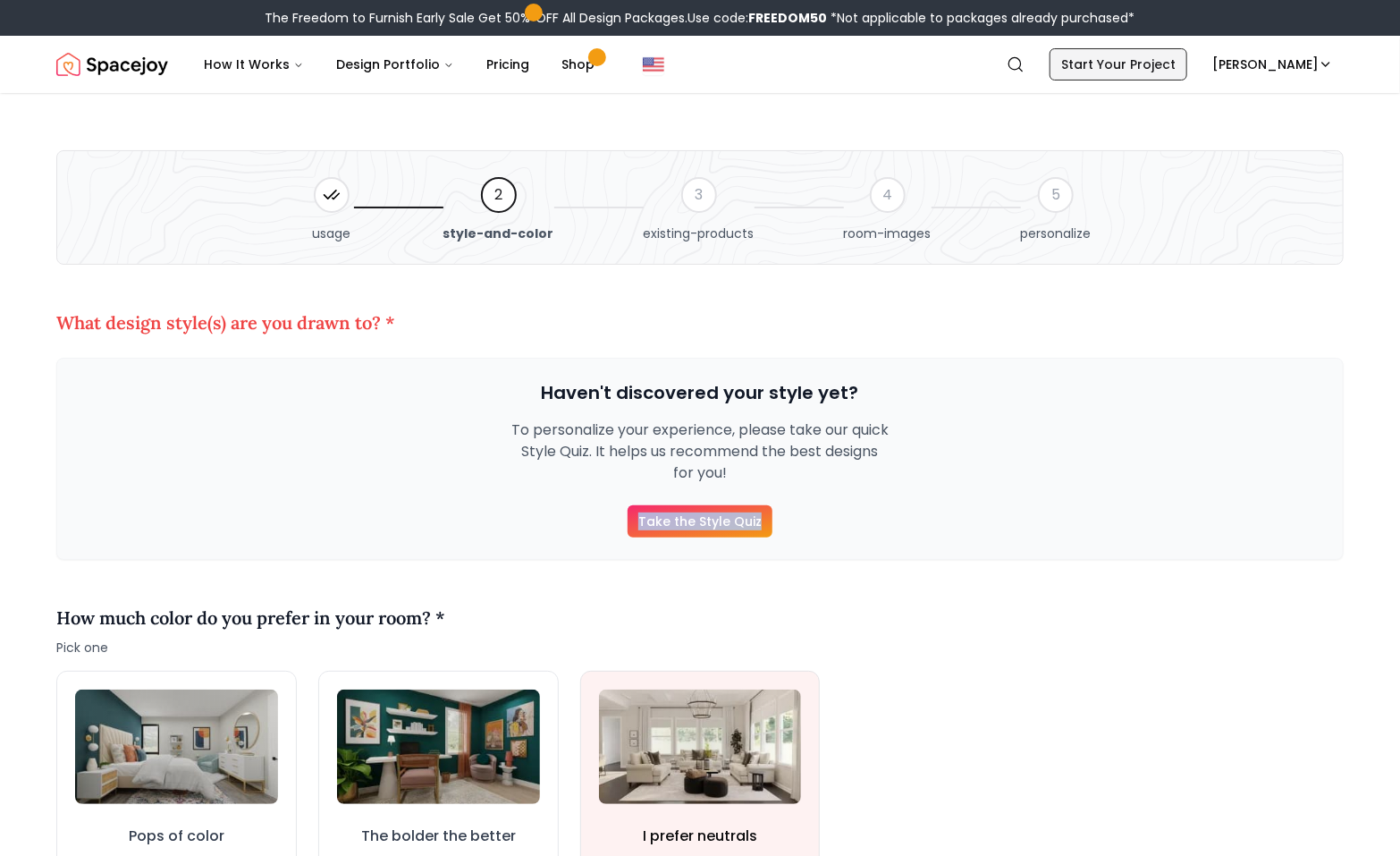 click on "Start Your Project" at bounding box center [1118, 64] 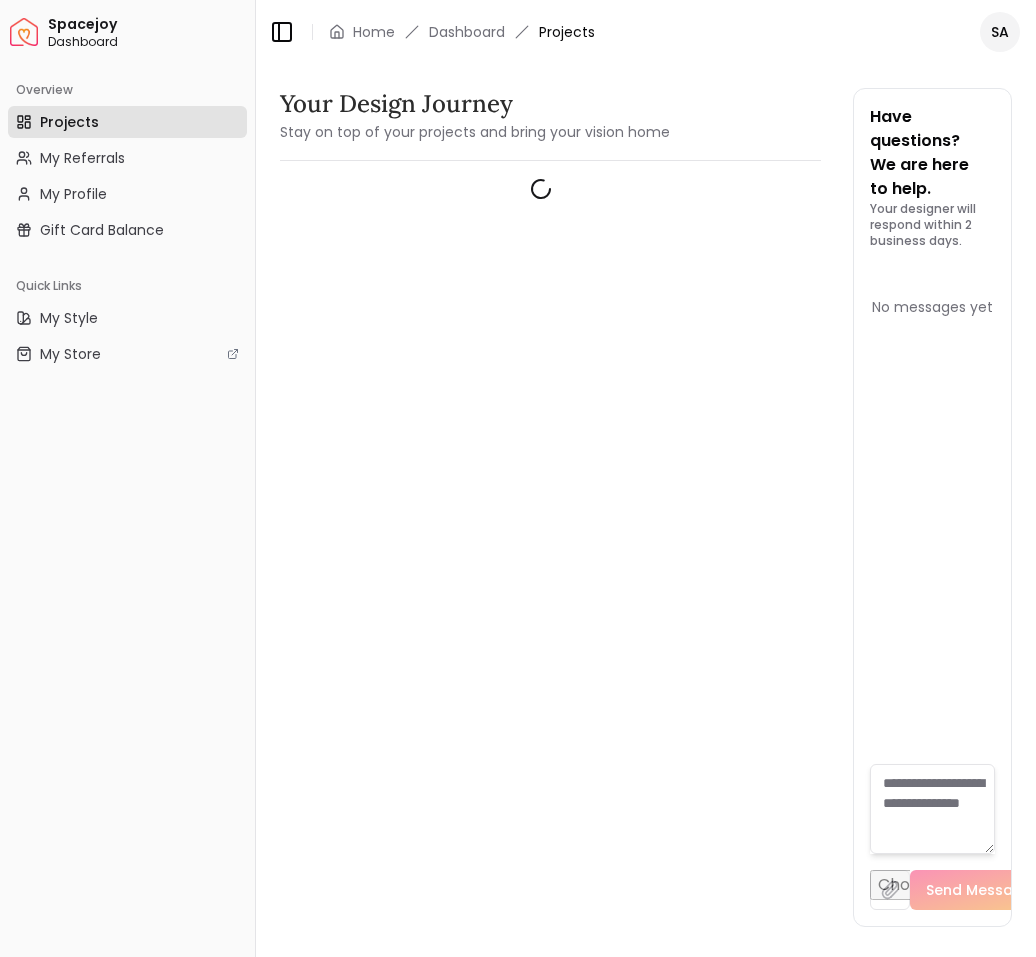 scroll, scrollTop: 0, scrollLeft: 0, axis: both 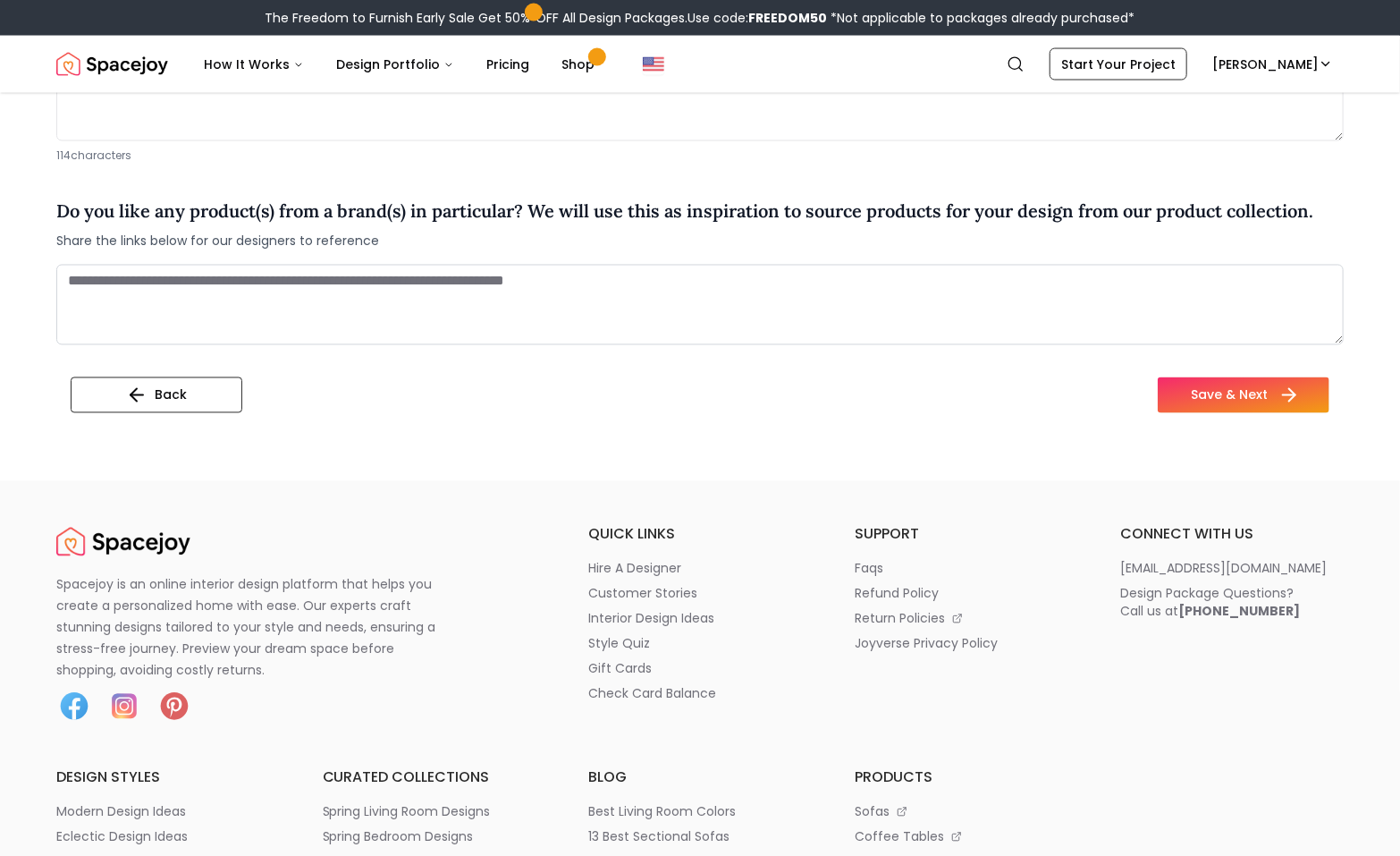 click on "Save & Next" at bounding box center [1244, 395] 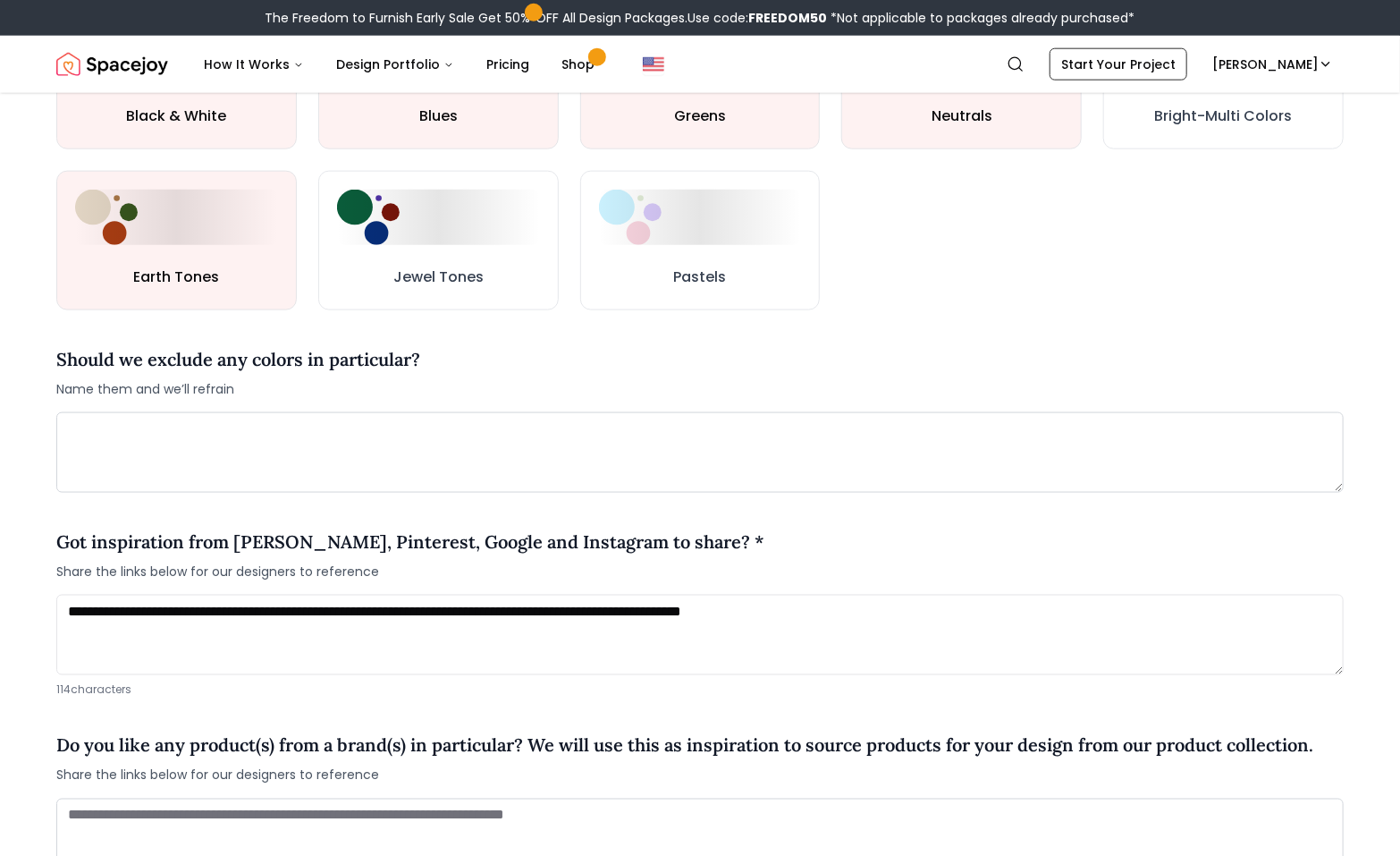 scroll, scrollTop: 0, scrollLeft: 0, axis: both 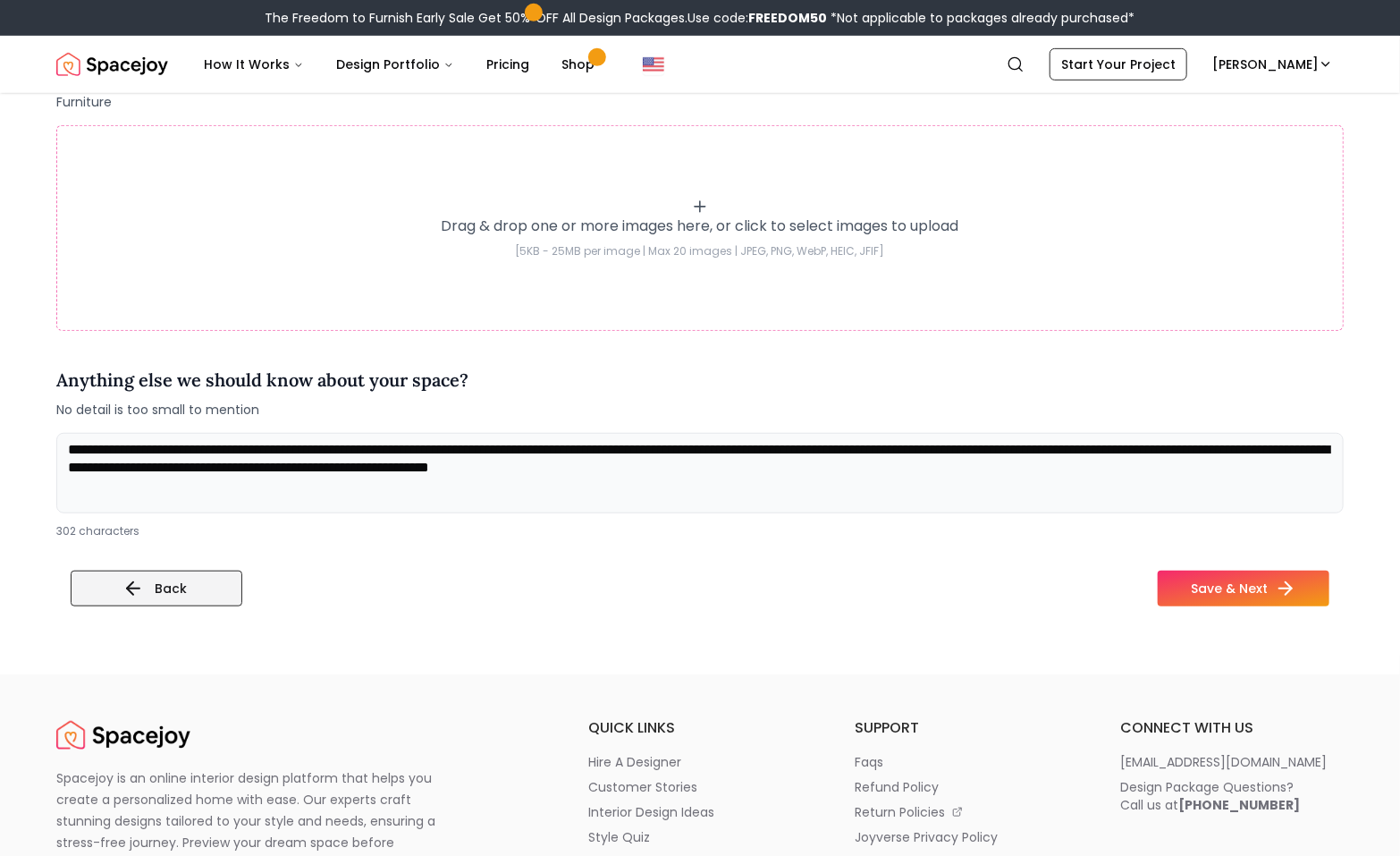 click on "Back" at bounding box center [156, 589] 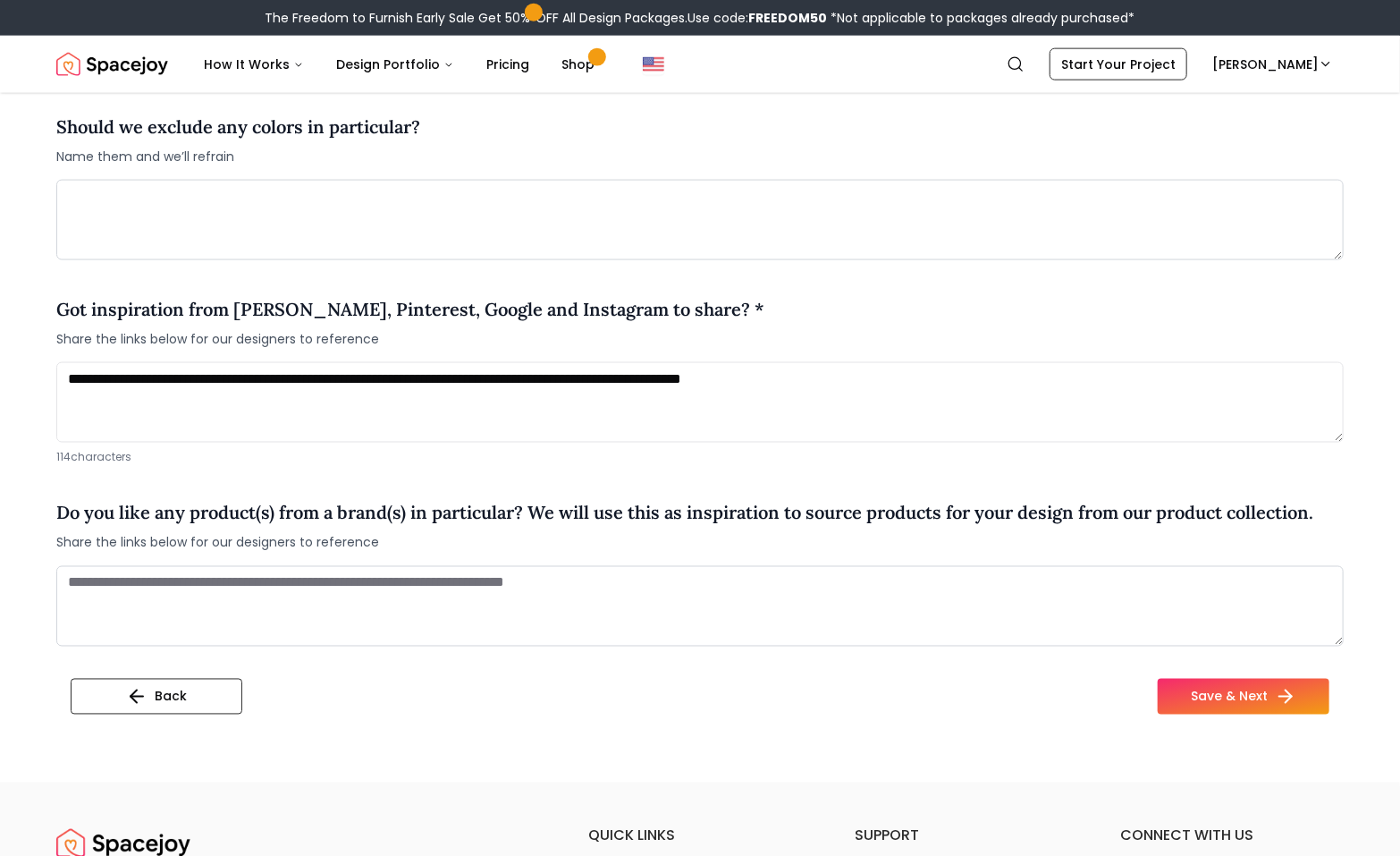 scroll, scrollTop: 1363, scrollLeft: 0, axis: vertical 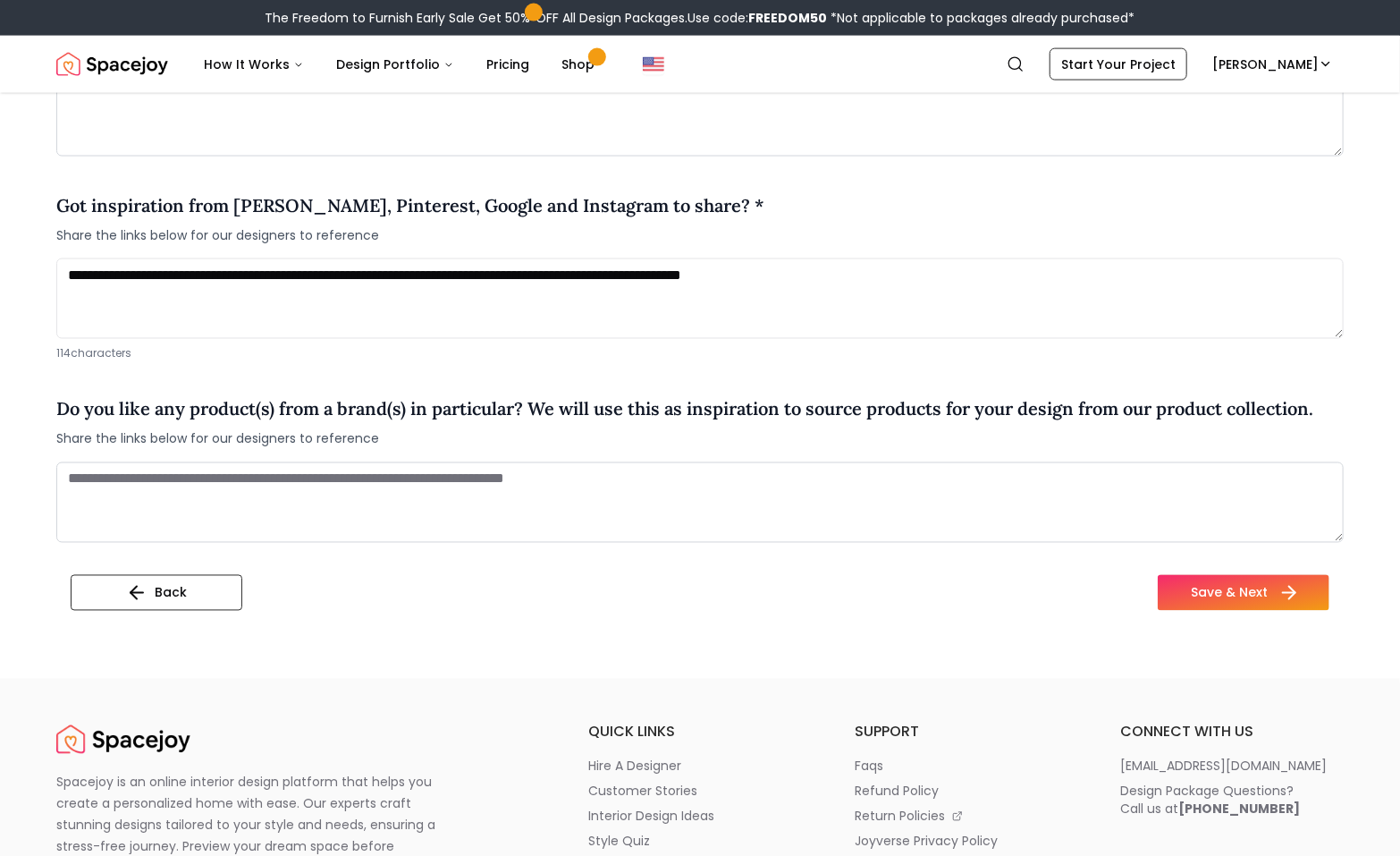 click on "Save & Next" at bounding box center (1244, 593) 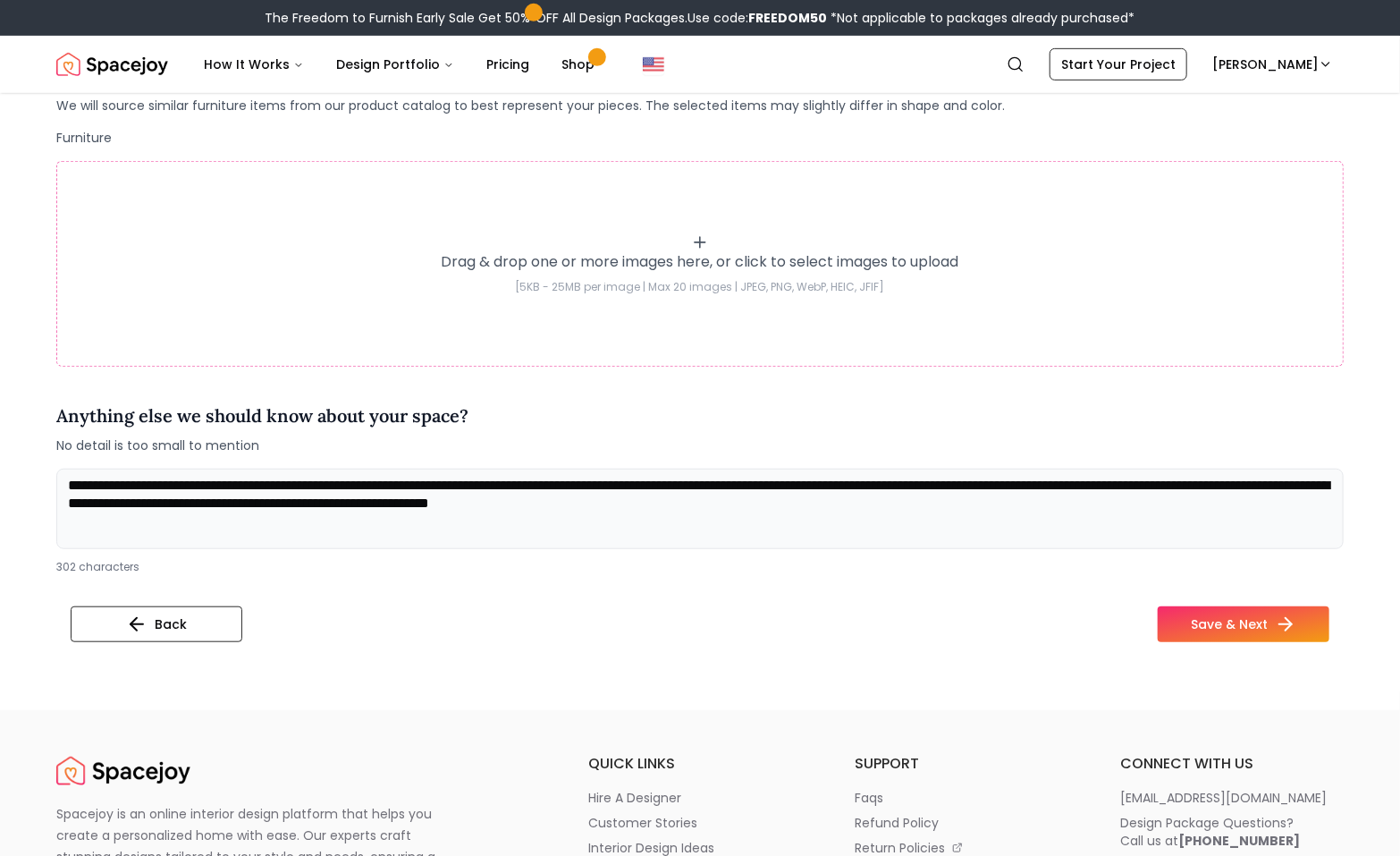 scroll, scrollTop: 330, scrollLeft: 0, axis: vertical 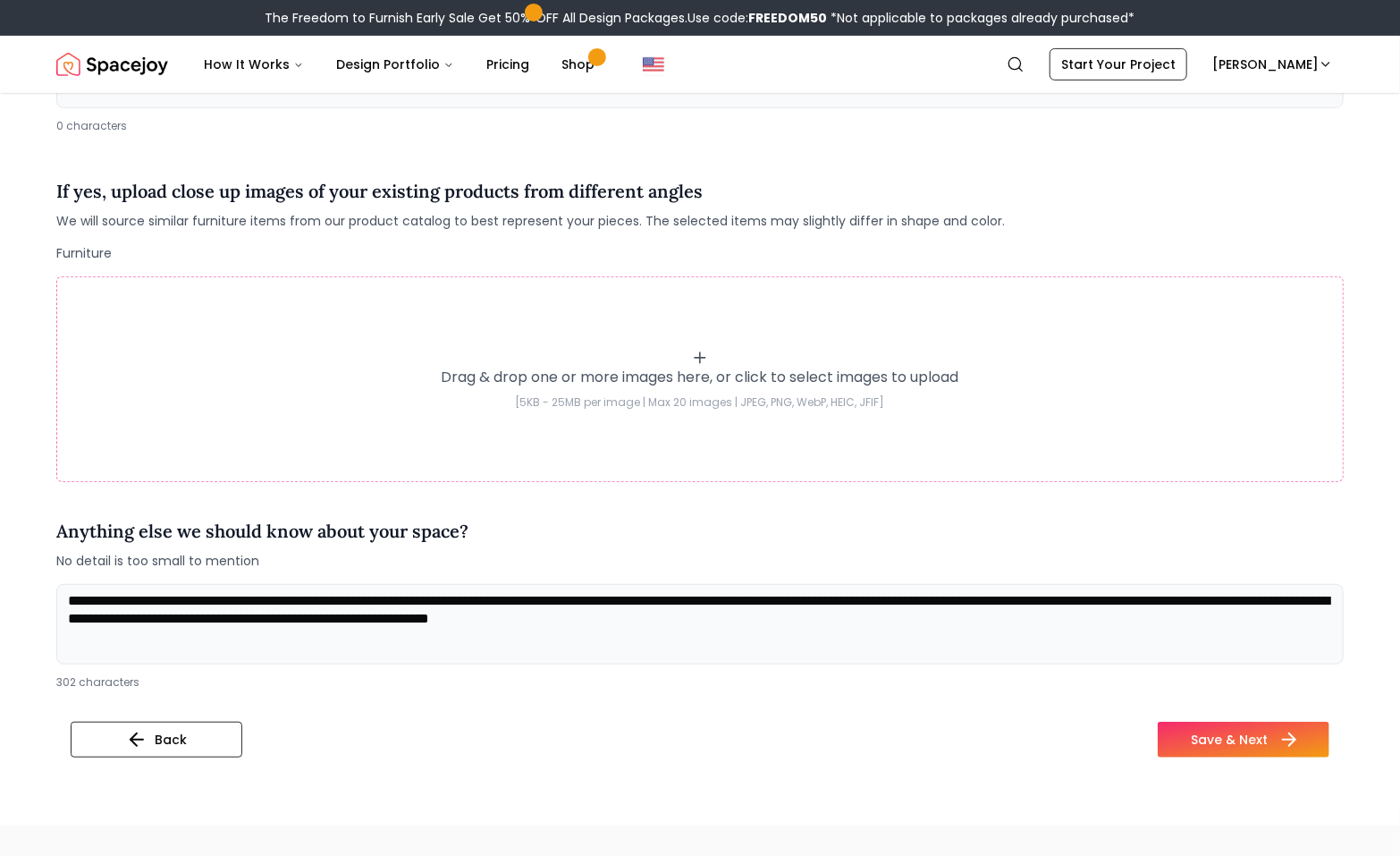 click 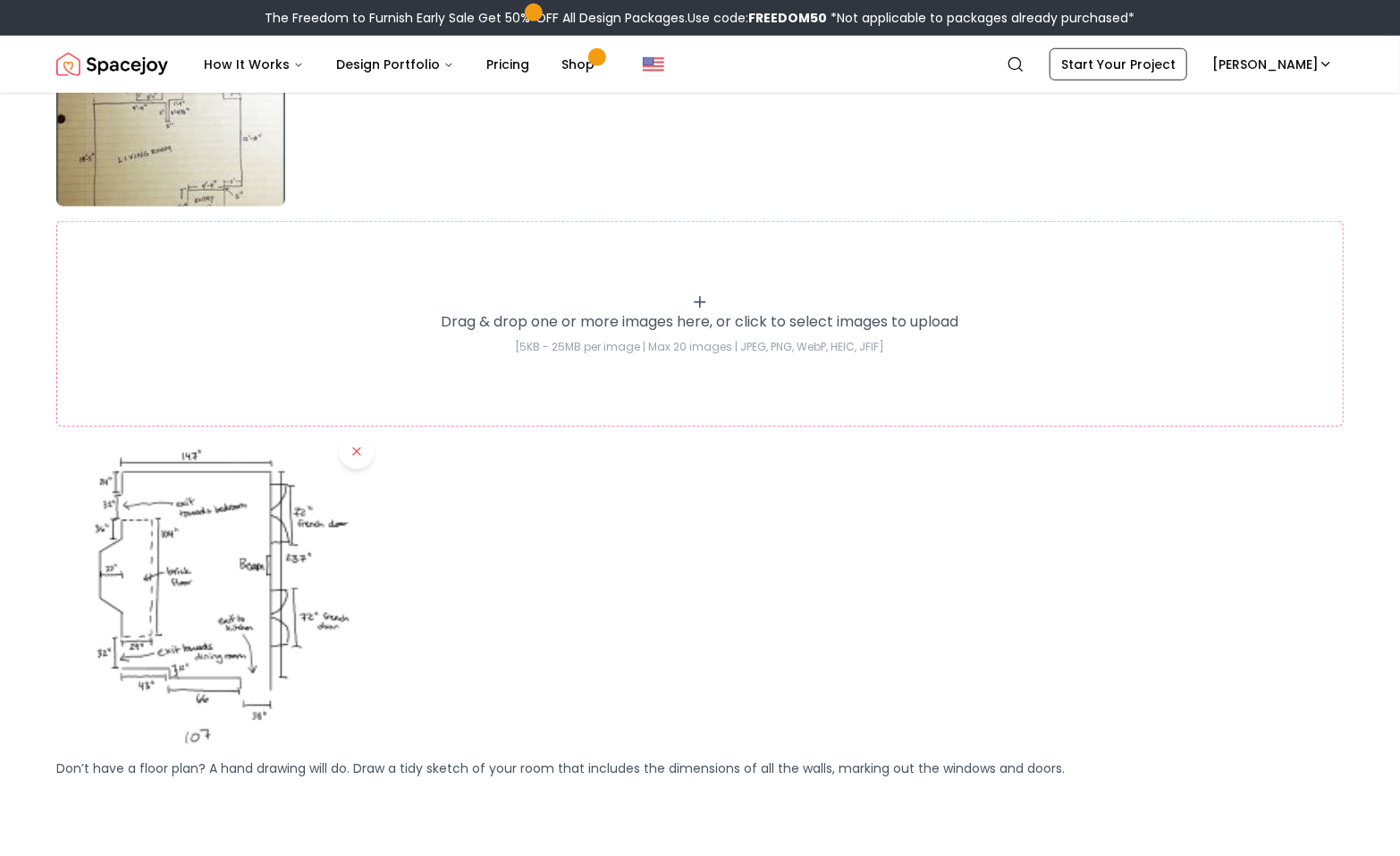 scroll, scrollTop: 801, scrollLeft: 0, axis: vertical 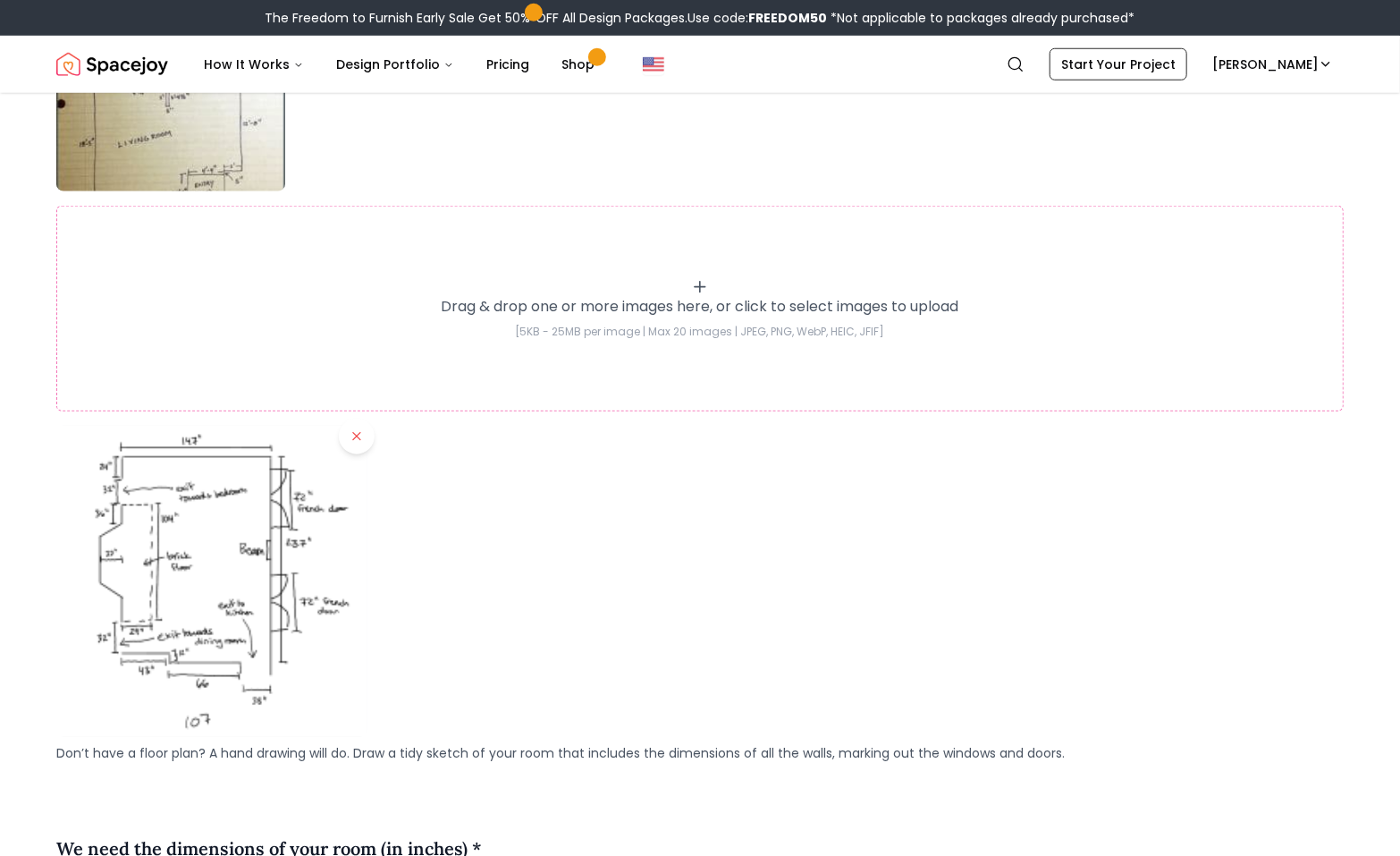 click on "Drag & drop one or more images here, or click to select images to upload [5KB - 25MB per image | Max 20 images | JPEG, PNG, WebP, HEIC, JFIF]" at bounding box center (700, 309) 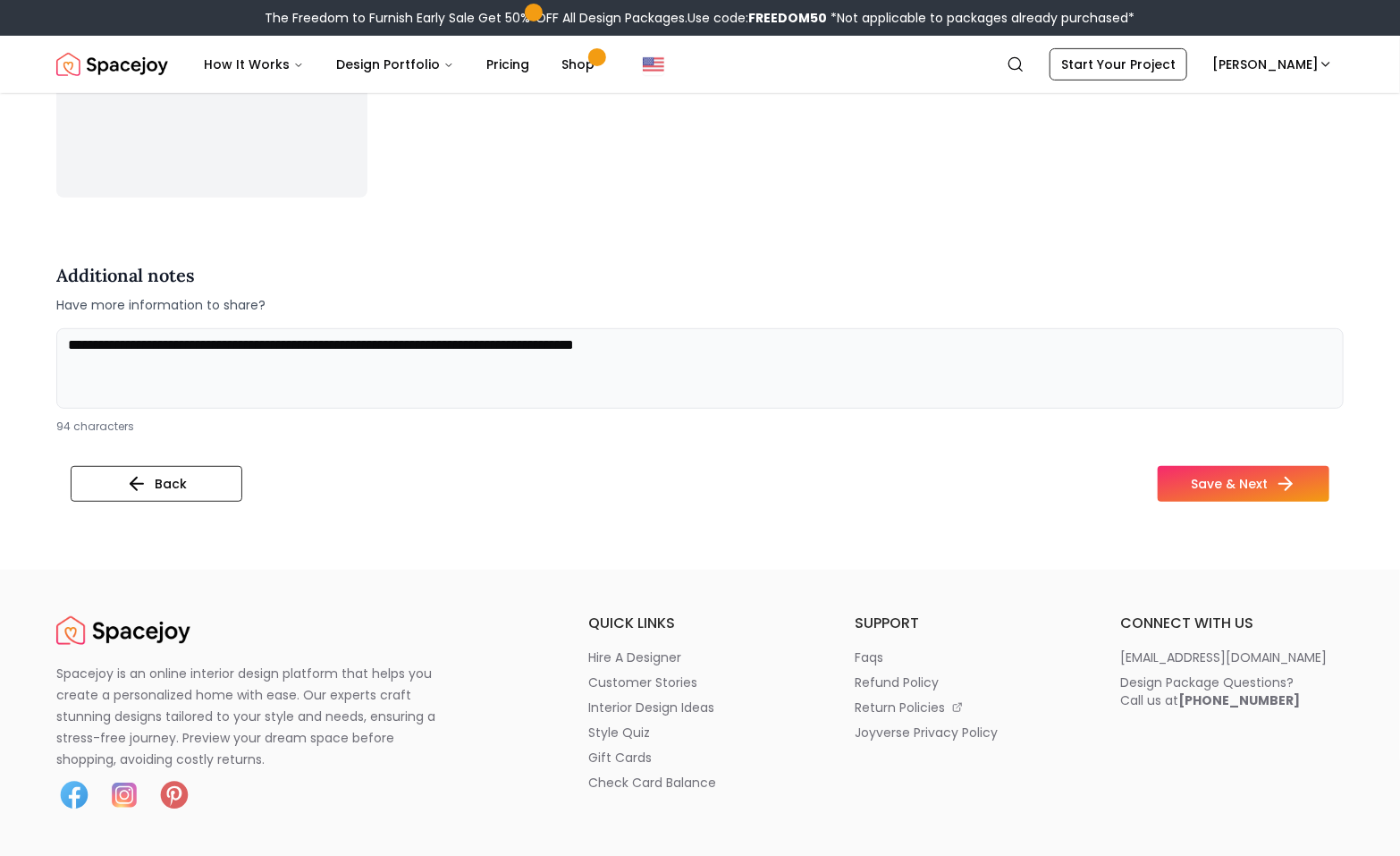 scroll, scrollTop: 3786, scrollLeft: 0, axis: vertical 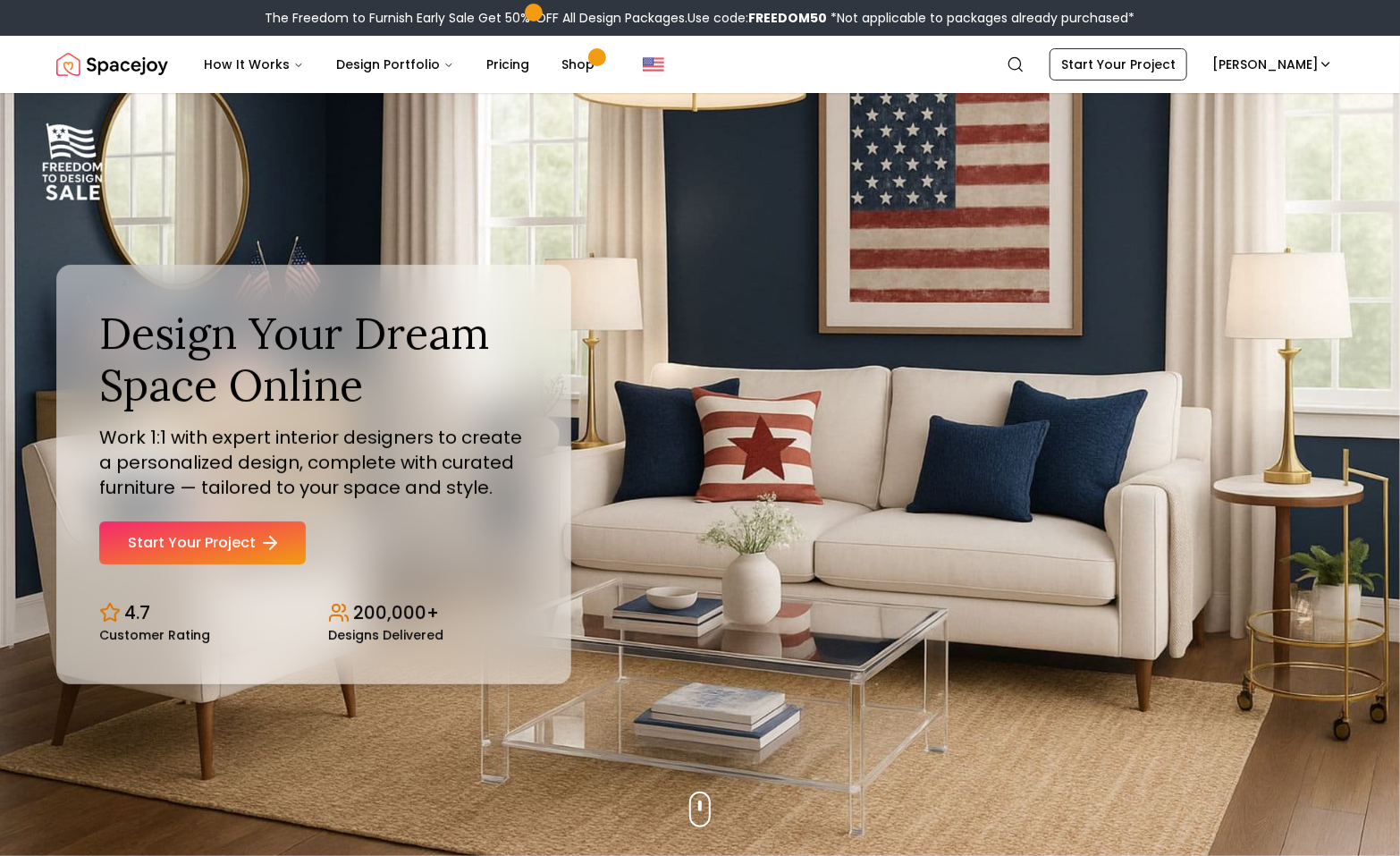 click on "Start Your Project" at bounding box center [202, 543] 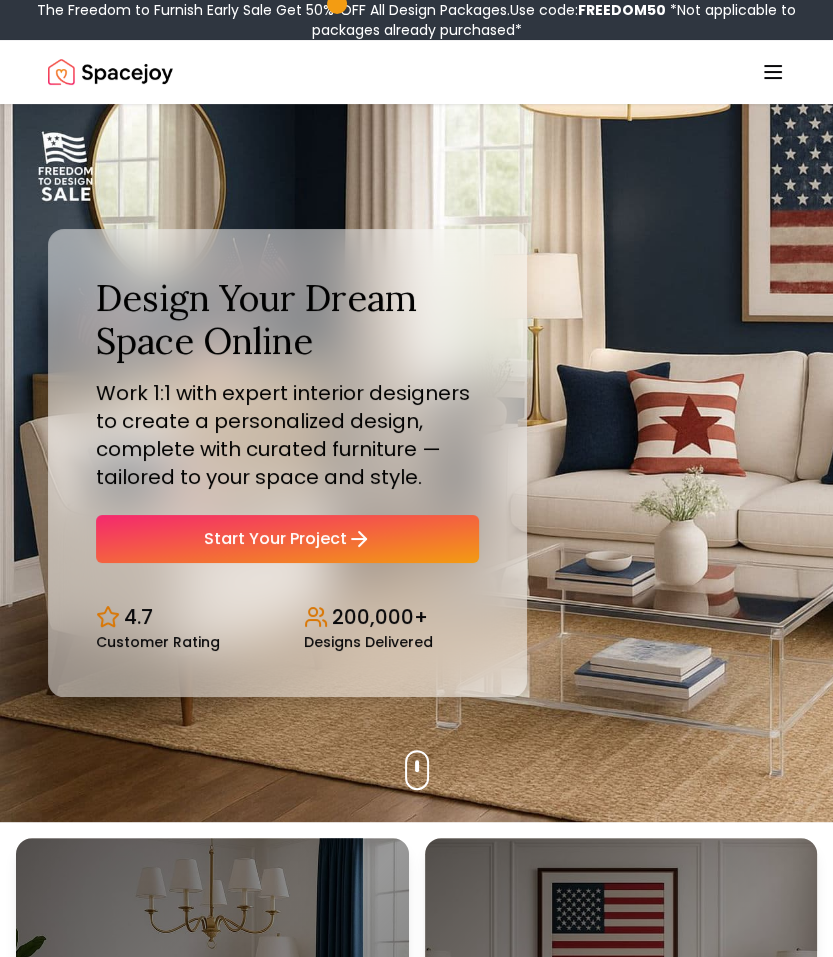 click on "Spacejoy" at bounding box center [416, 72] 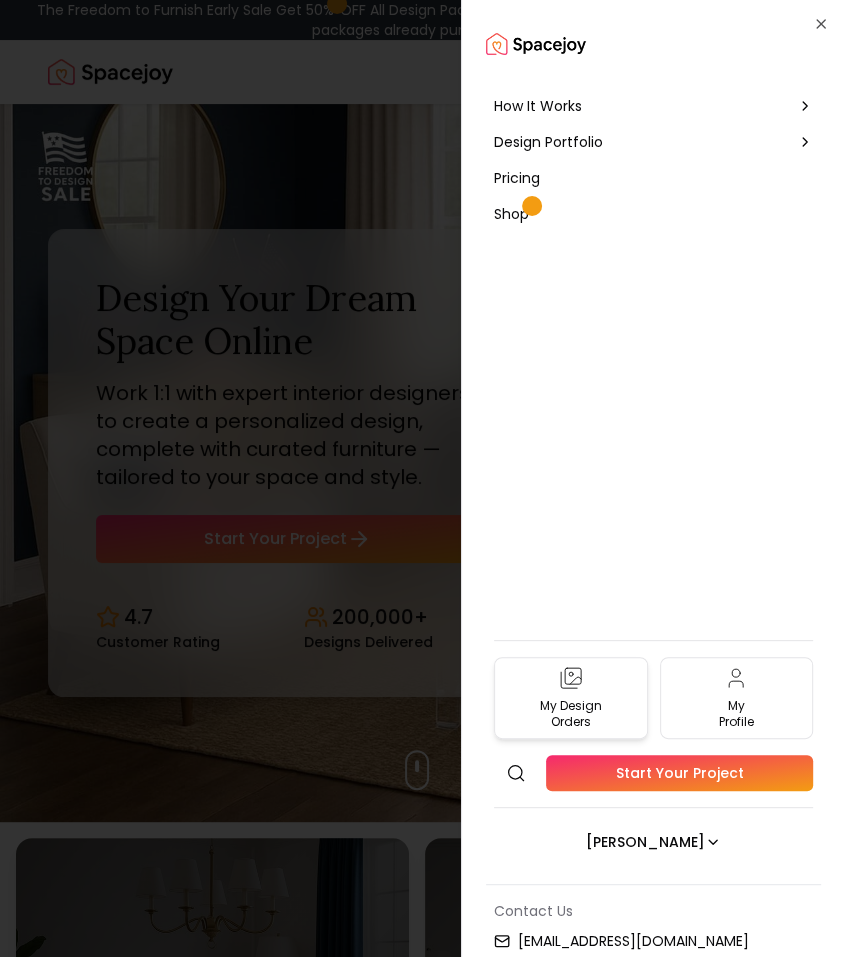 click on "My Design  Orders" at bounding box center [571, 714] 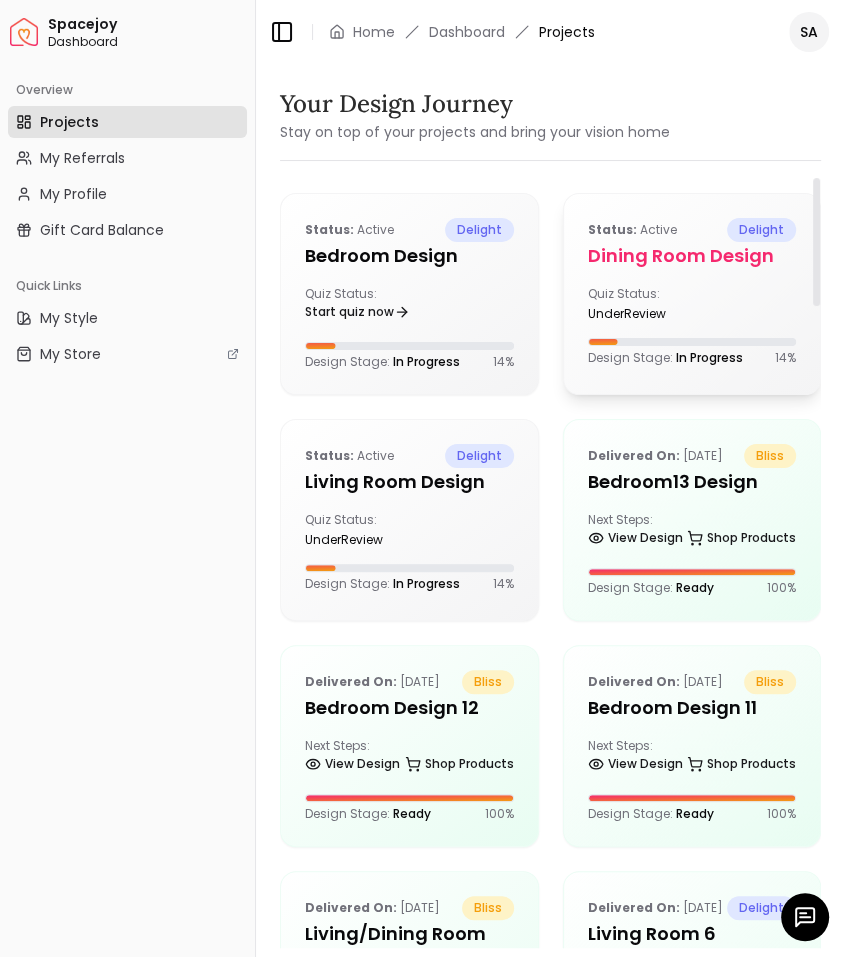 click on "Status:   active delight Dining Room design Quiz Status: underReview Design Stage:   In Progress 14 %" at bounding box center [692, 292] 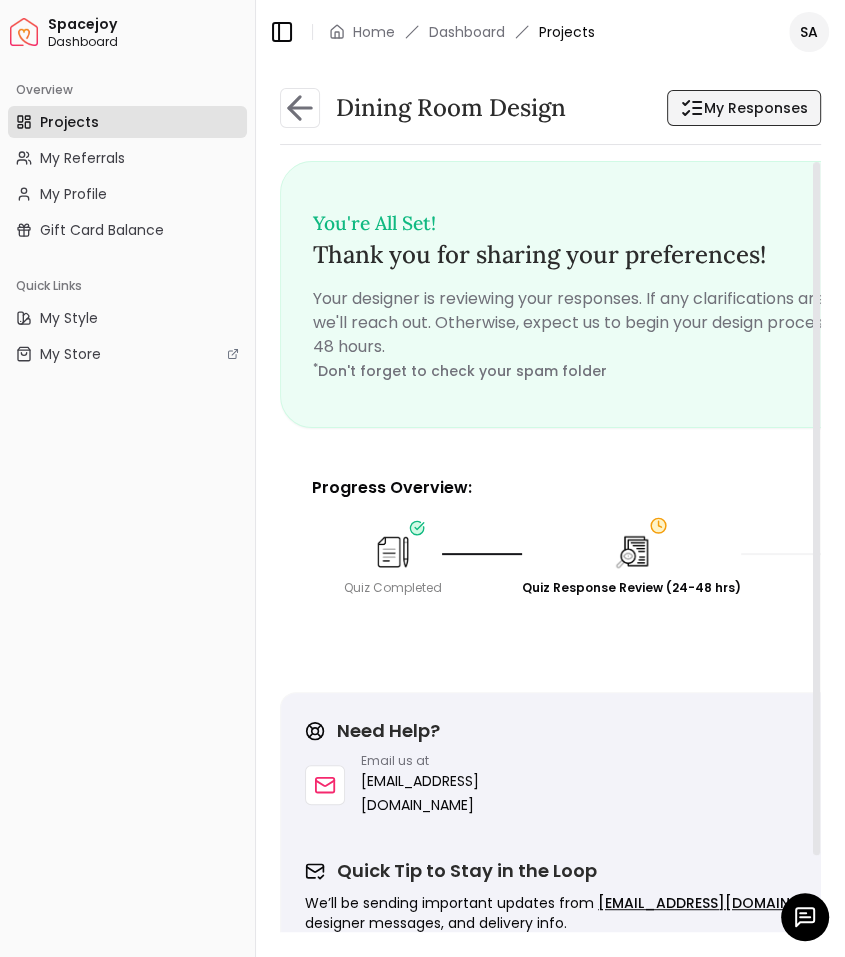 click on "My Responses" at bounding box center (744, 108) 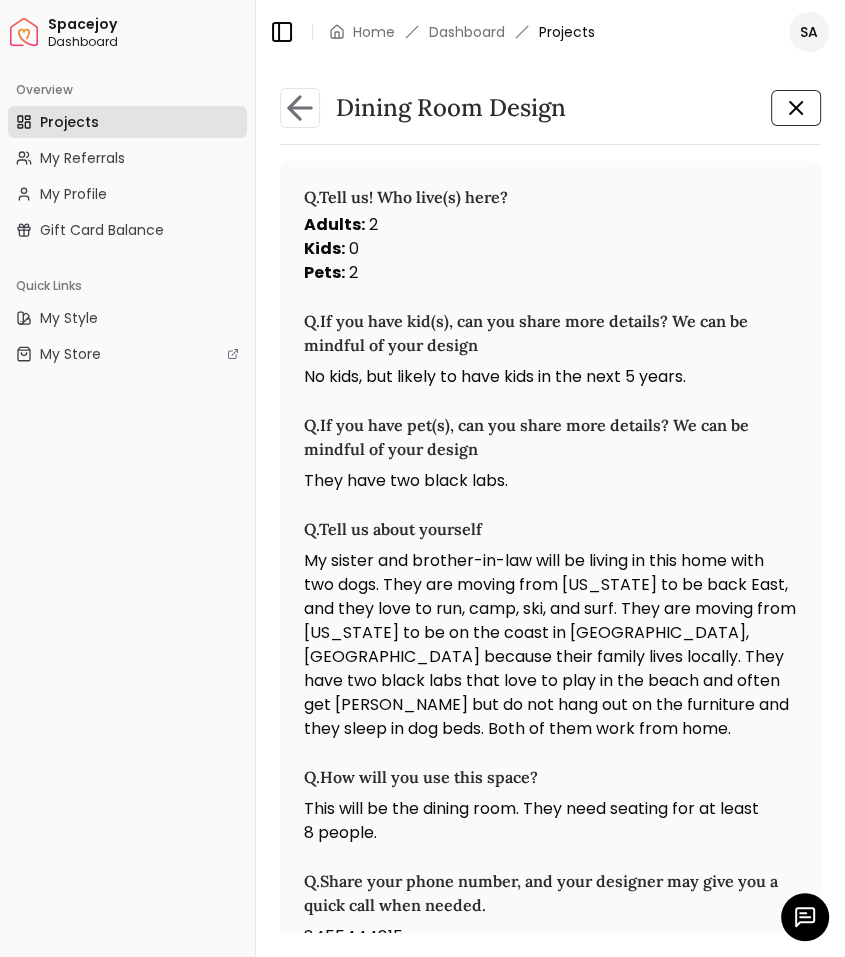 click on "No kids, but likely to have kids in the next 5 years." at bounding box center [550, 377] 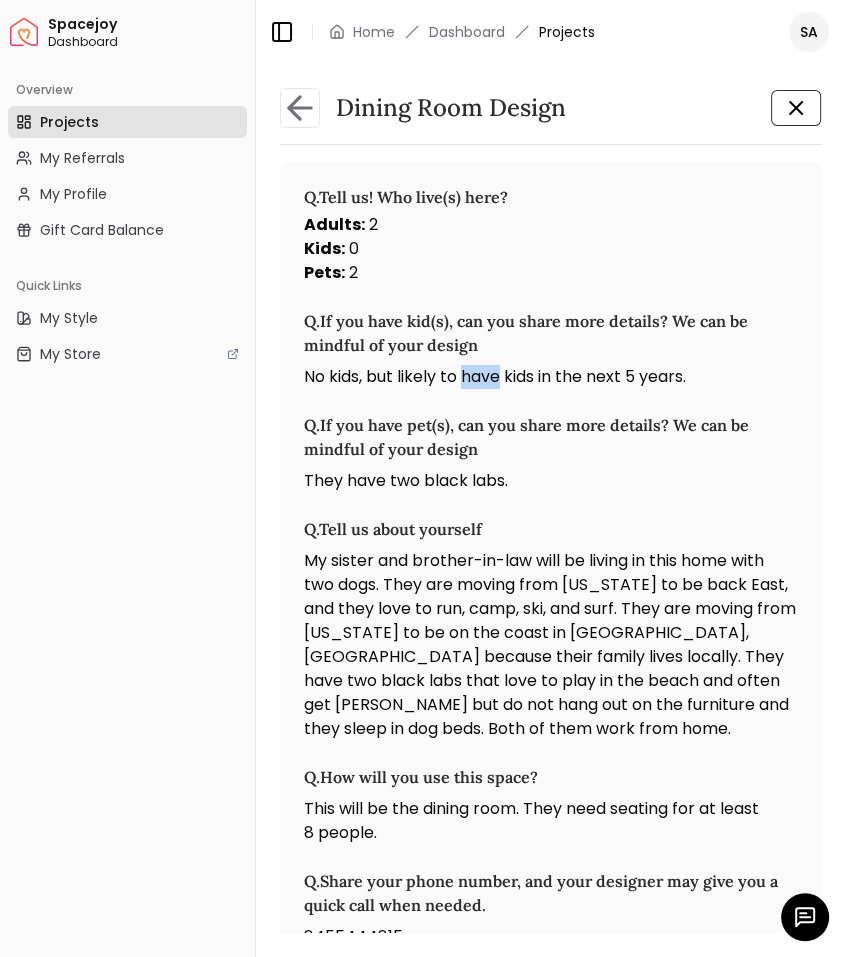 click on "No kids, but likely to have kids in the next 5 years." at bounding box center [550, 377] 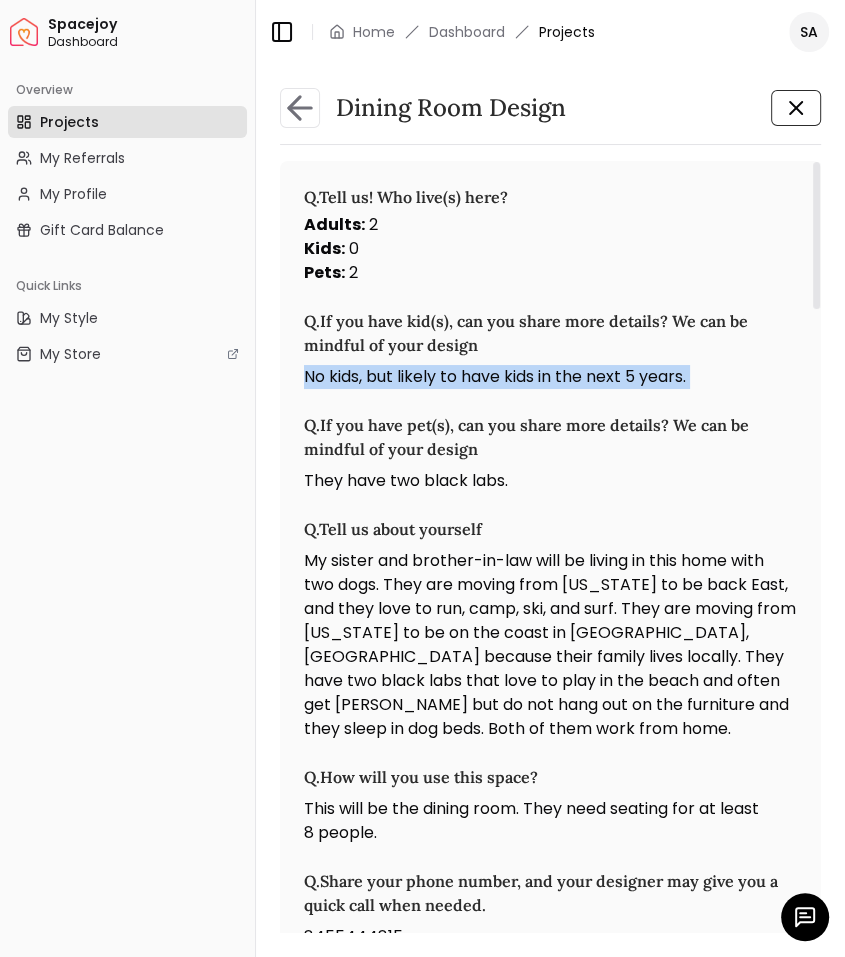 copy on "No kids, but likely to have kids in the next 5 years." 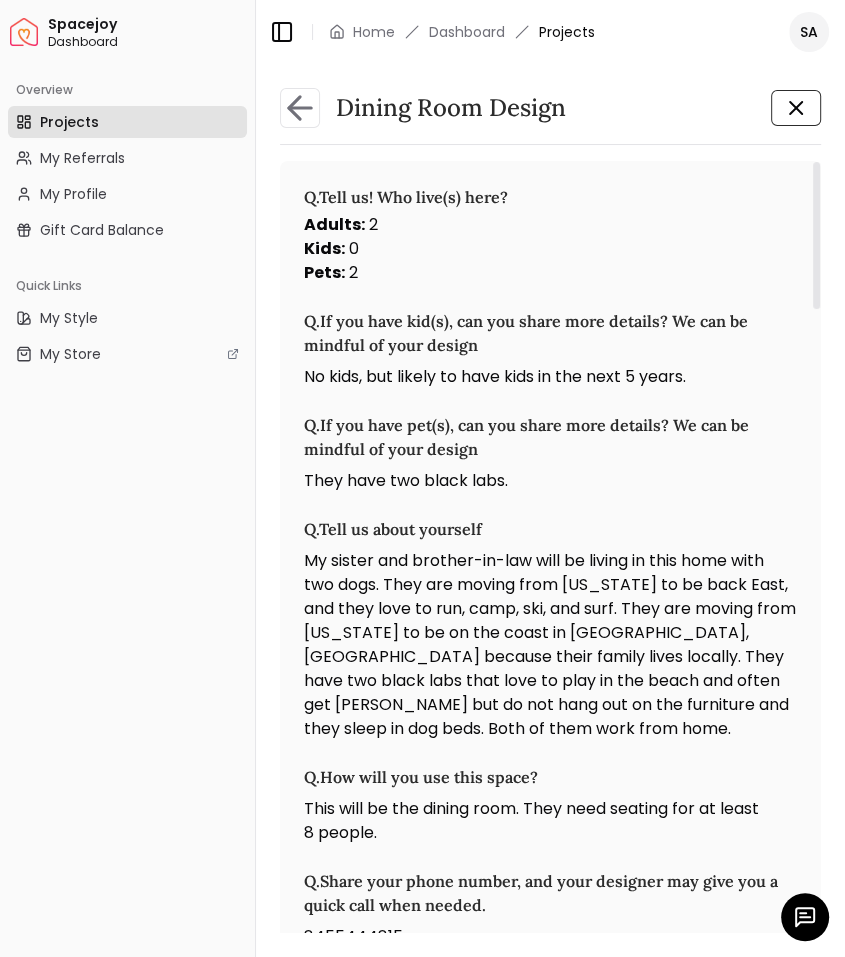 click on "They have two black labs." at bounding box center (550, 481) 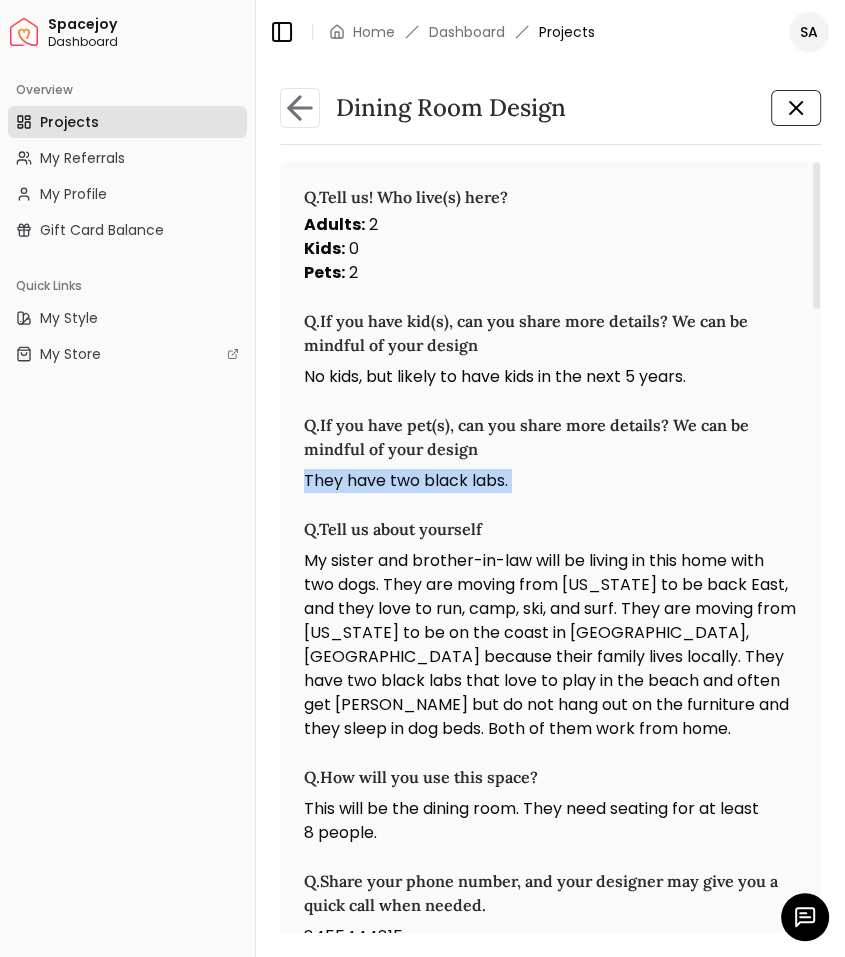 click on "They have two black labs." at bounding box center (550, 481) 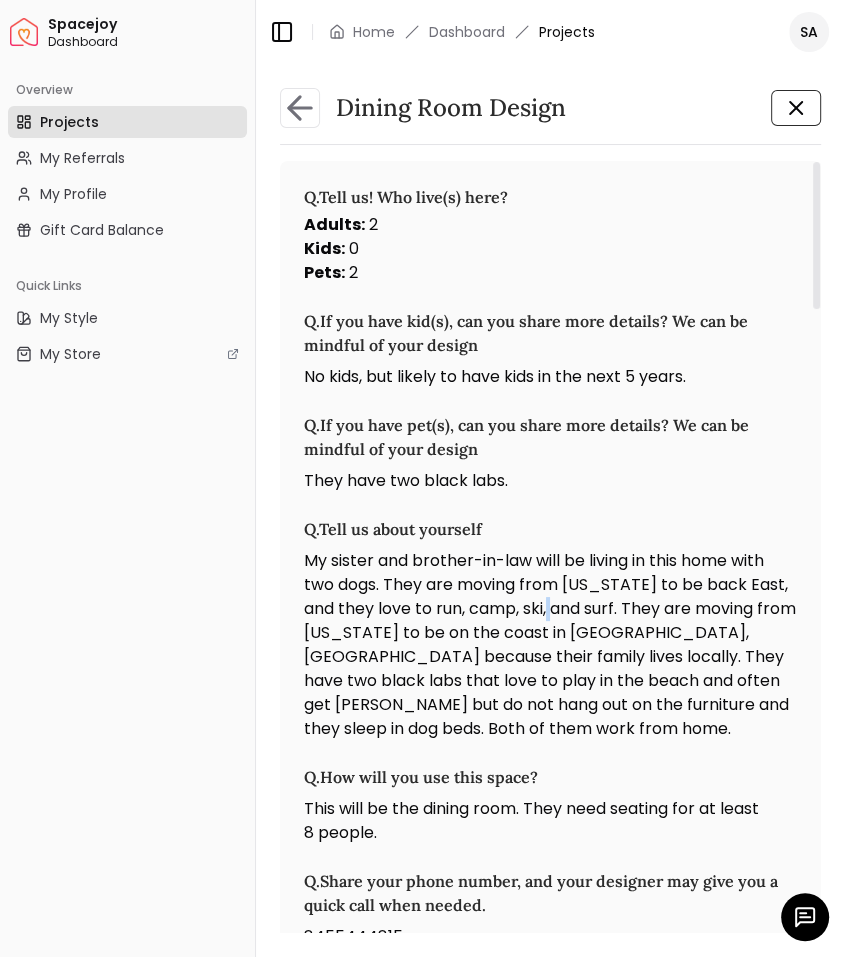 click on "My sister and brother-in-law will be living in this home with two dogs. They are moving from [US_STATE] to be back East, and they love to run, camp, ski, and surf. They are moving from [US_STATE] to be on the coast in [GEOGRAPHIC_DATA], [GEOGRAPHIC_DATA] because their family lives locally. They have two black labs that love to play in the beach and often get [PERSON_NAME] but do not hang out on the furniture and they sleep in dog beds. Both of them work from home." at bounding box center (550, 645) 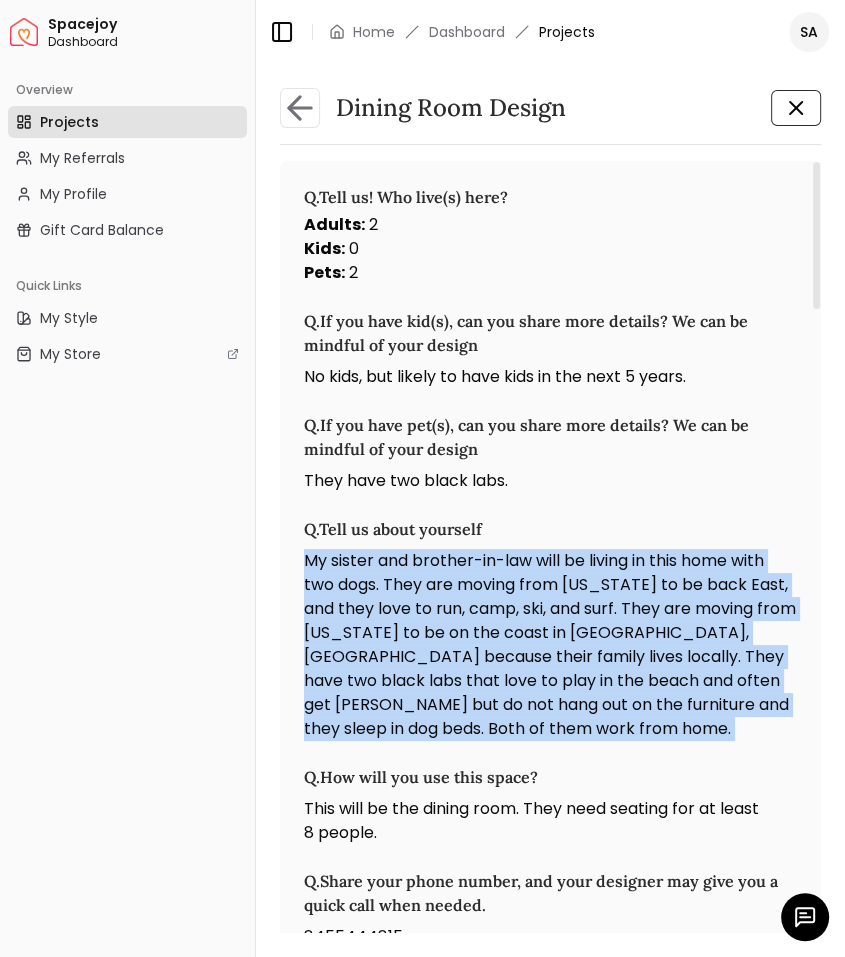 click on "My sister and brother-in-law will be living in this home with two dogs. They are moving from [US_STATE] to be back East, and they love to run, camp, ski, and surf. They are moving from [US_STATE] to be on the coast in [GEOGRAPHIC_DATA], [GEOGRAPHIC_DATA] because their family lives locally. They have two black labs that love to play in the beach and often get [PERSON_NAME] but do not hang out on the furniture and they sleep in dog beds. Both of them work from home." at bounding box center [550, 645] 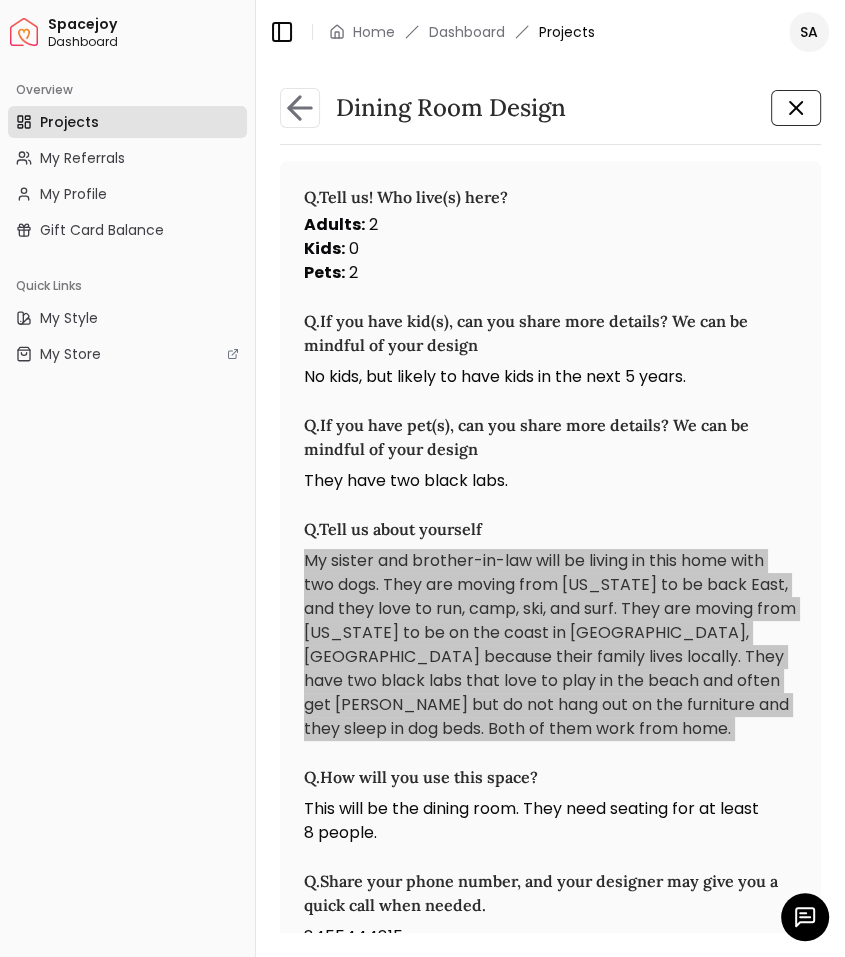 scroll, scrollTop: 285, scrollLeft: 0, axis: vertical 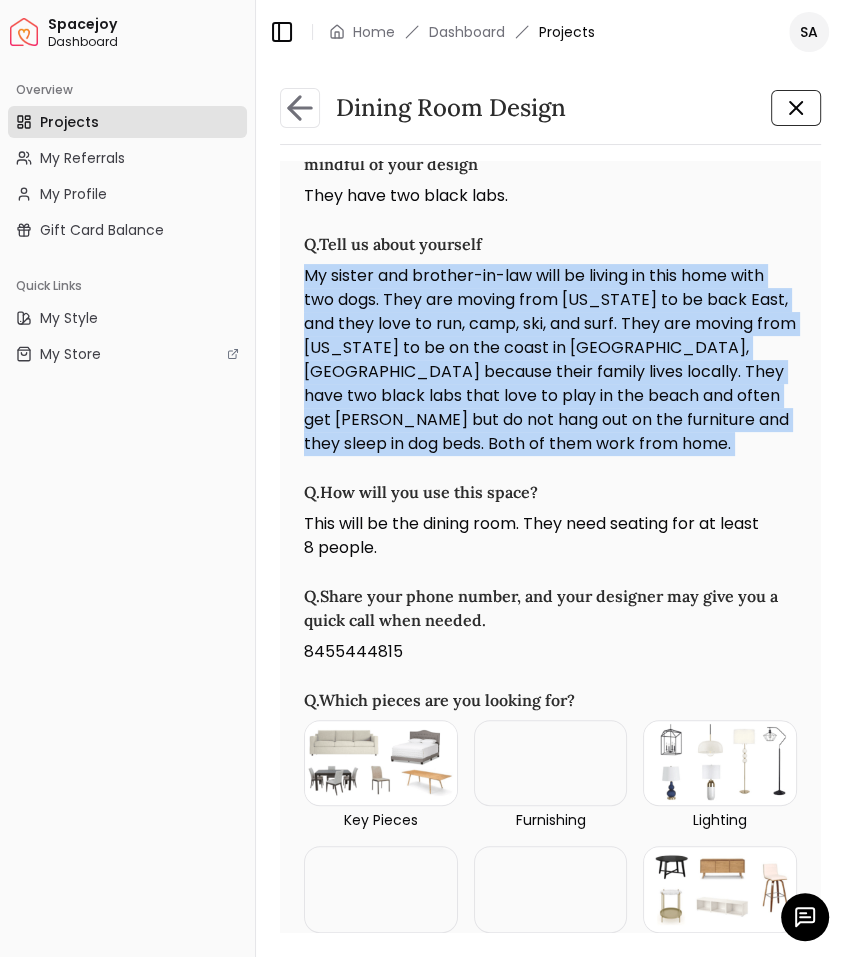click on "This will be the dining room. They need seating for at least 8 people." at bounding box center (550, 536) 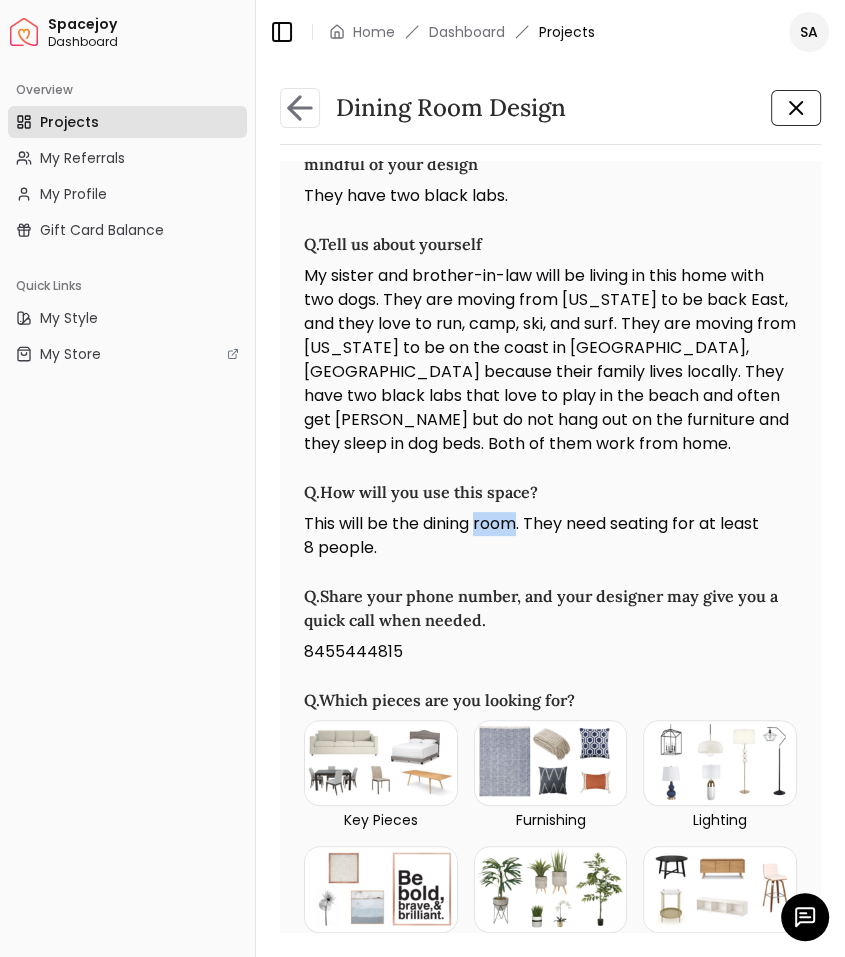 click on "This will be the dining room. They need seating for at least 8 people." at bounding box center [550, 536] 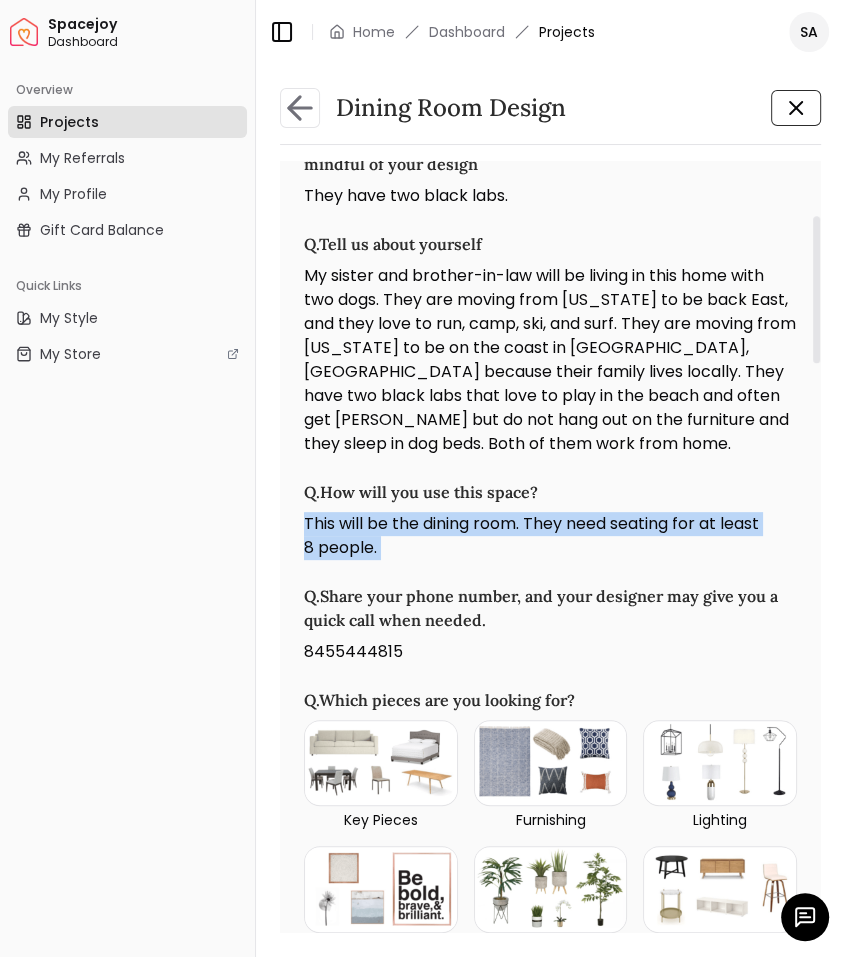 click on "This will be the dining room. They need seating for at least 8 people." at bounding box center [550, 536] 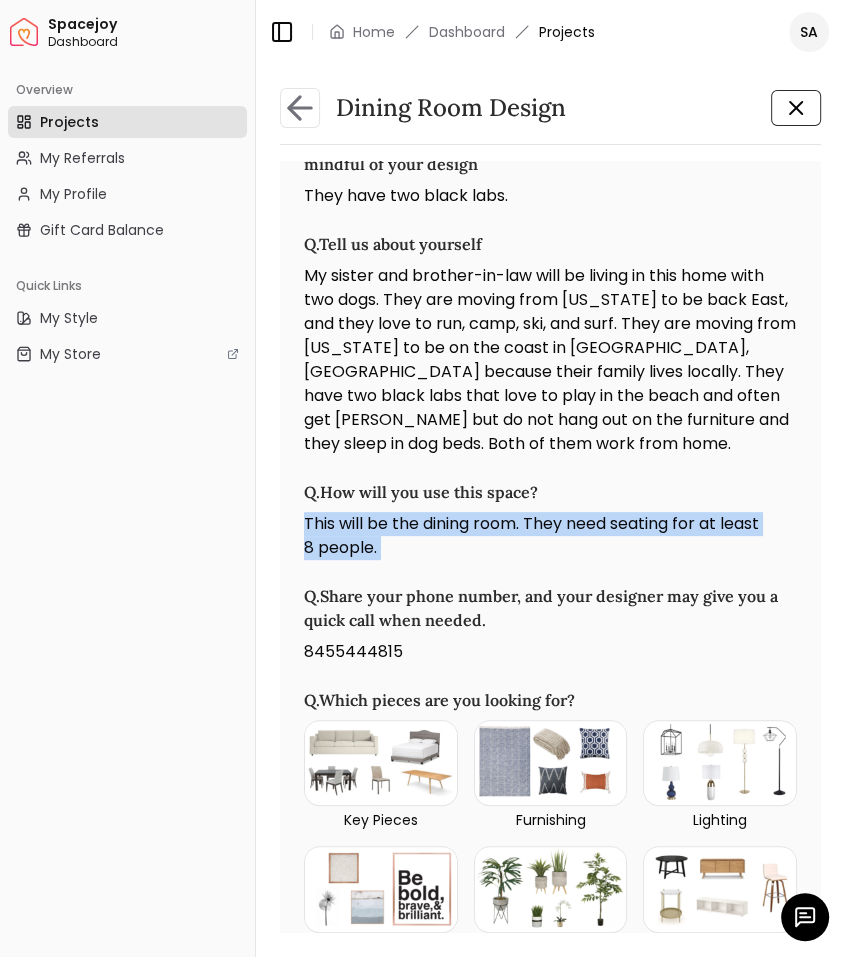 click on "8455444815" at bounding box center [550, 652] 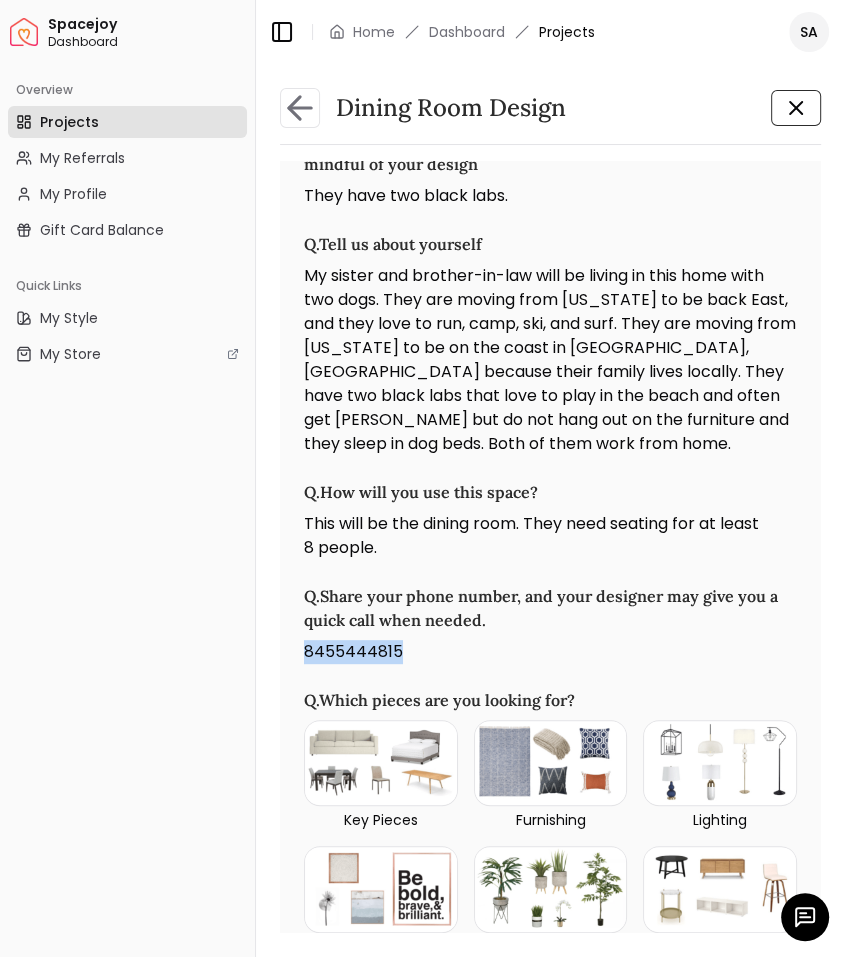 click on "8455444815" at bounding box center (550, 652) 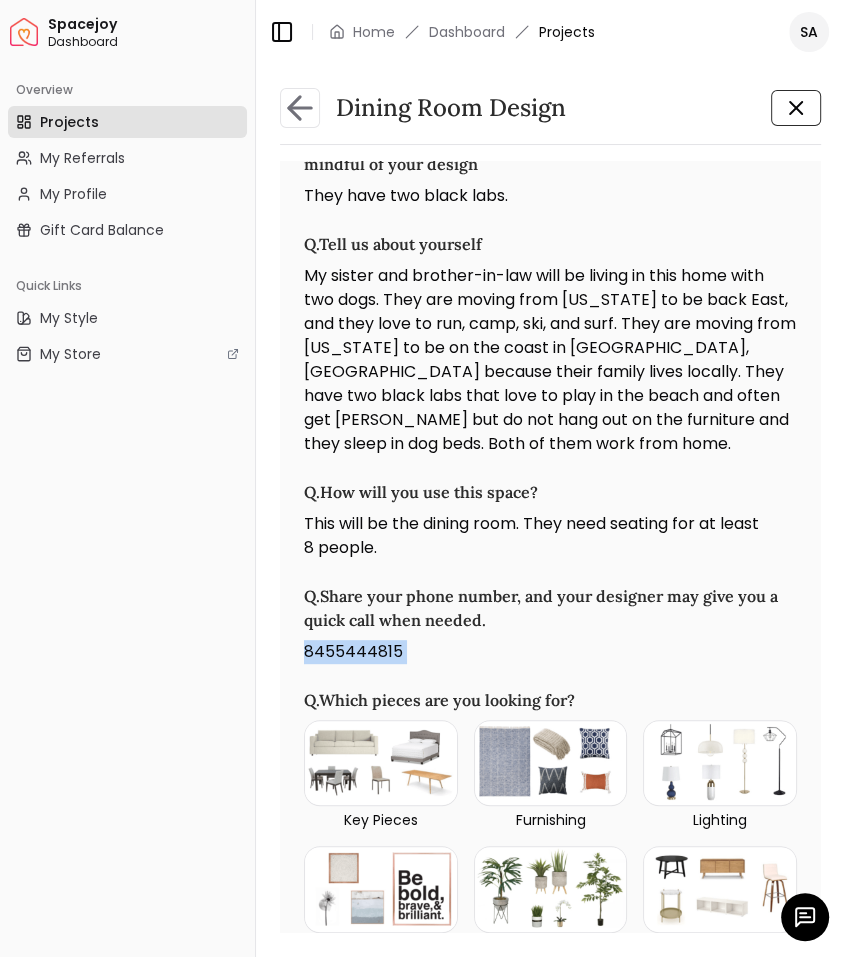 click on "8455444815" at bounding box center (550, 652) 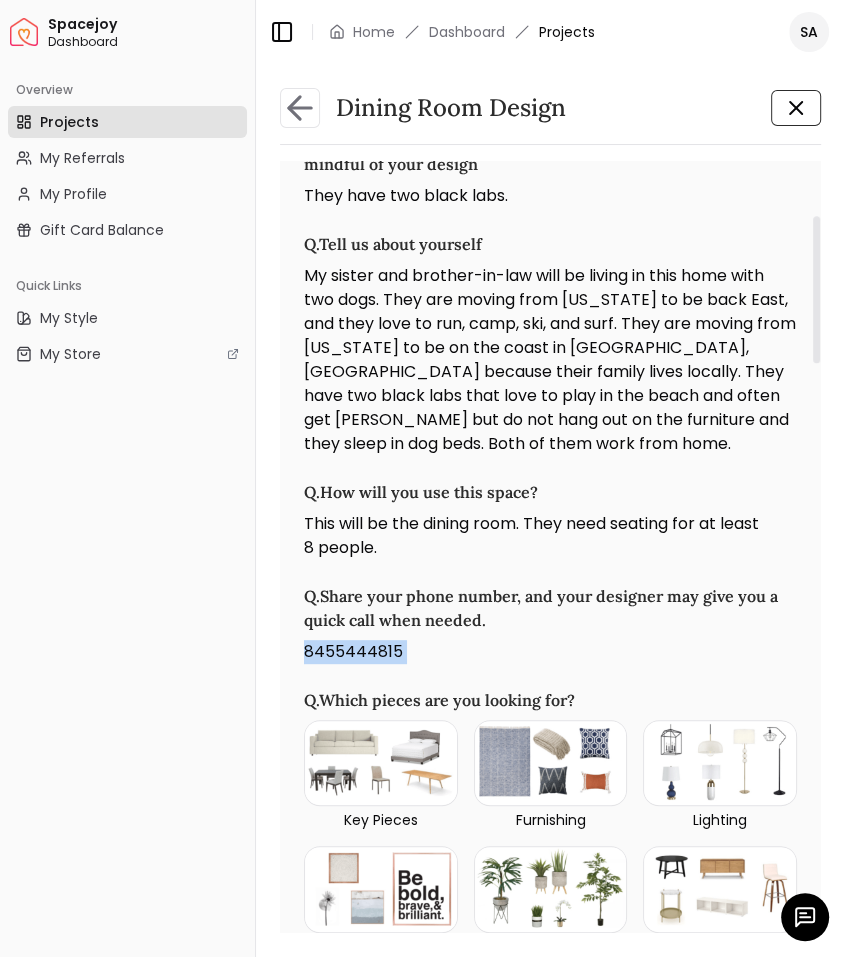 copy on "8455444815" 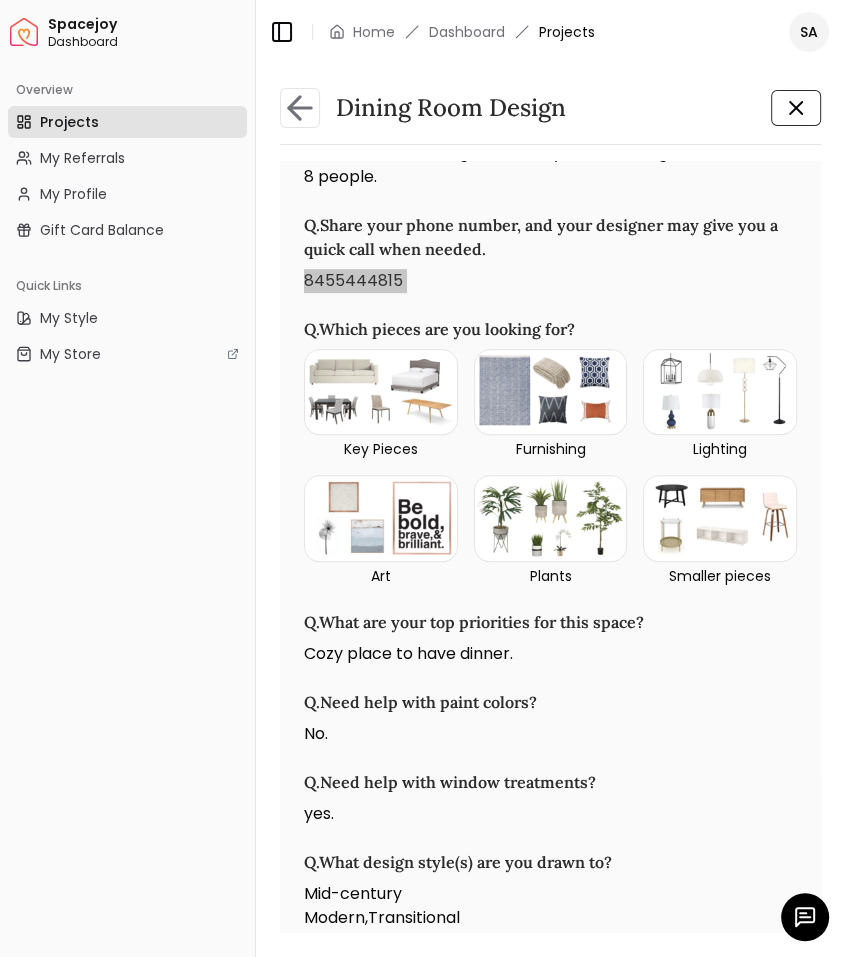 scroll, scrollTop: 722, scrollLeft: 0, axis: vertical 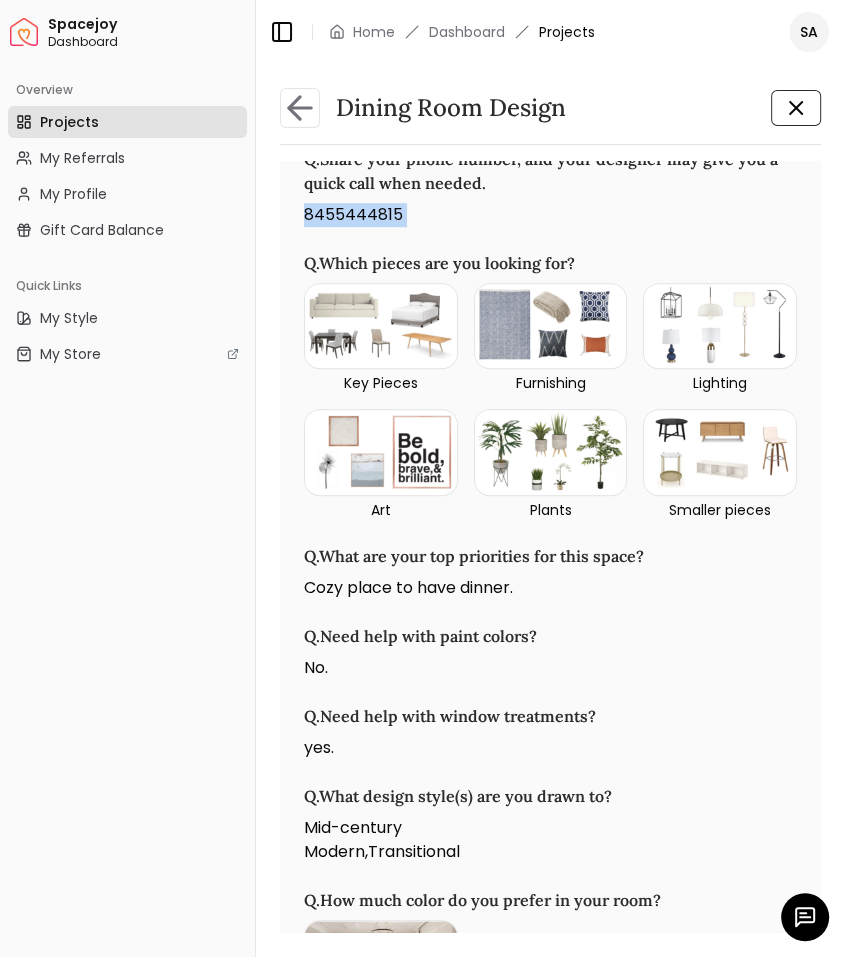 click on "Cozy place to have dinner." at bounding box center (550, 588) 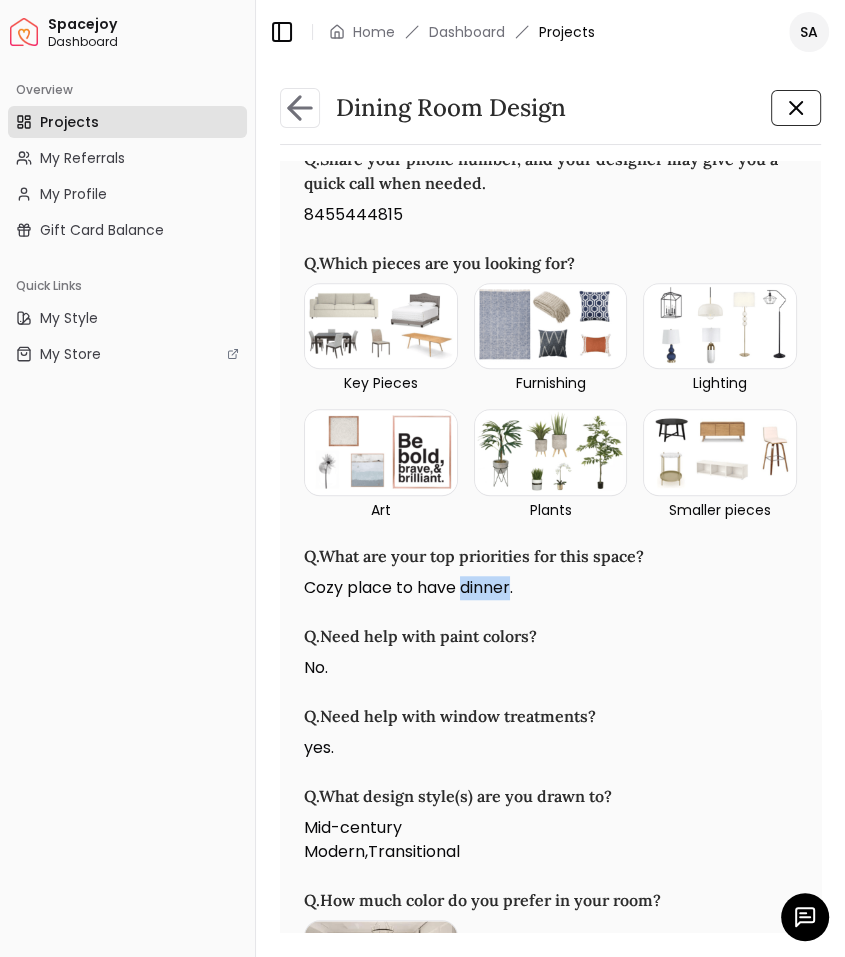 click on "Cozy place to have dinner." at bounding box center [550, 588] 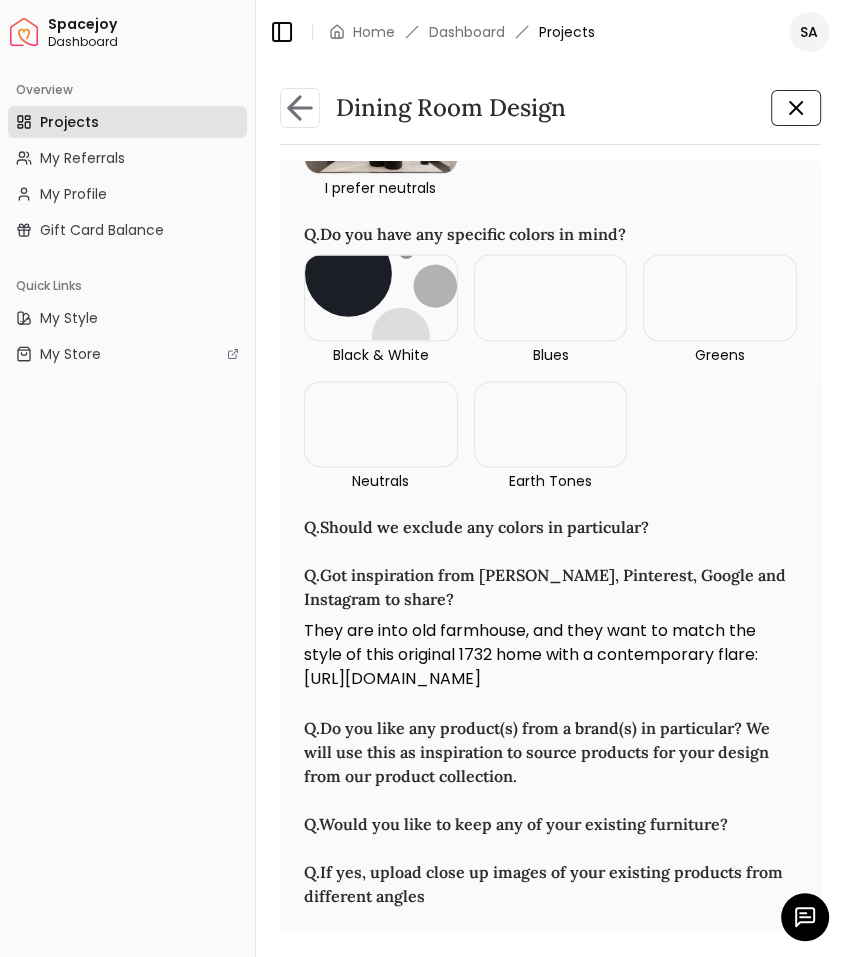scroll, scrollTop: 1557, scrollLeft: 0, axis: vertical 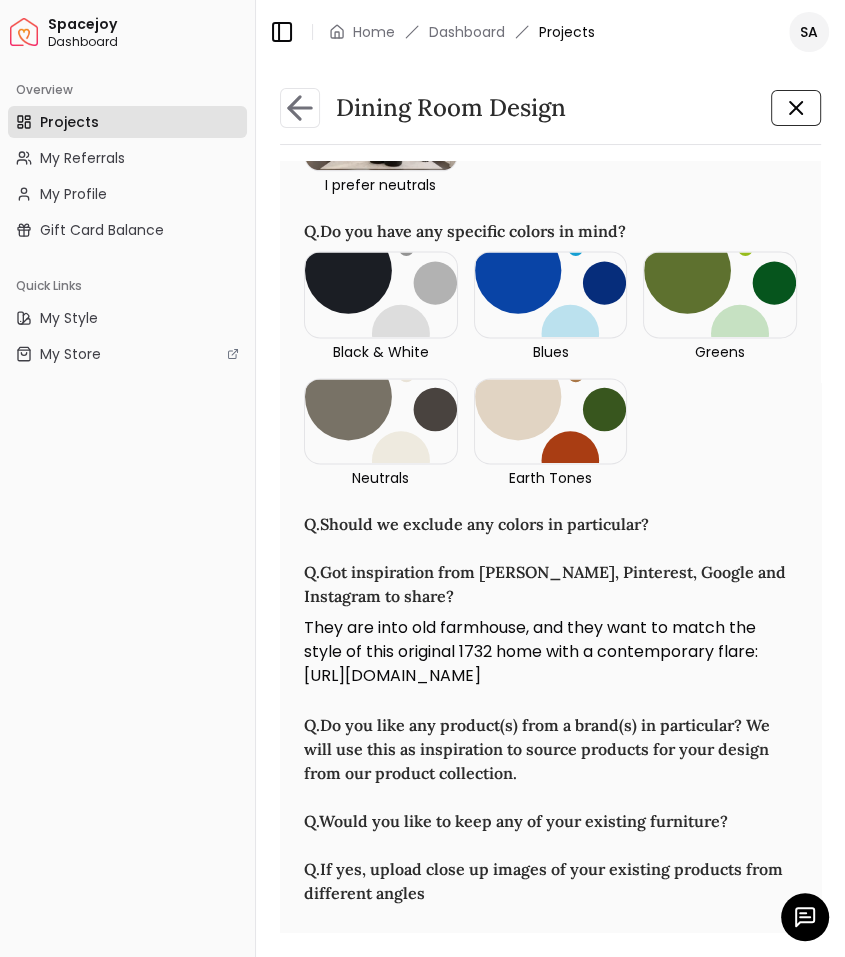 click on "They are into old farmhouse, and they want to match the style of this original 1732 home with a contemporary flare: [URL][DOMAIN_NAME]" at bounding box center [550, 652] 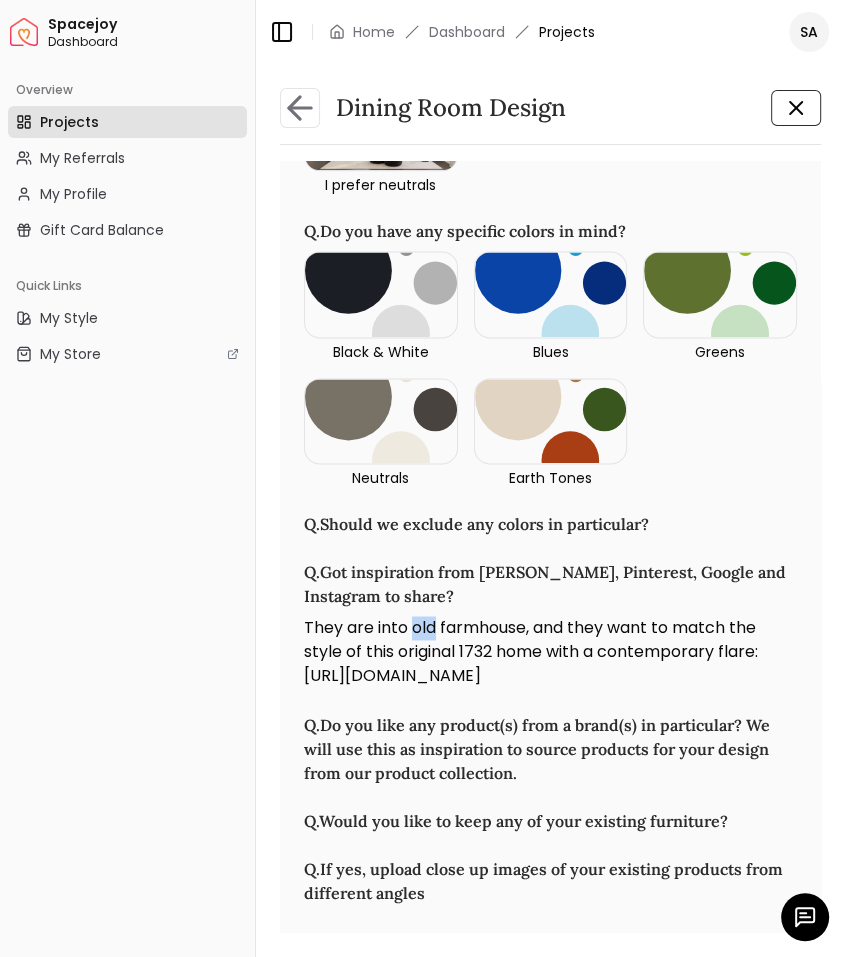 click on "They are into old farmhouse, and they want to match the style of this original 1732 home with a contemporary flare: [URL][DOMAIN_NAME]" at bounding box center (550, 652) 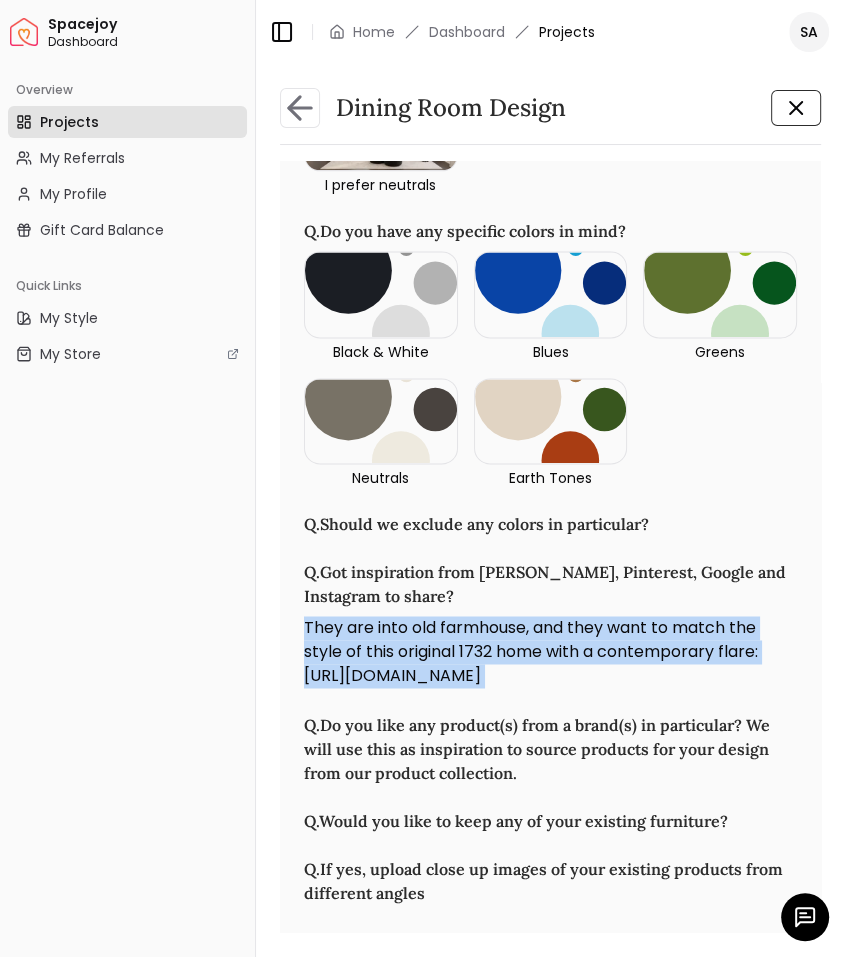 click on "They are into old farmhouse, and they want to match the style of this original 1732 home with a contemporary flare: [URL][DOMAIN_NAME]" at bounding box center (550, 652) 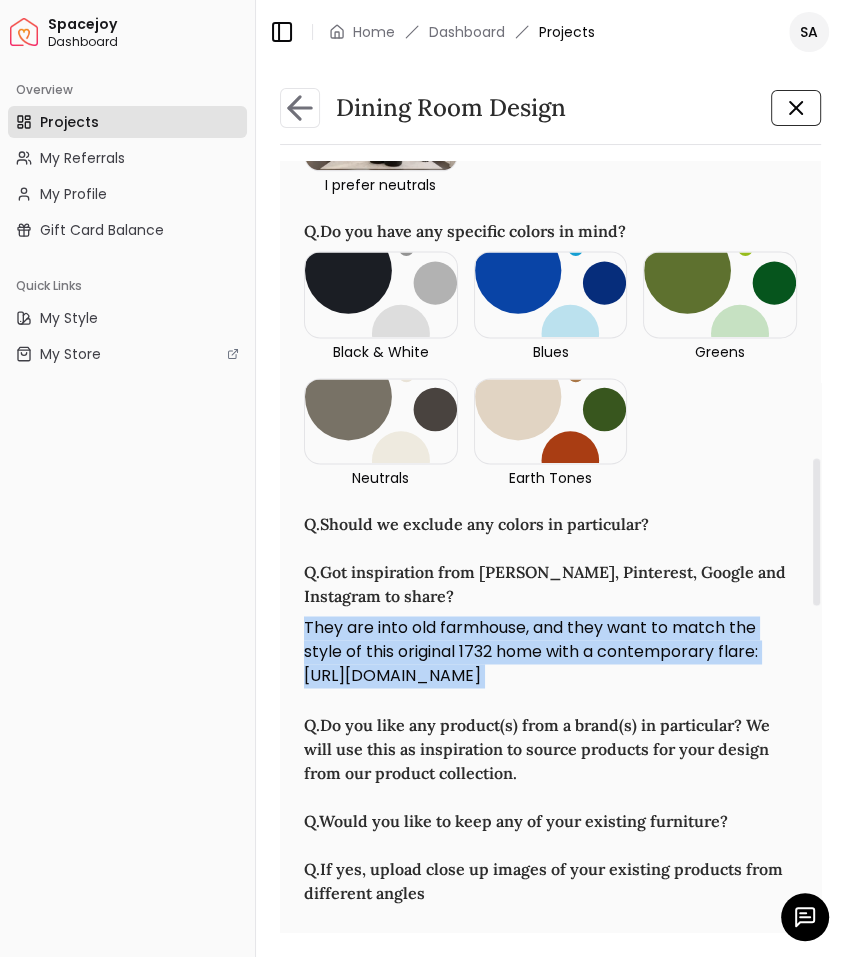 copy on "They are into old farmhouse, and they want to match the style of this original 1732 home with a contemporary flare: [URL][DOMAIN_NAME]" 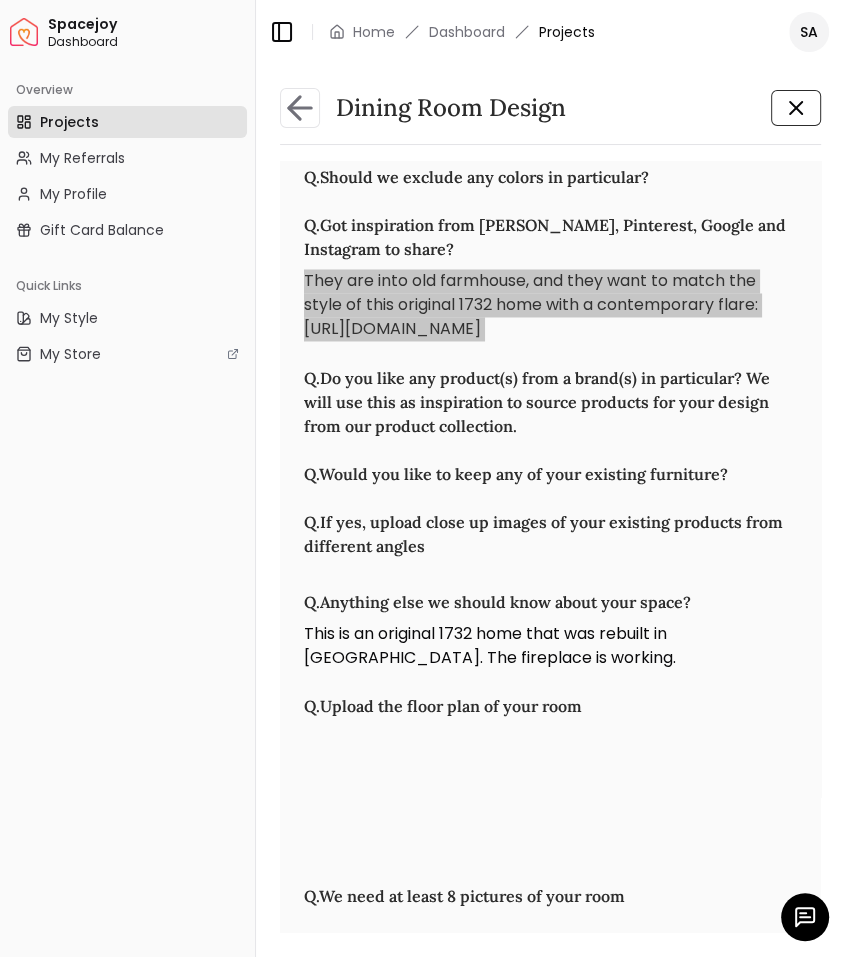 scroll, scrollTop: 2001, scrollLeft: 0, axis: vertical 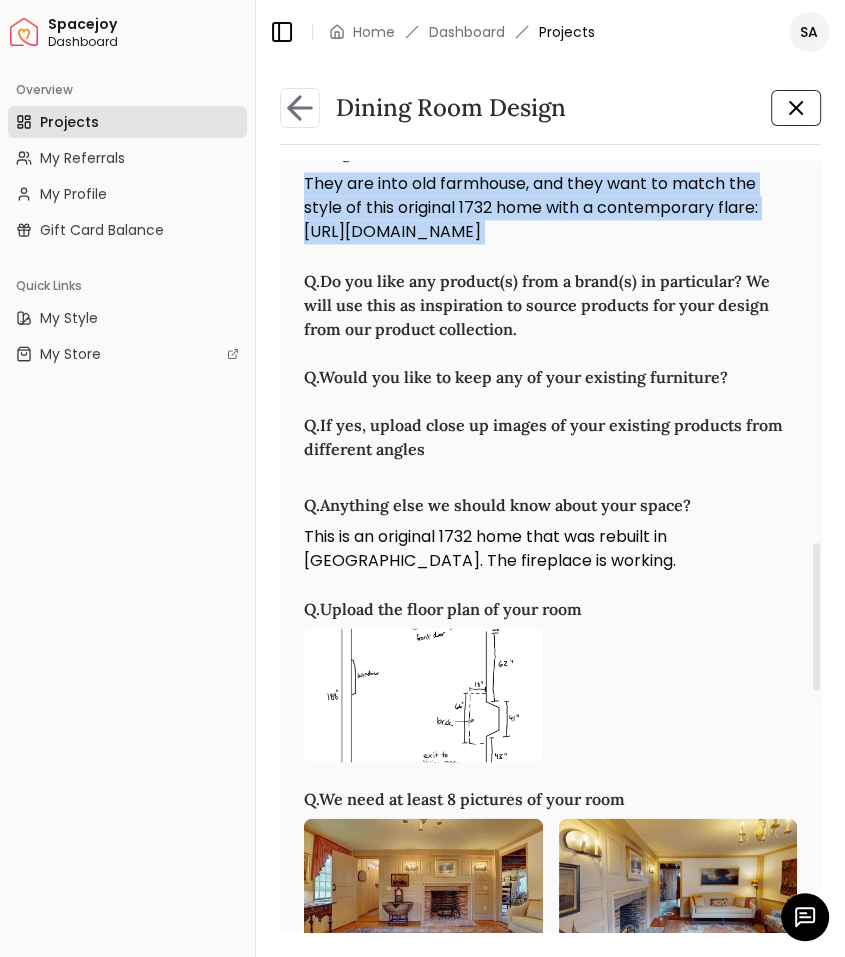 click at bounding box center (423, 695) 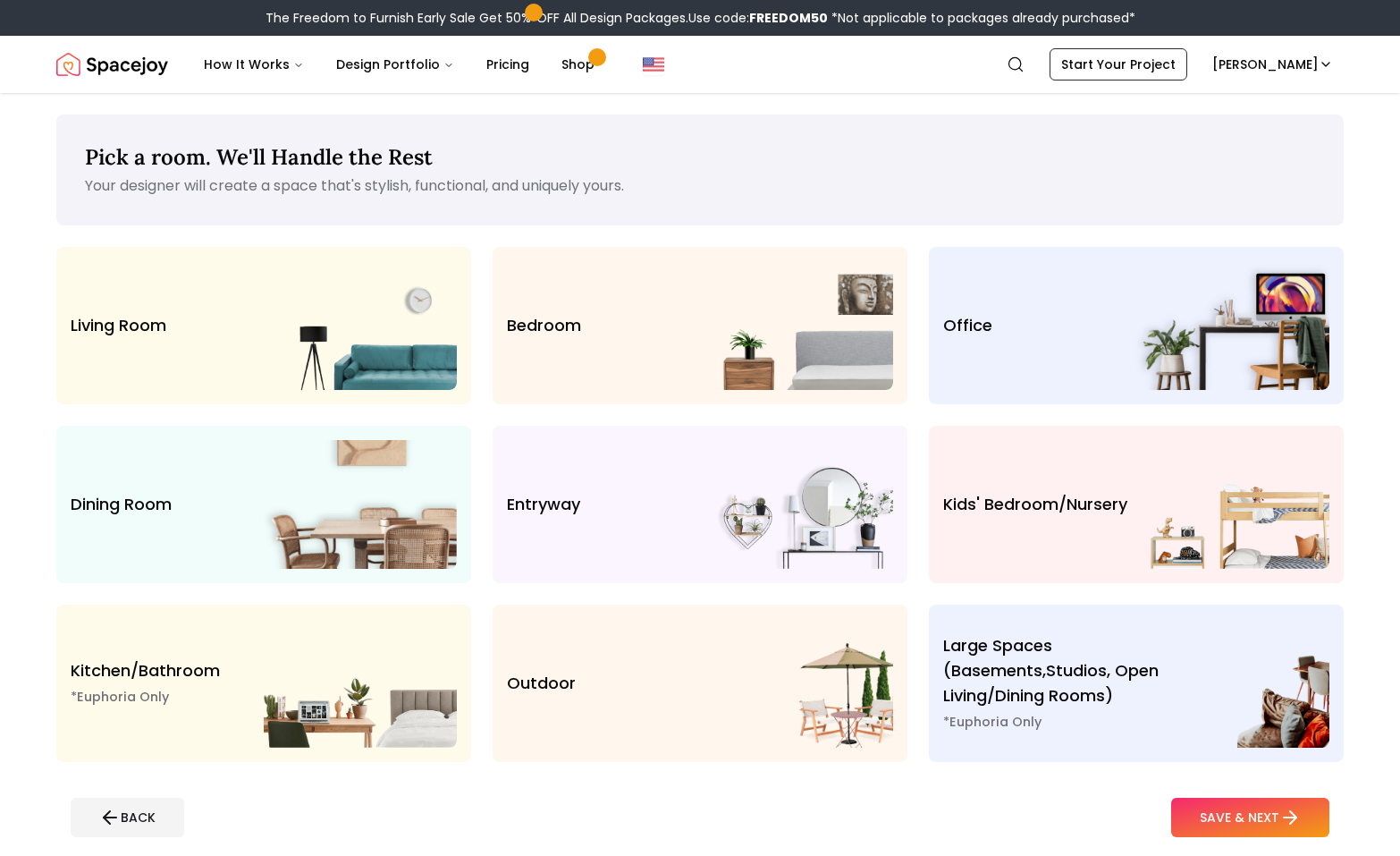 scroll, scrollTop: 0, scrollLeft: 0, axis: both 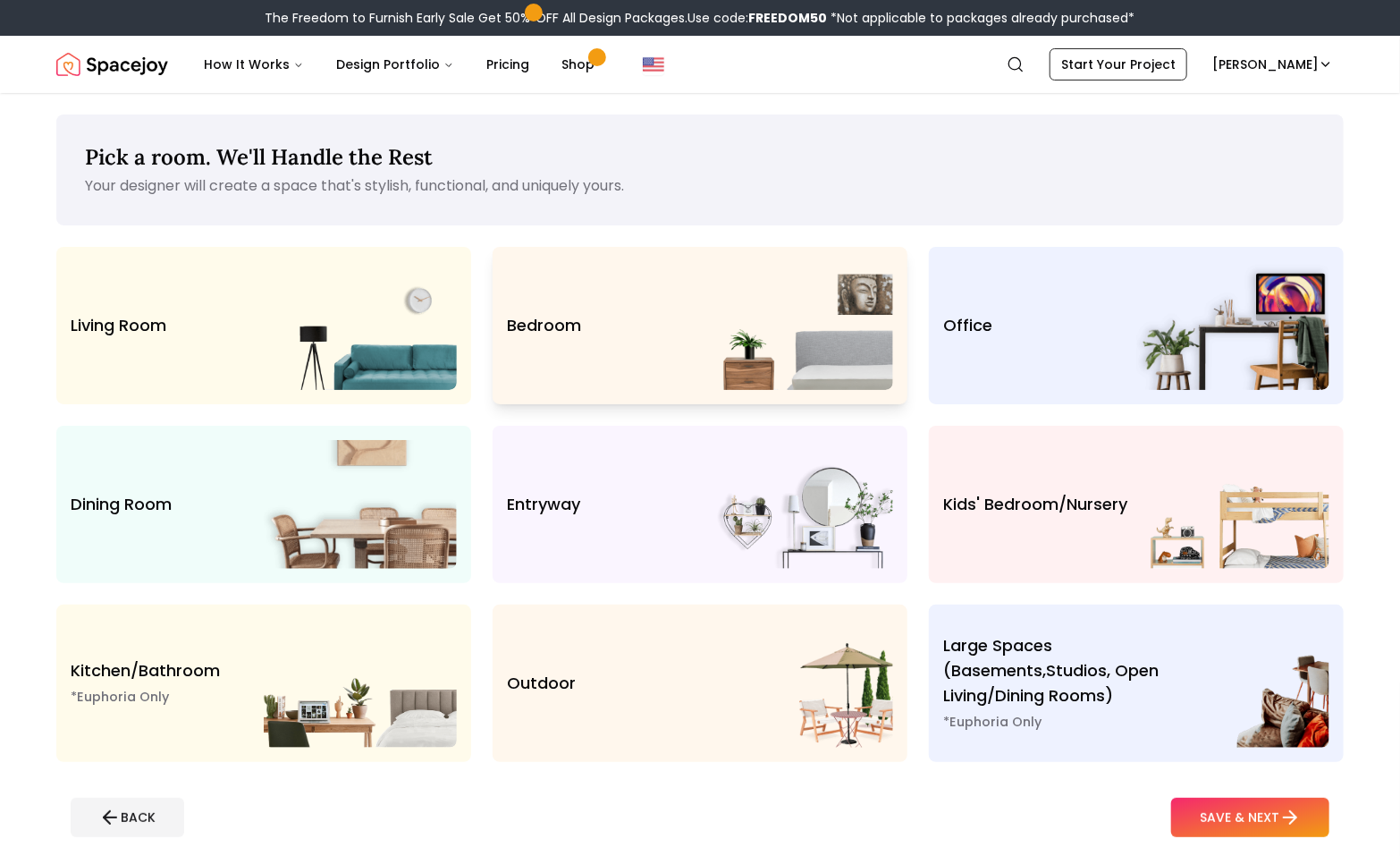 click on "Bedroom" at bounding box center (700, 326) 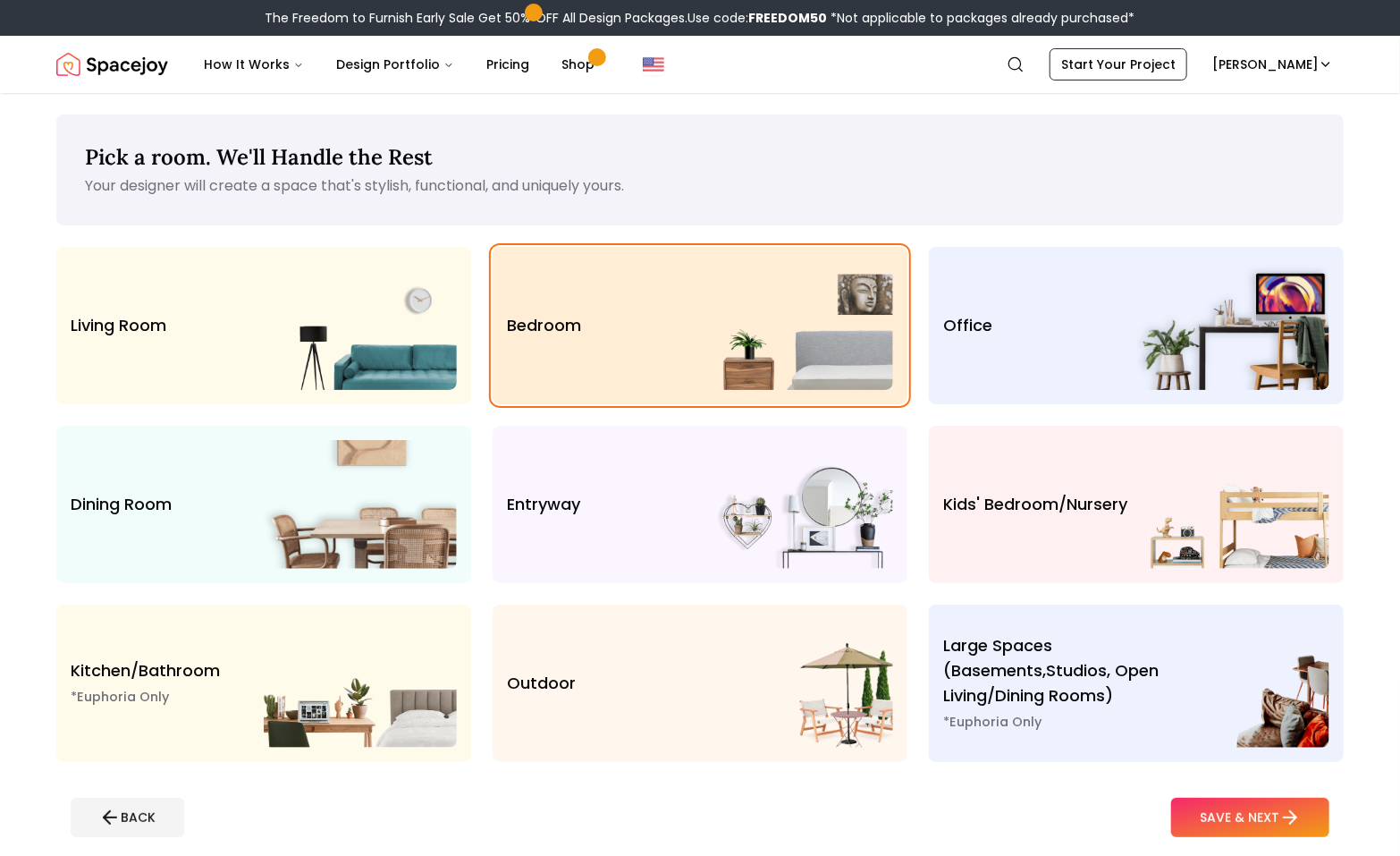 click on "BACK SAVE & NEXT" at bounding box center (700, 818) 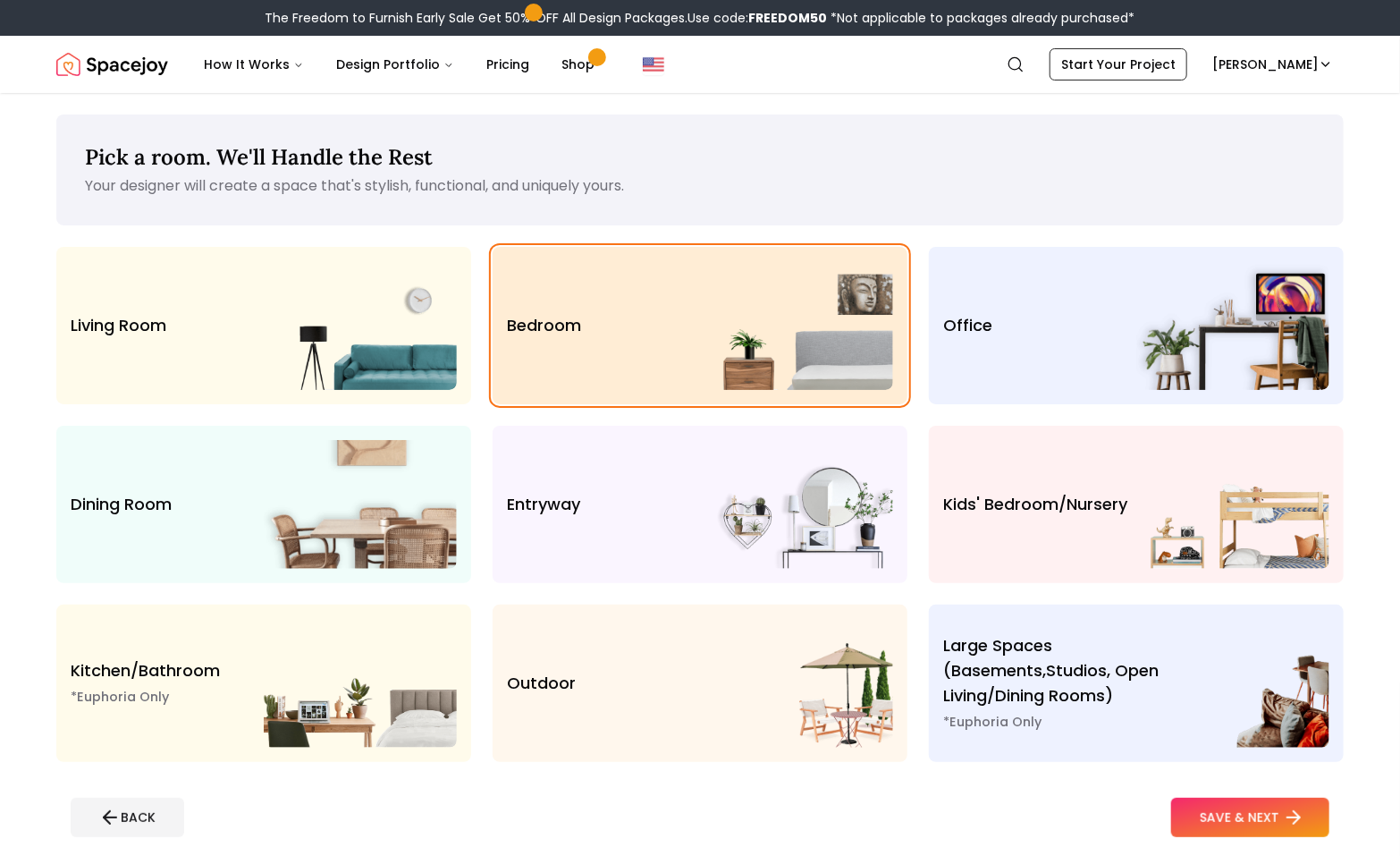 click on "SAVE & NEXT" at bounding box center [1250, 818] 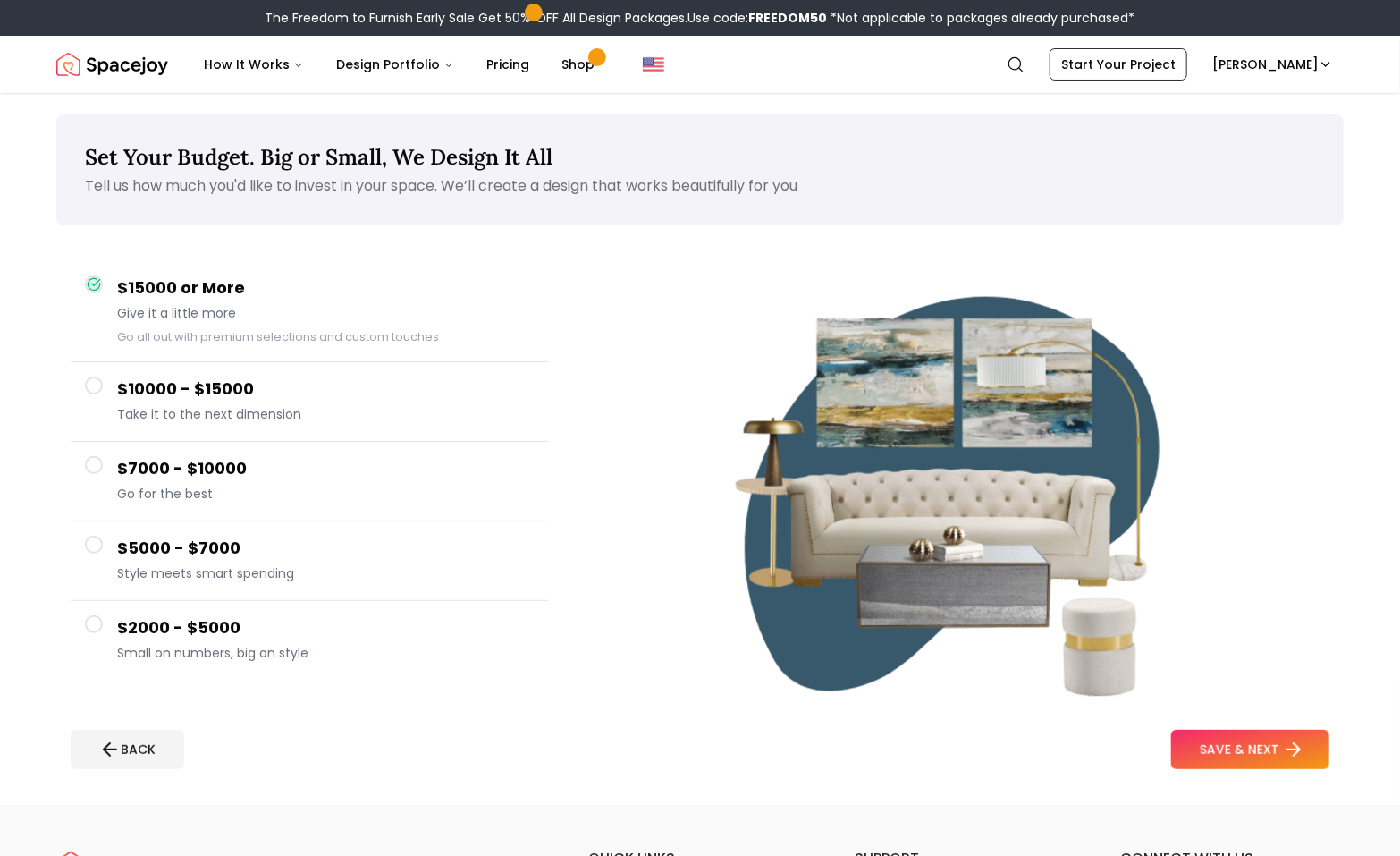 click on "SAVE & NEXT" at bounding box center (1250, 750) 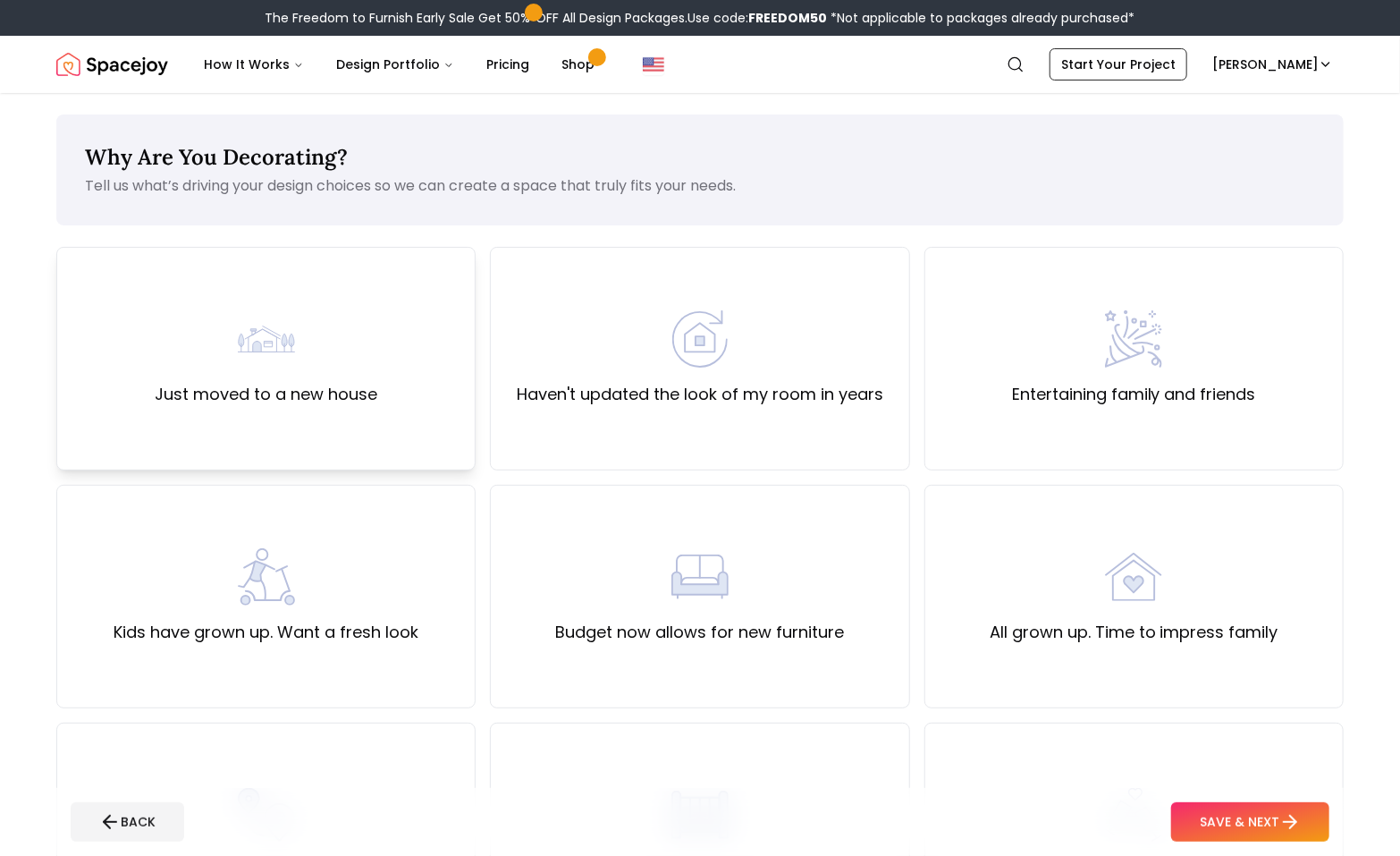 click on "Just moved to a new house" at bounding box center (266, 359) 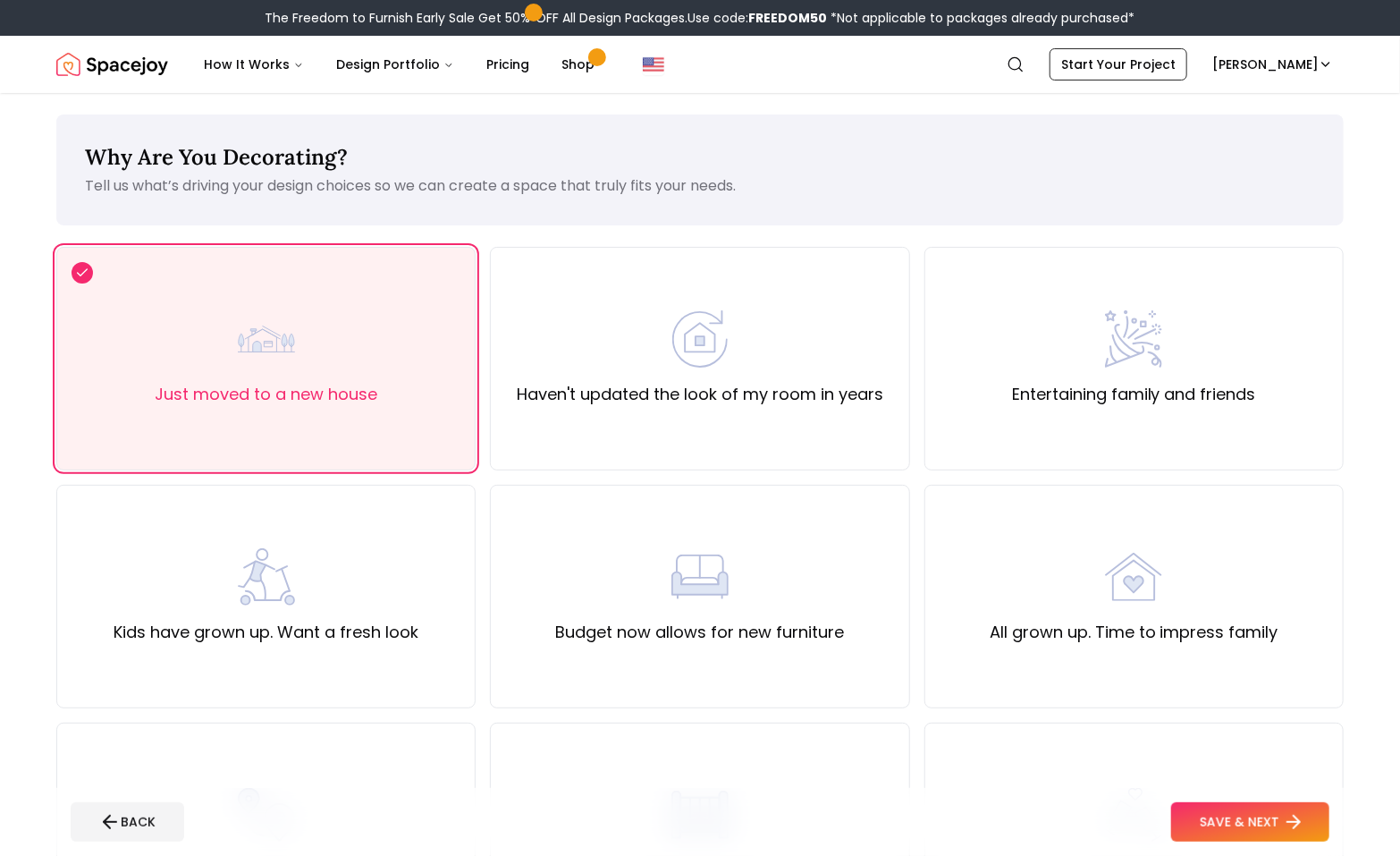 click on "SAVE & NEXT" at bounding box center (1250, 822) 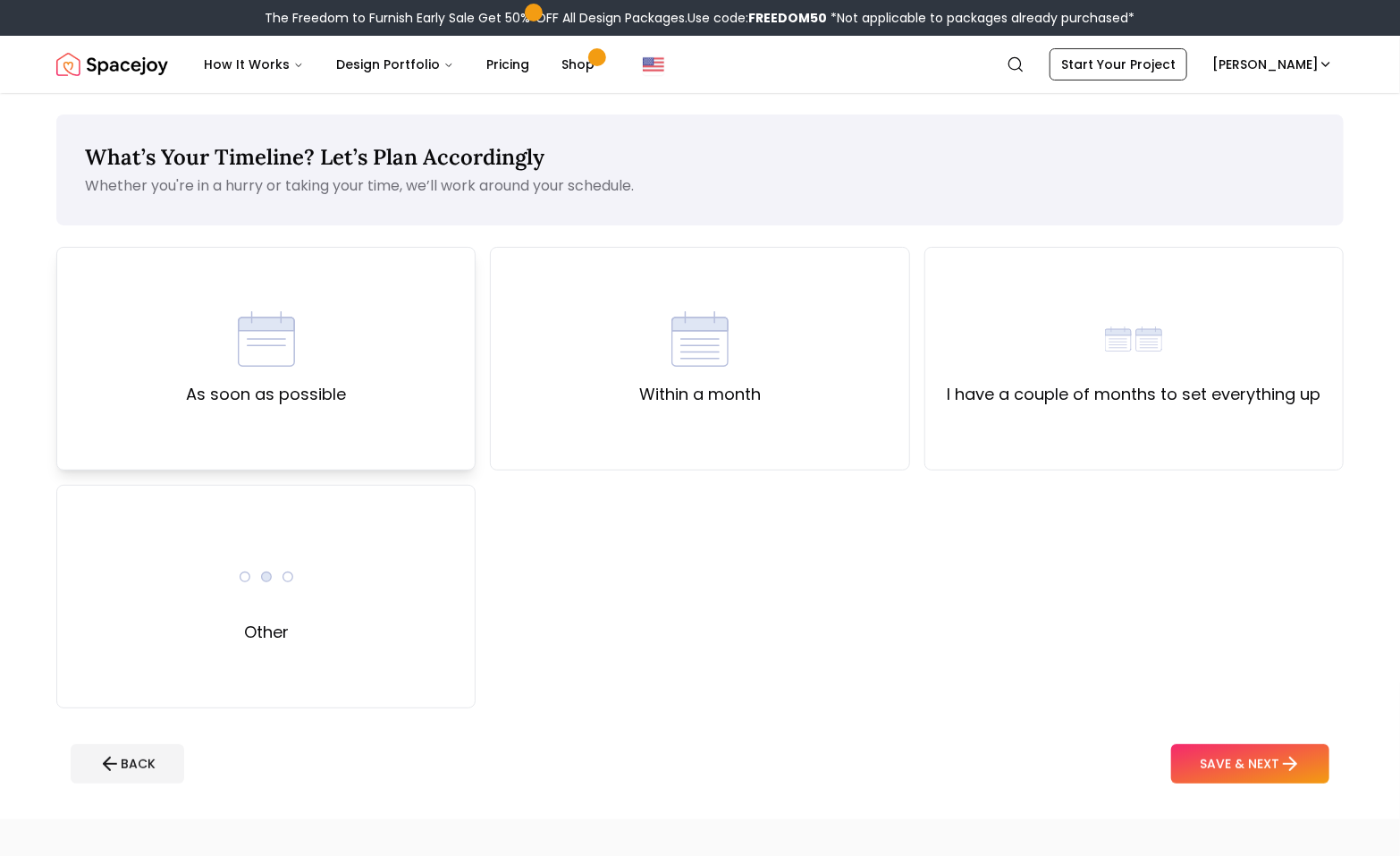 click on "As soon as possible" at bounding box center [266, 359] 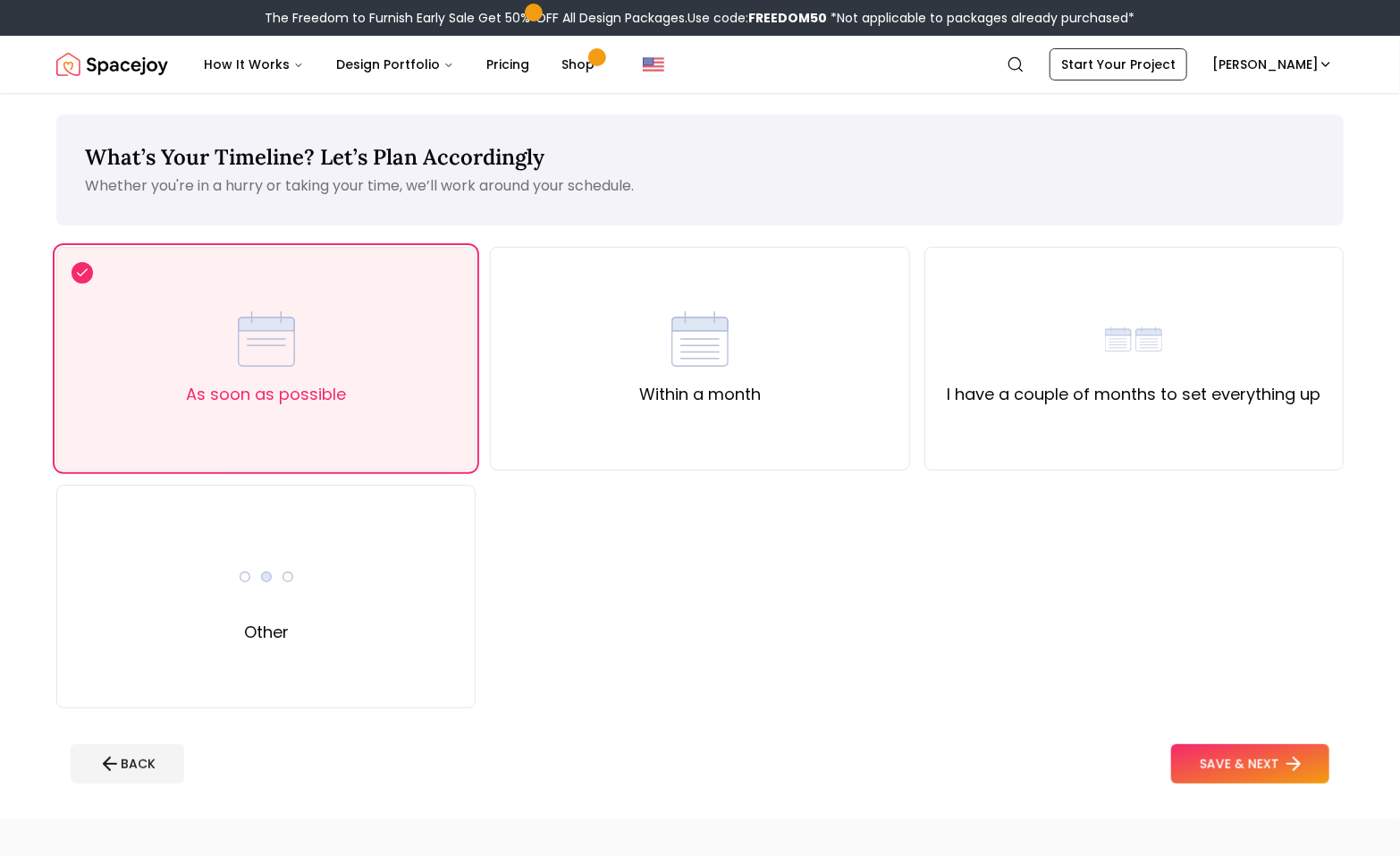 click on "SAVE & NEXT" at bounding box center [1250, 764] 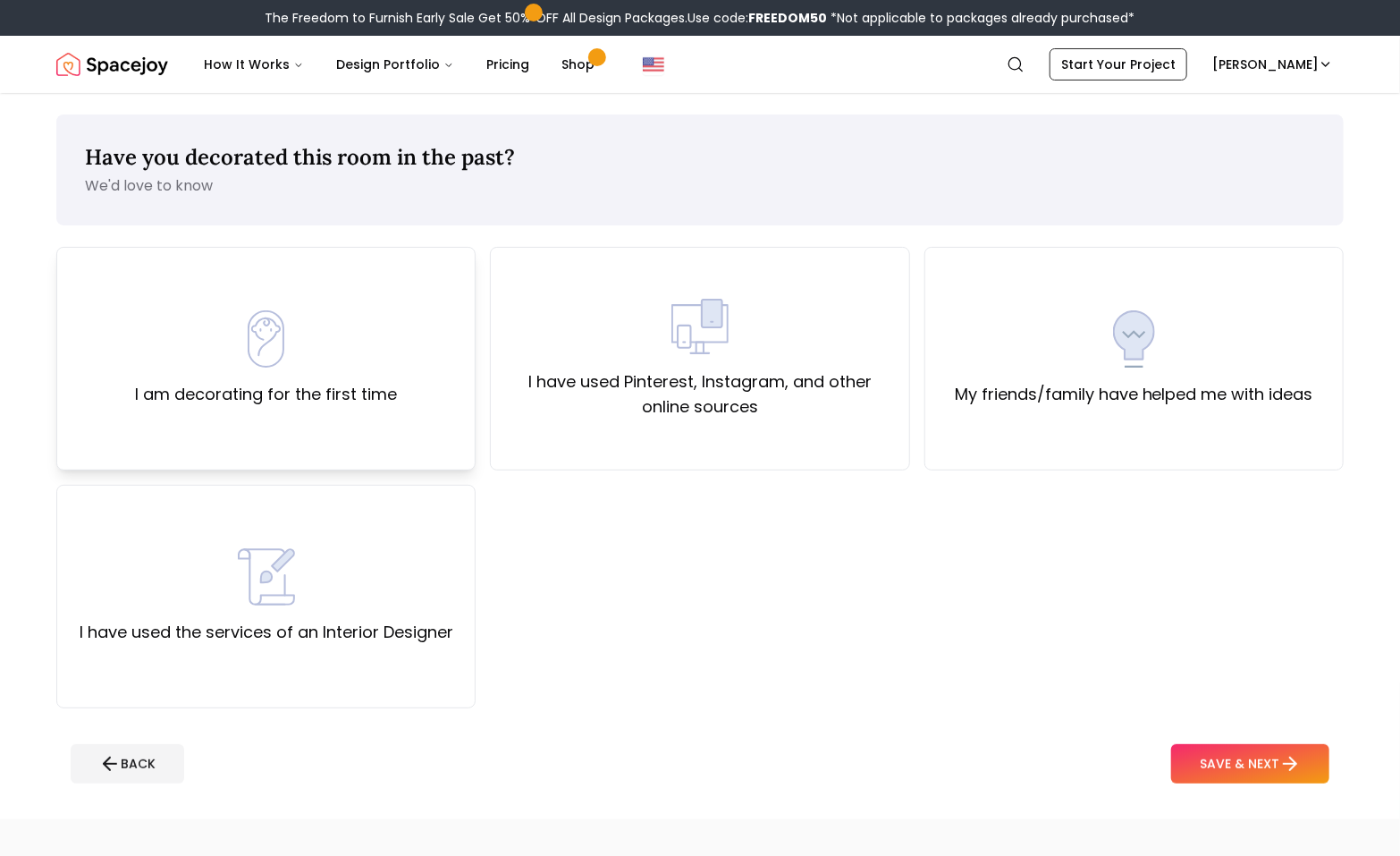 click on "I am decorating for the first time" at bounding box center (266, 359) 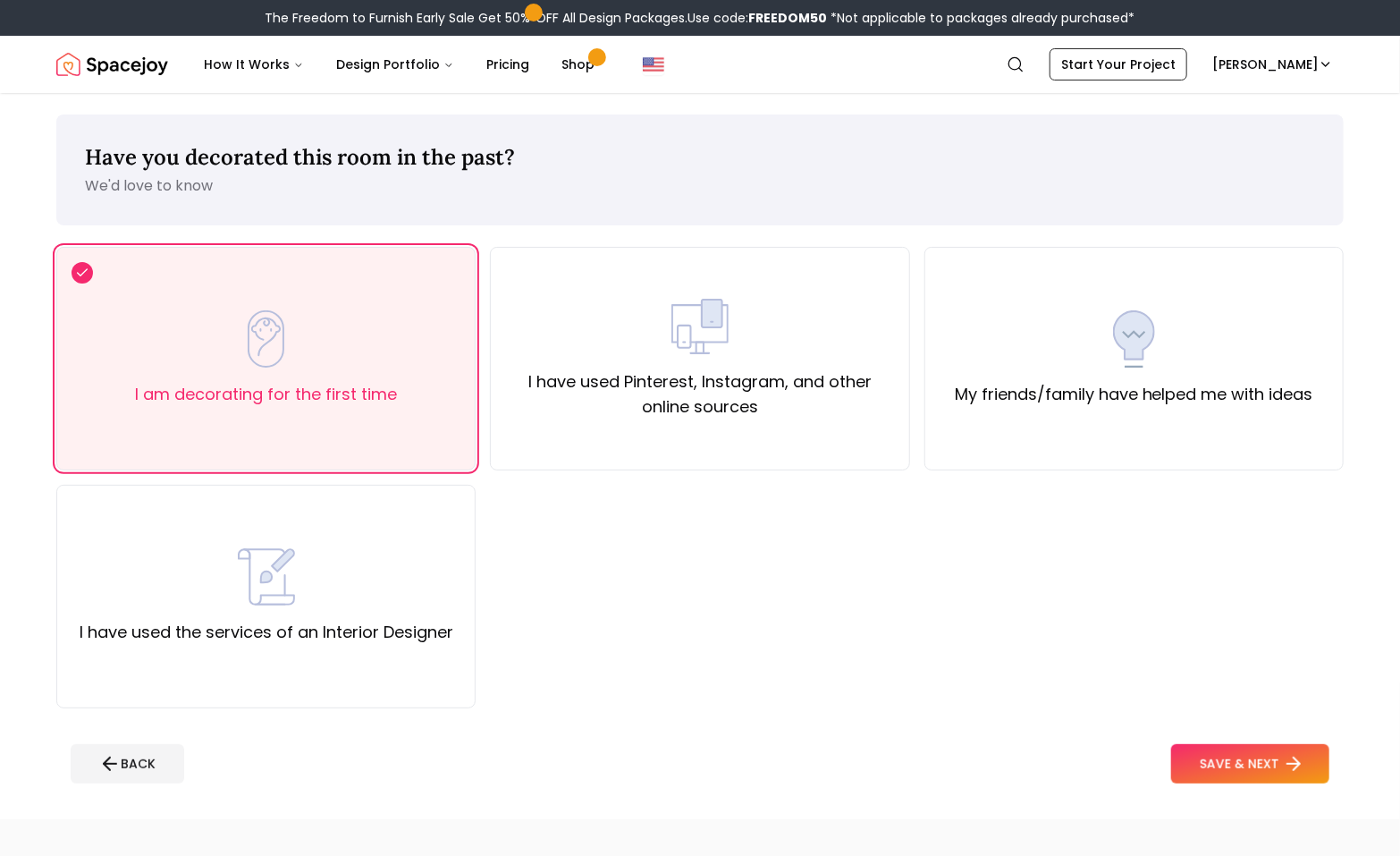 click on "SAVE & NEXT" at bounding box center [1250, 764] 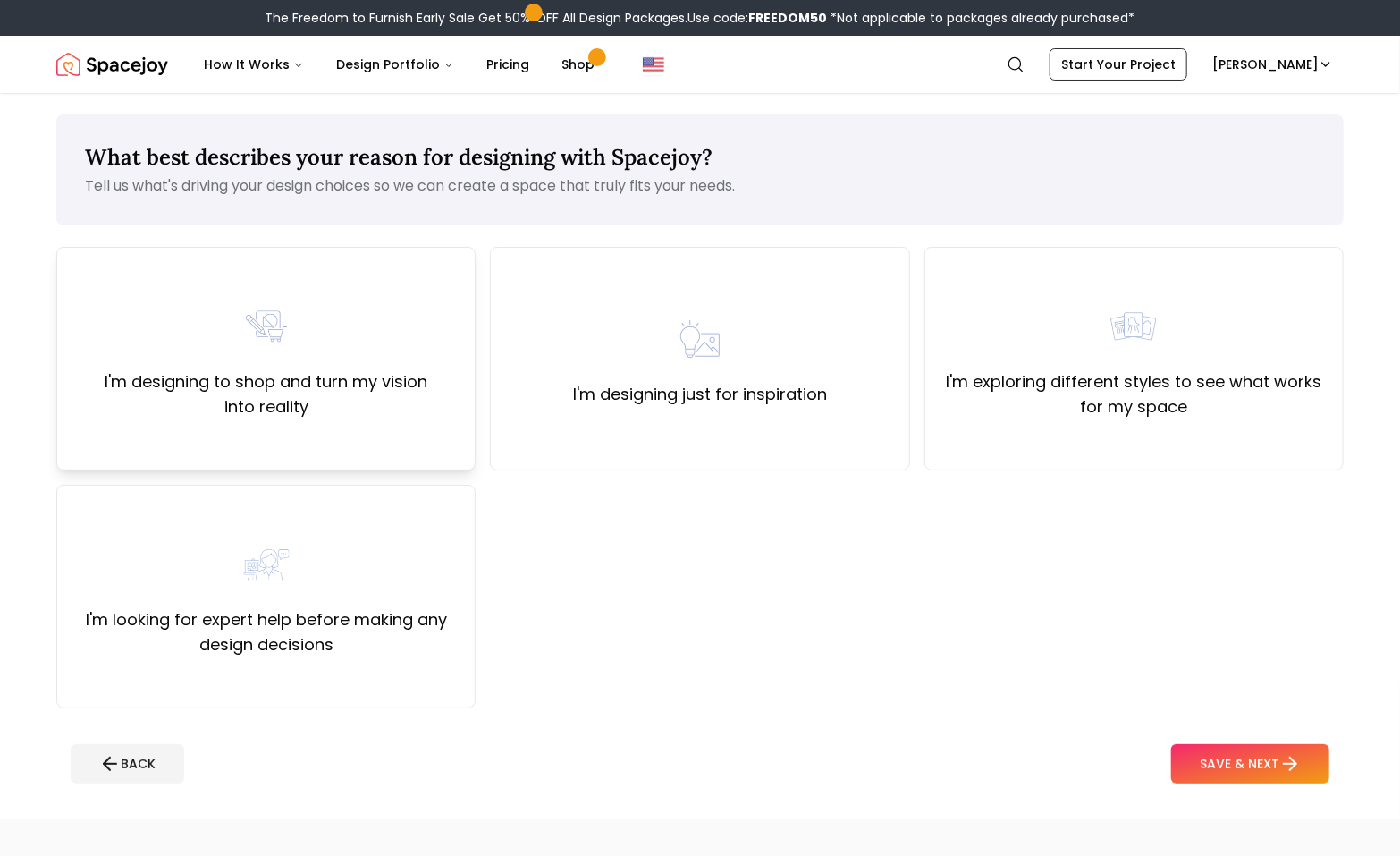 click on "I'm designing to shop and turn my vision into reality" at bounding box center [266, 394] 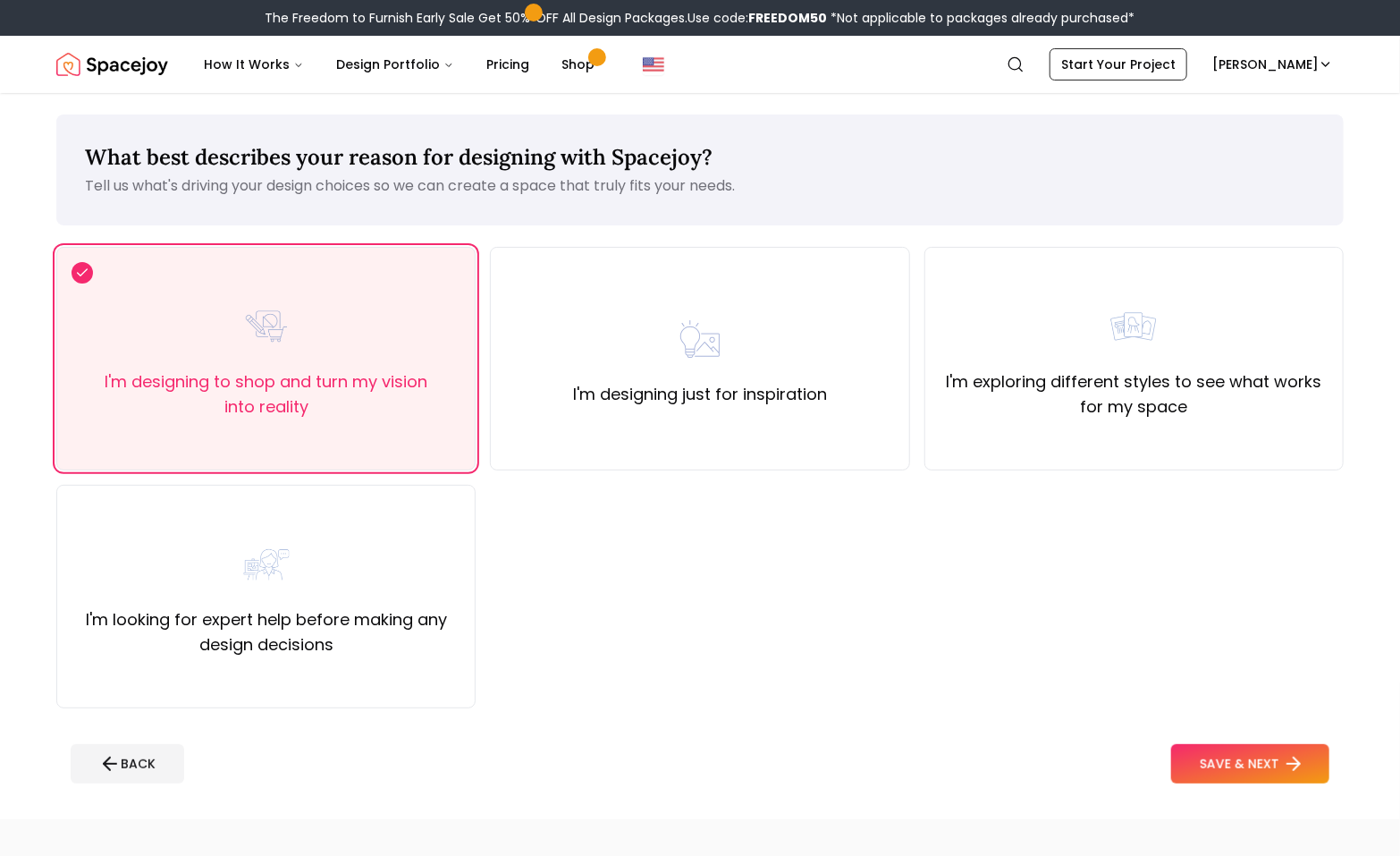 click on "SAVE & NEXT" at bounding box center [1250, 764] 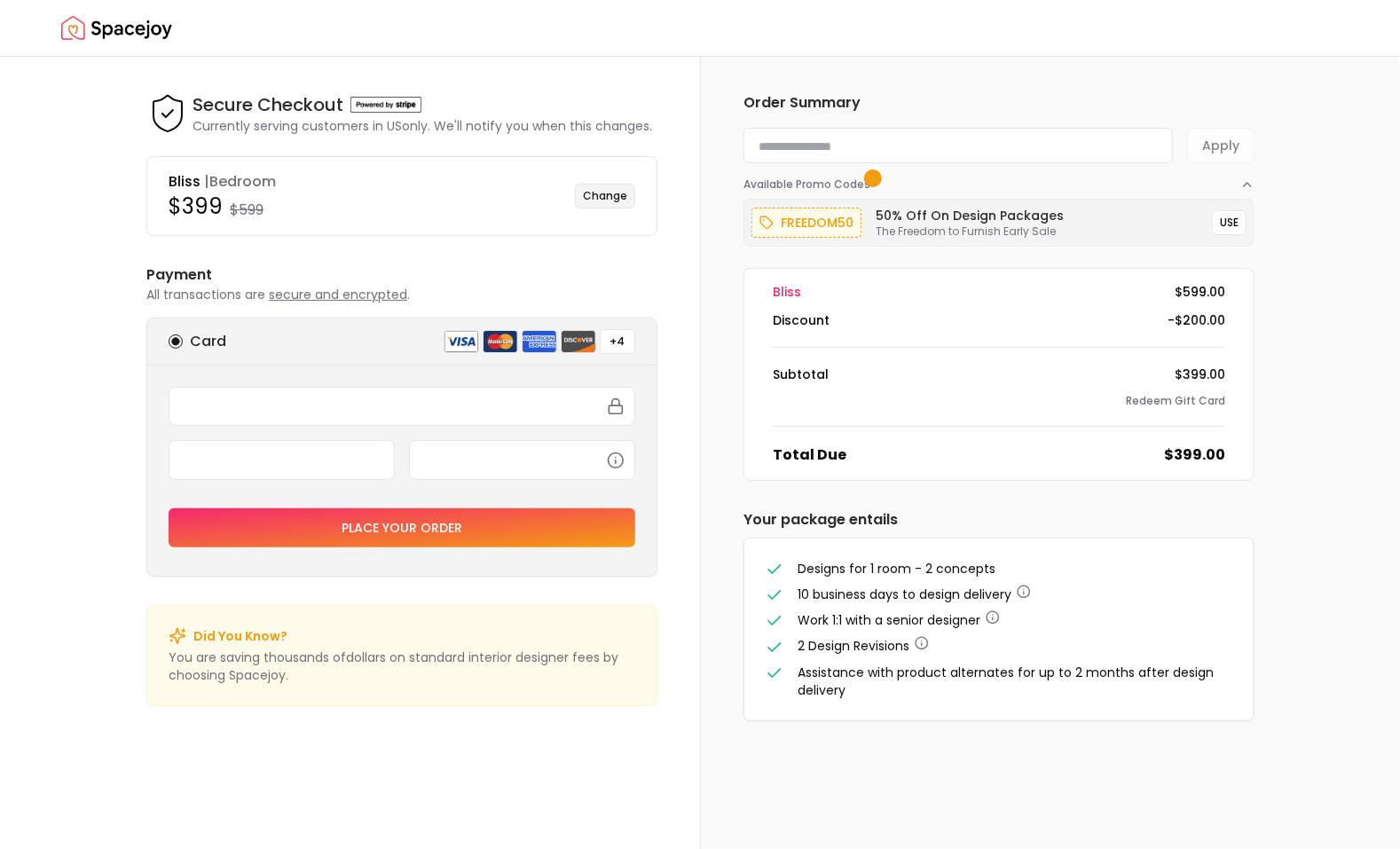 click on "Change" at bounding box center [605, 196] 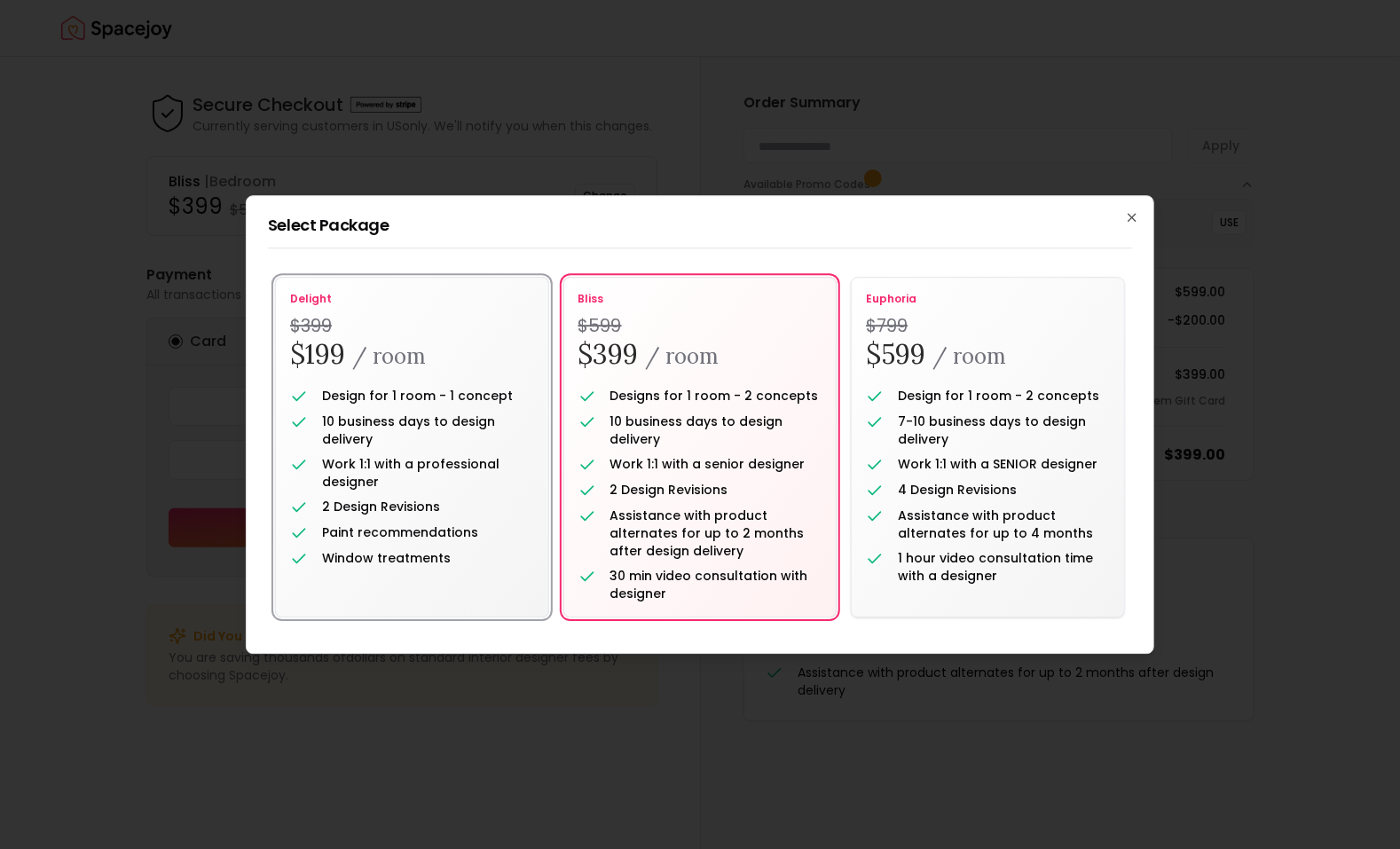 click on "$199   / room" at bounding box center (412, 355) 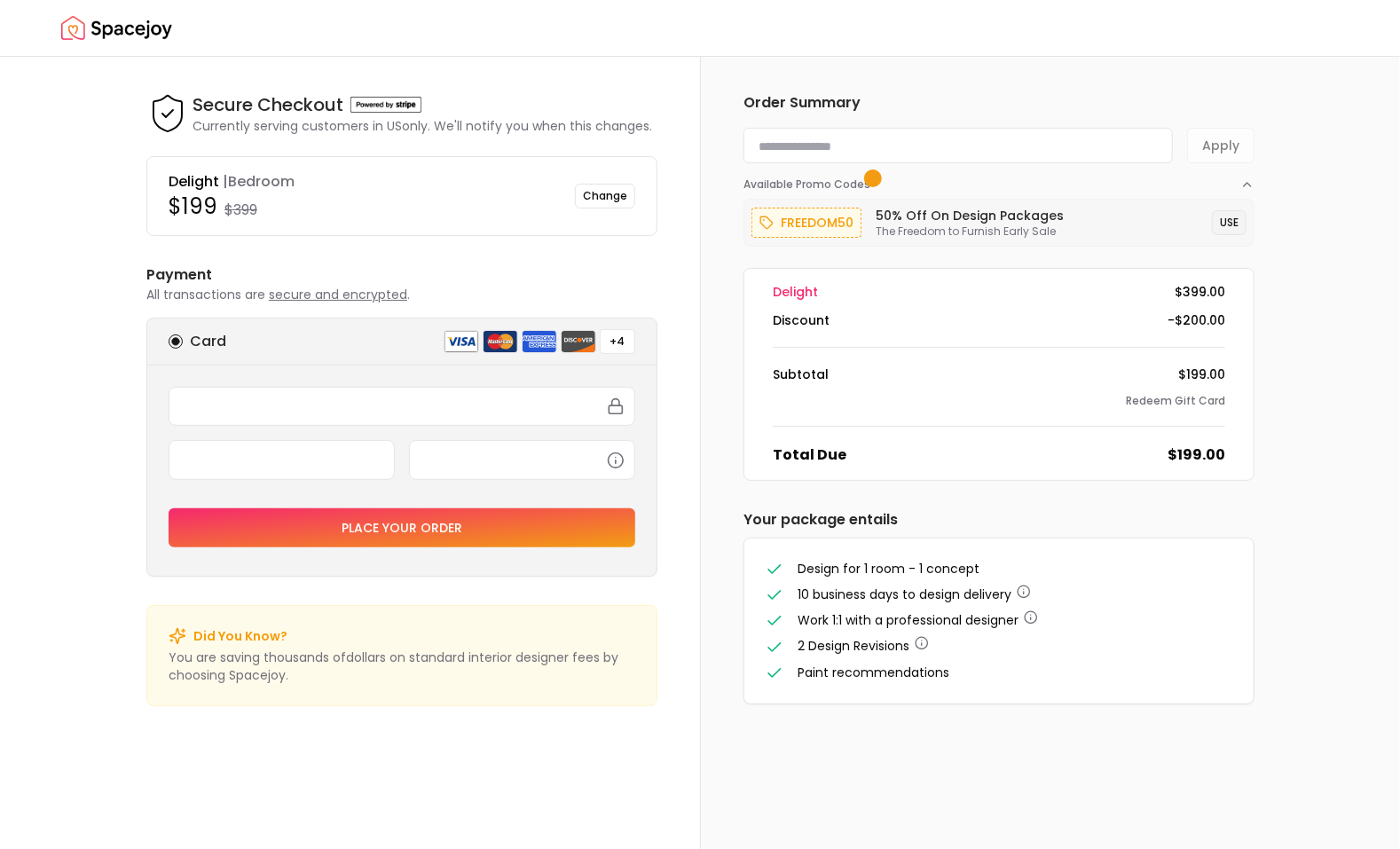 click on "USE" at bounding box center [1229, 223] 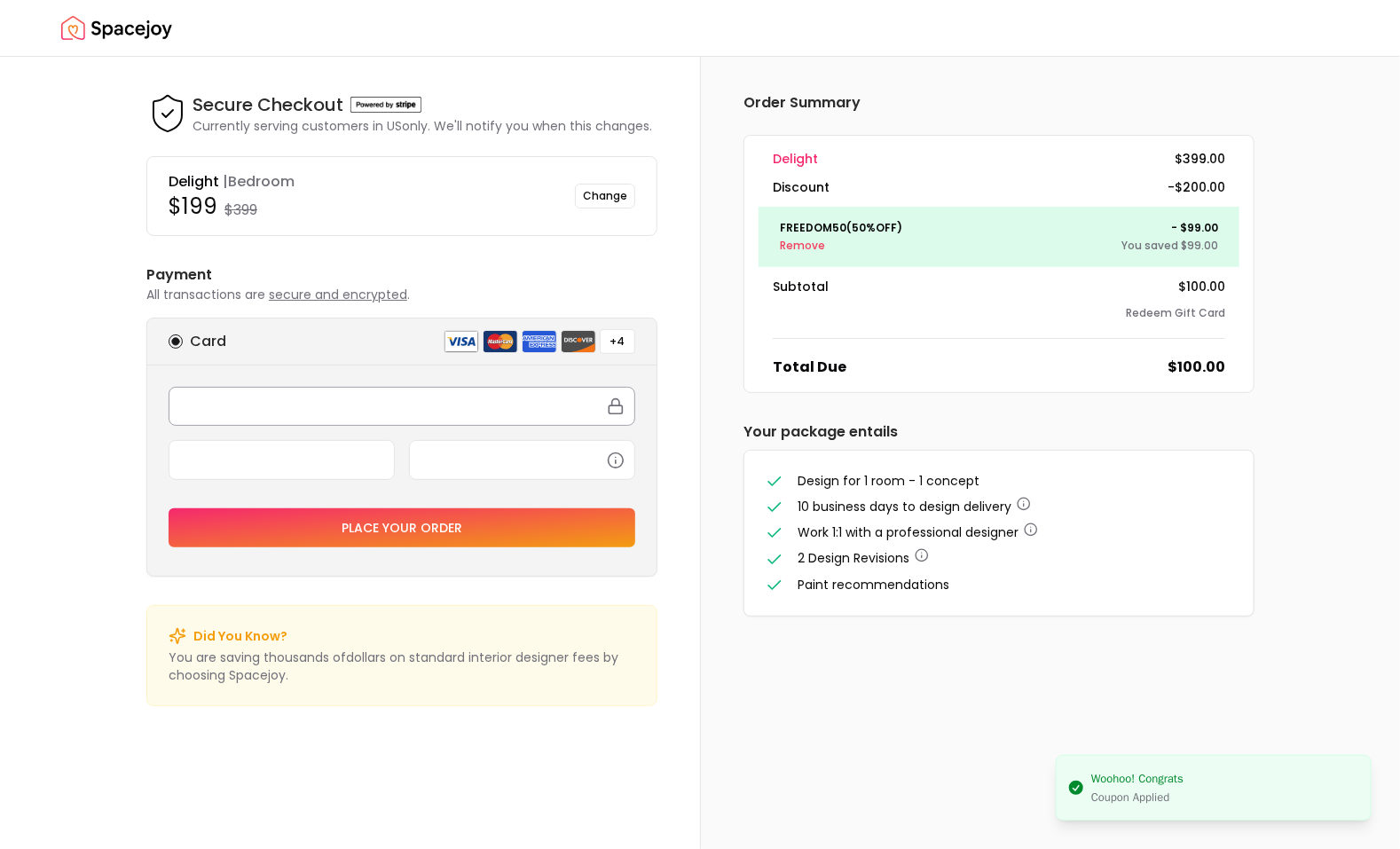 click at bounding box center (402, 406) 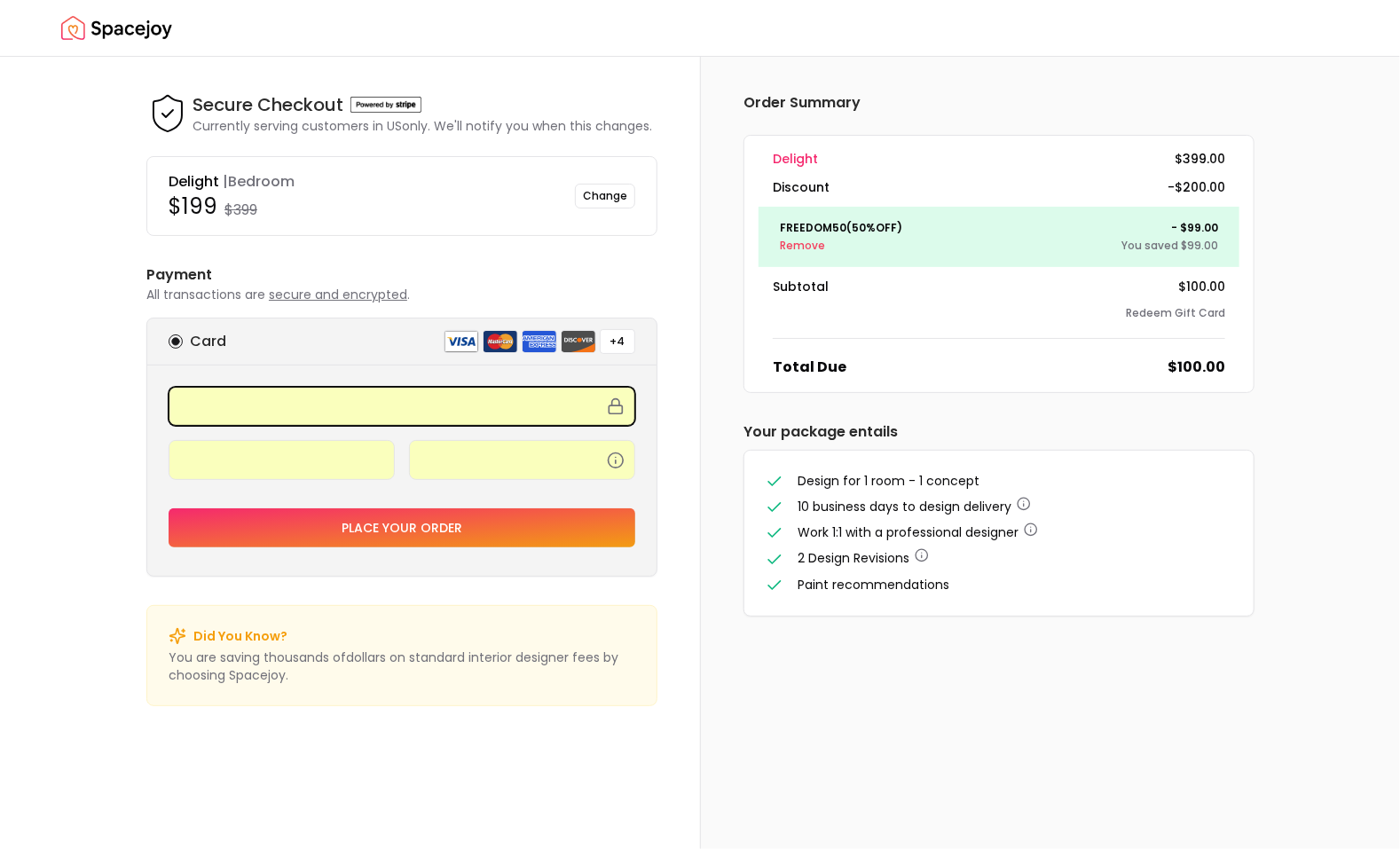 click on "Place your order" at bounding box center (402, 528) 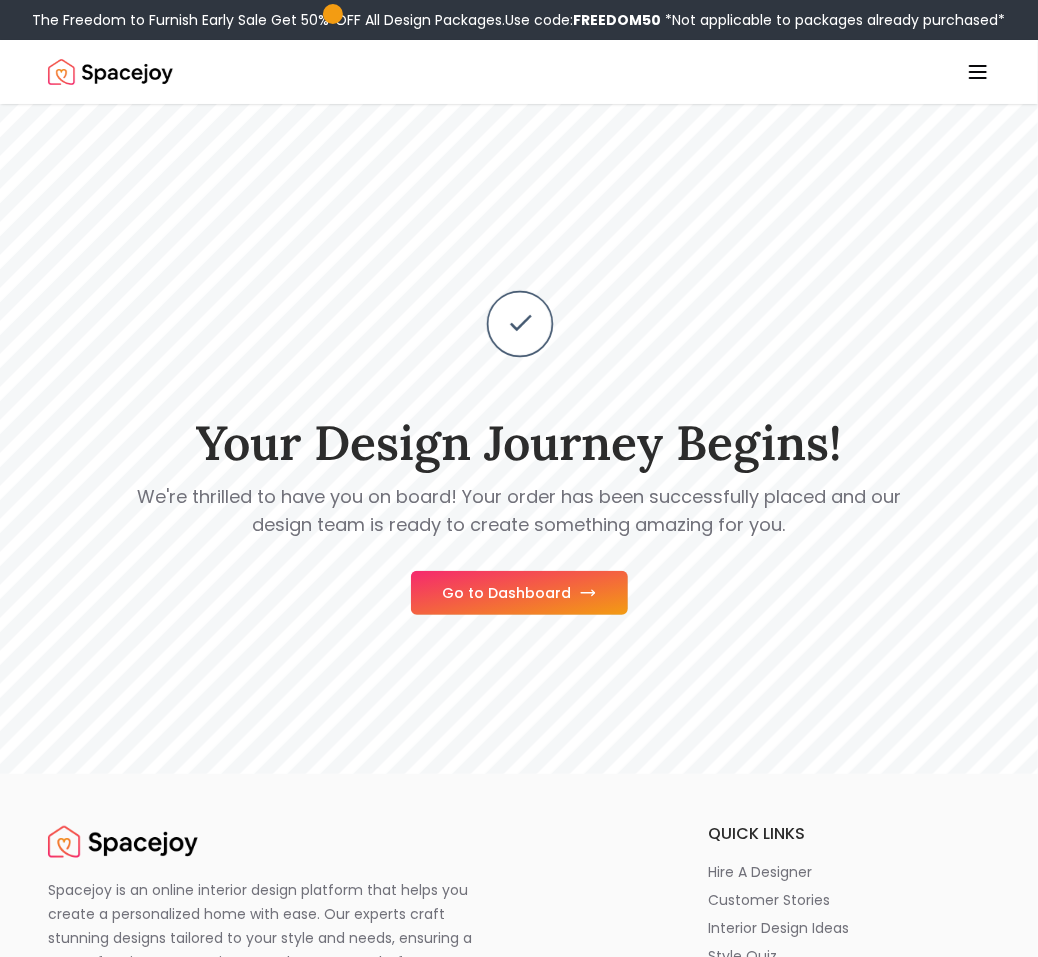 click on "Go to Dashboard" at bounding box center [519, 593] 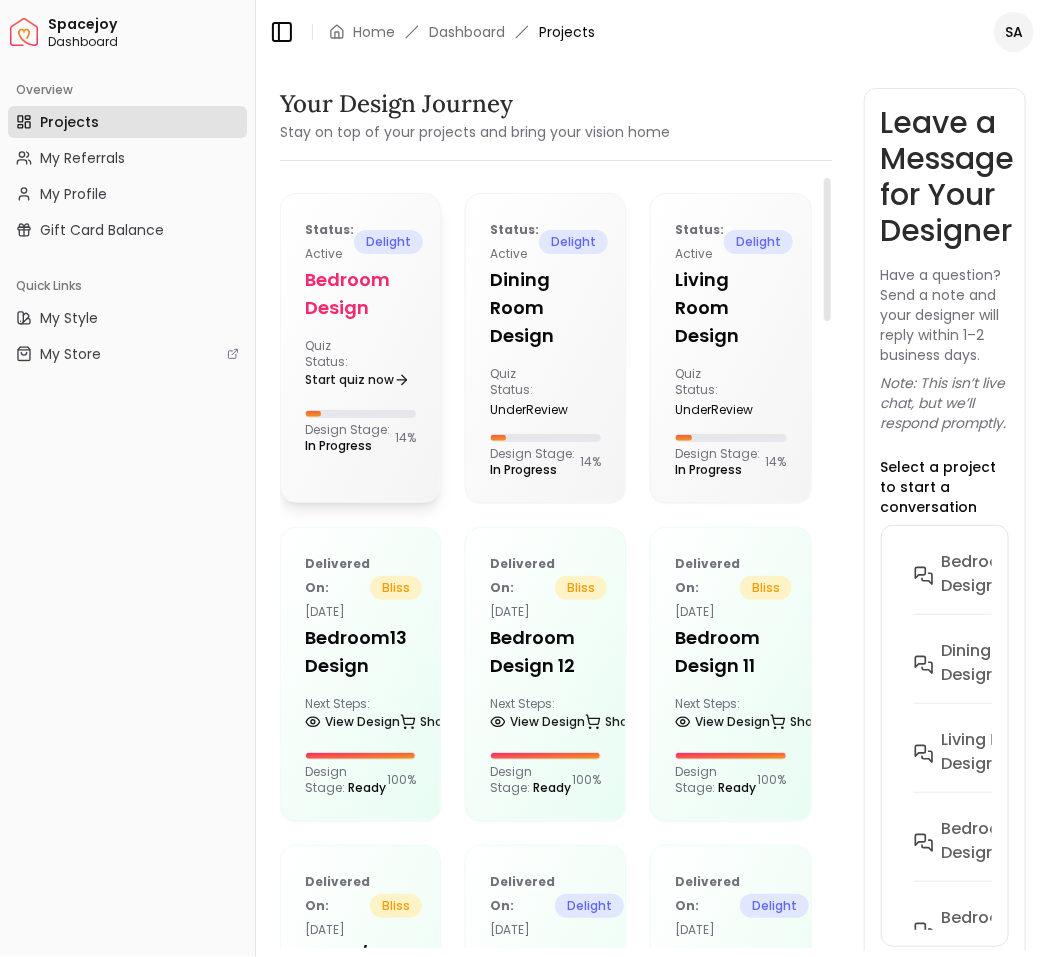 click on "Bedroom design" at bounding box center [360, 294] 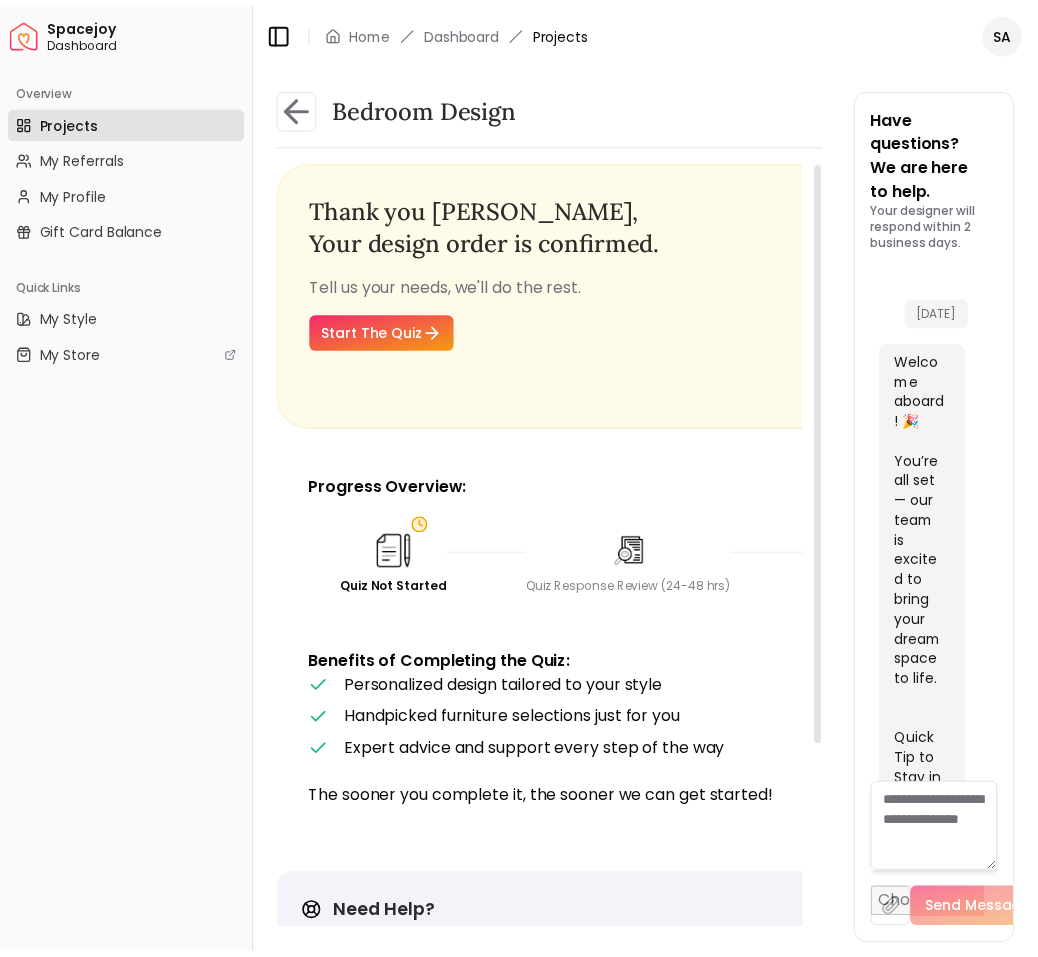 scroll, scrollTop: 2279, scrollLeft: 0, axis: vertical 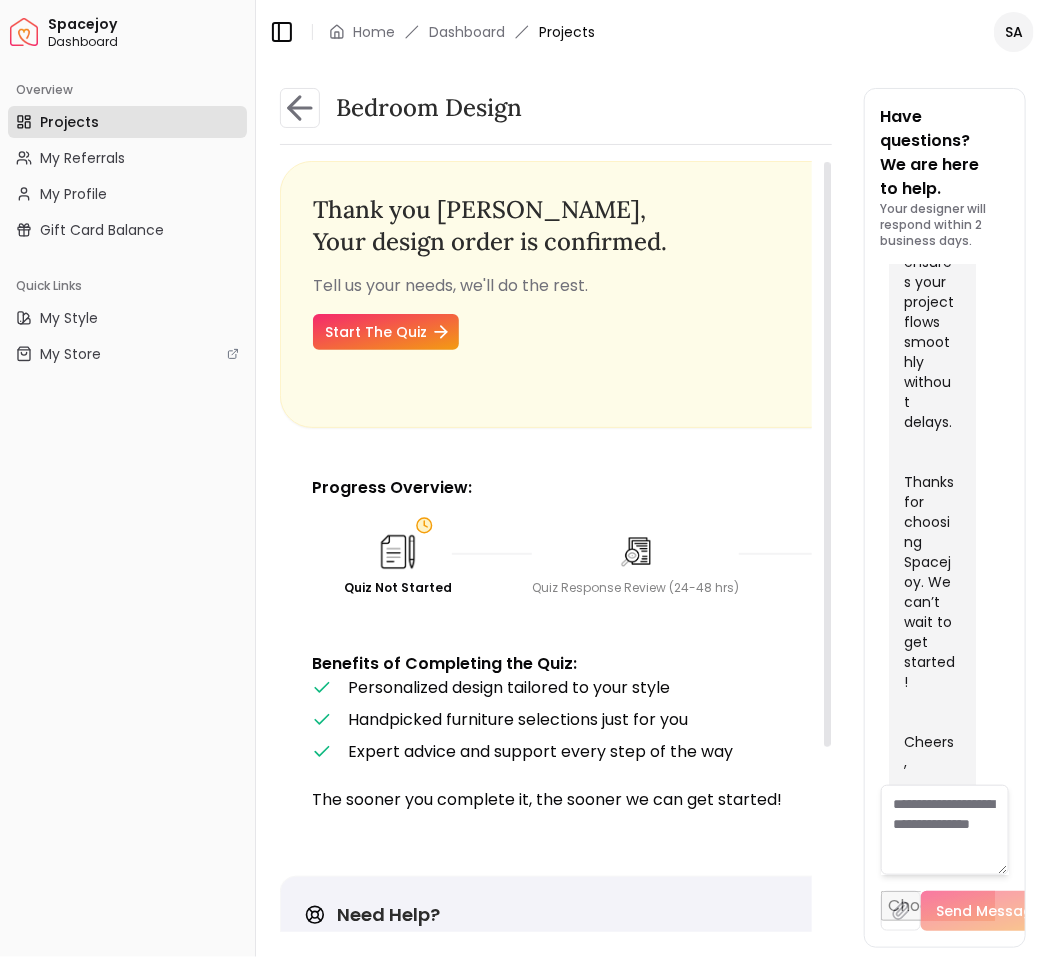 click on "Start The Quiz" at bounding box center (386, 332) 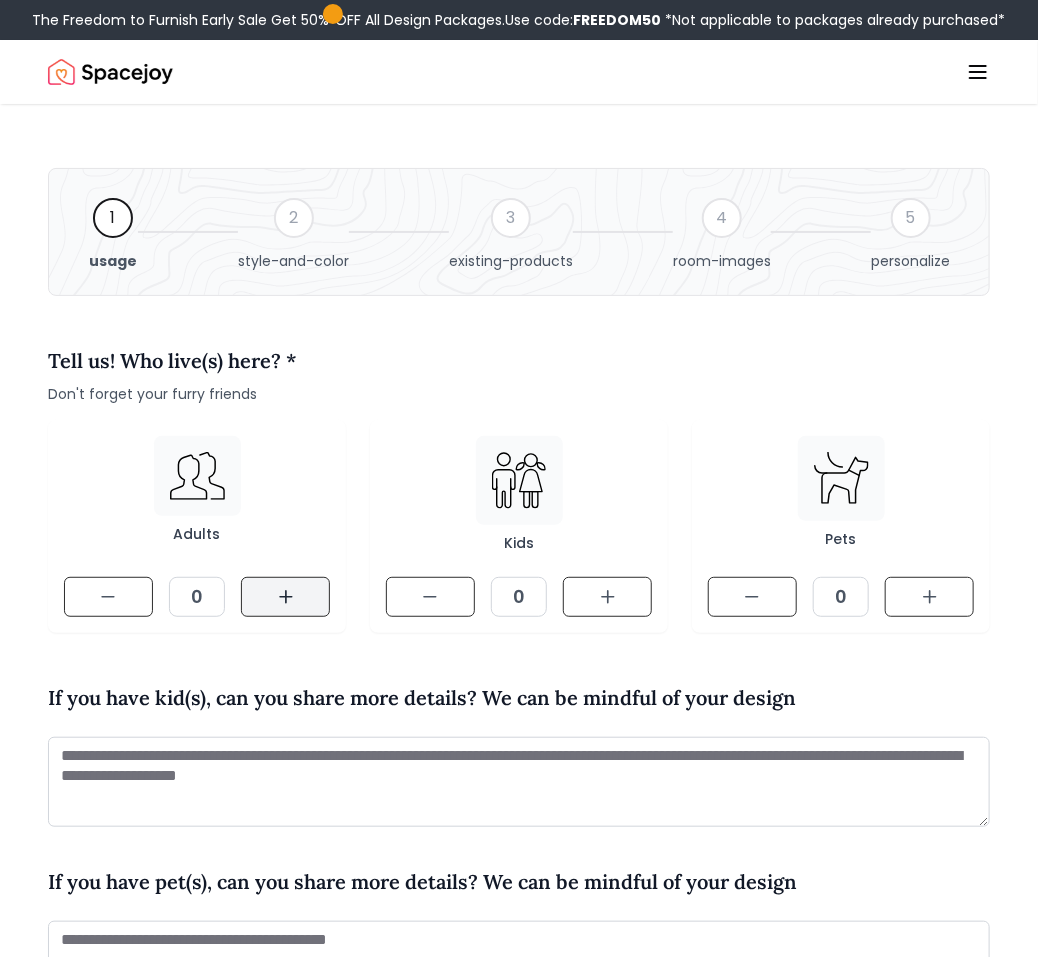 click at bounding box center [285, 597] 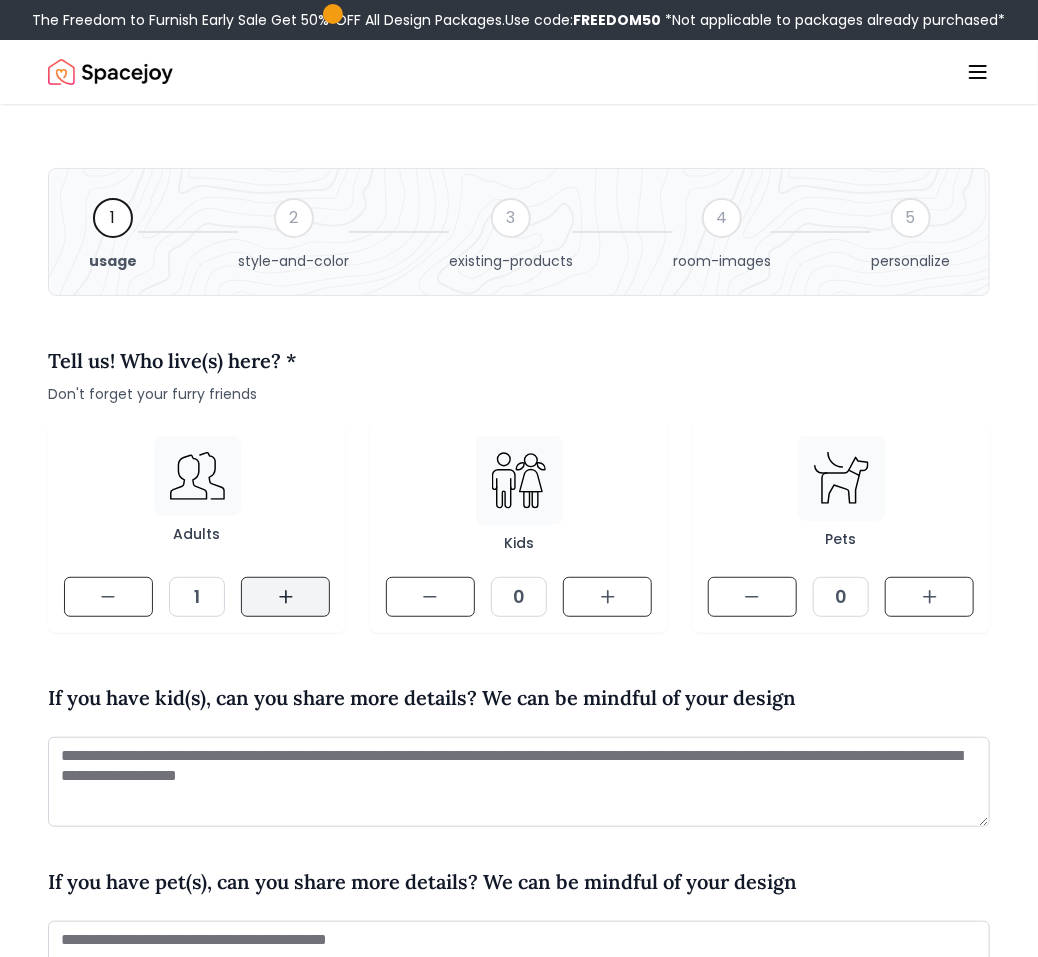 click at bounding box center (285, 597) 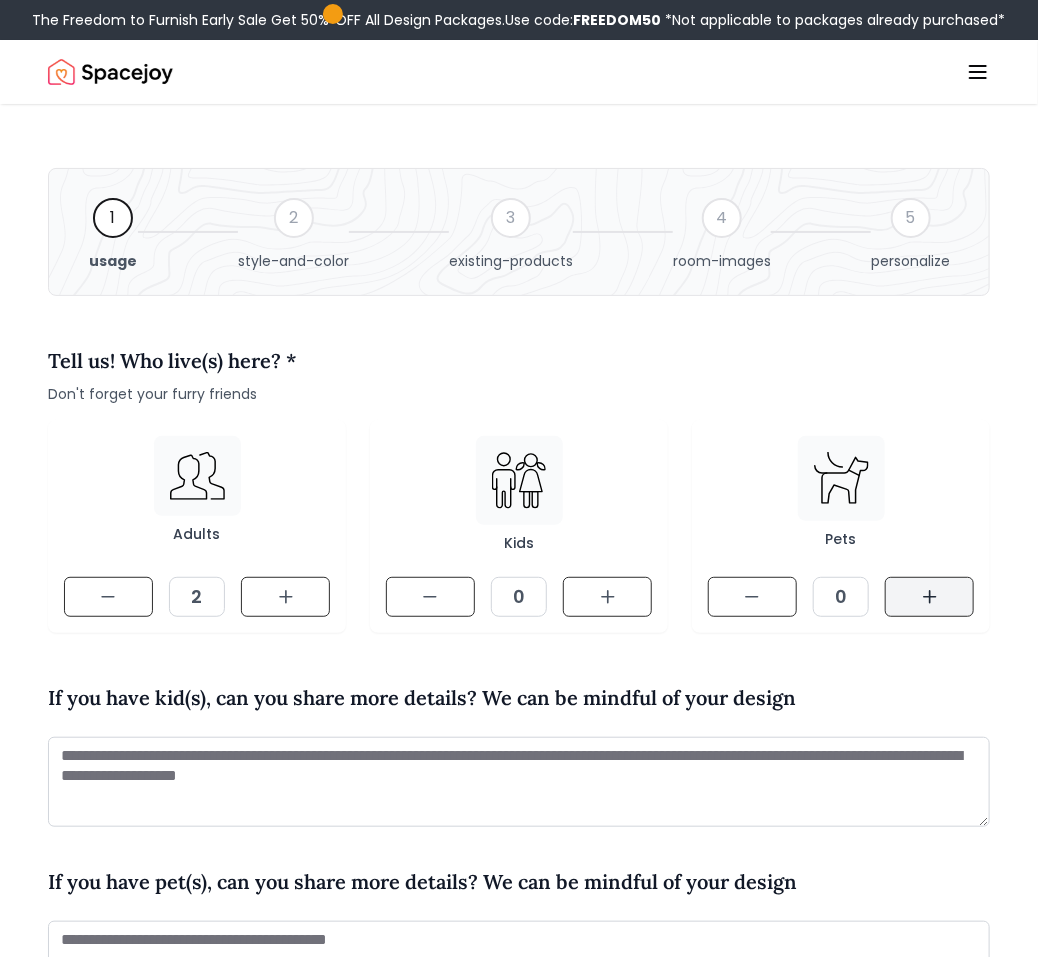 click at bounding box center [929, 597] 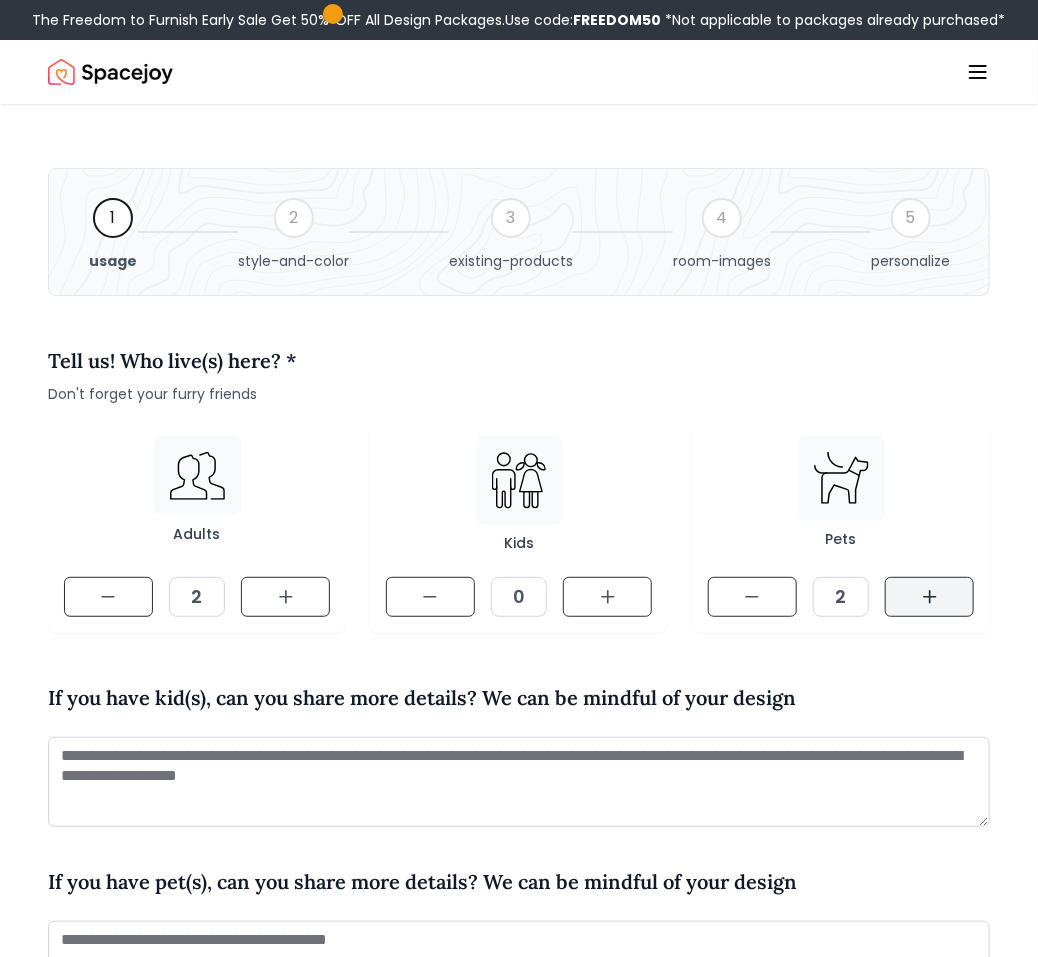 scroll, scrollTop: 3, scrollLeft: 0, axis: vertical 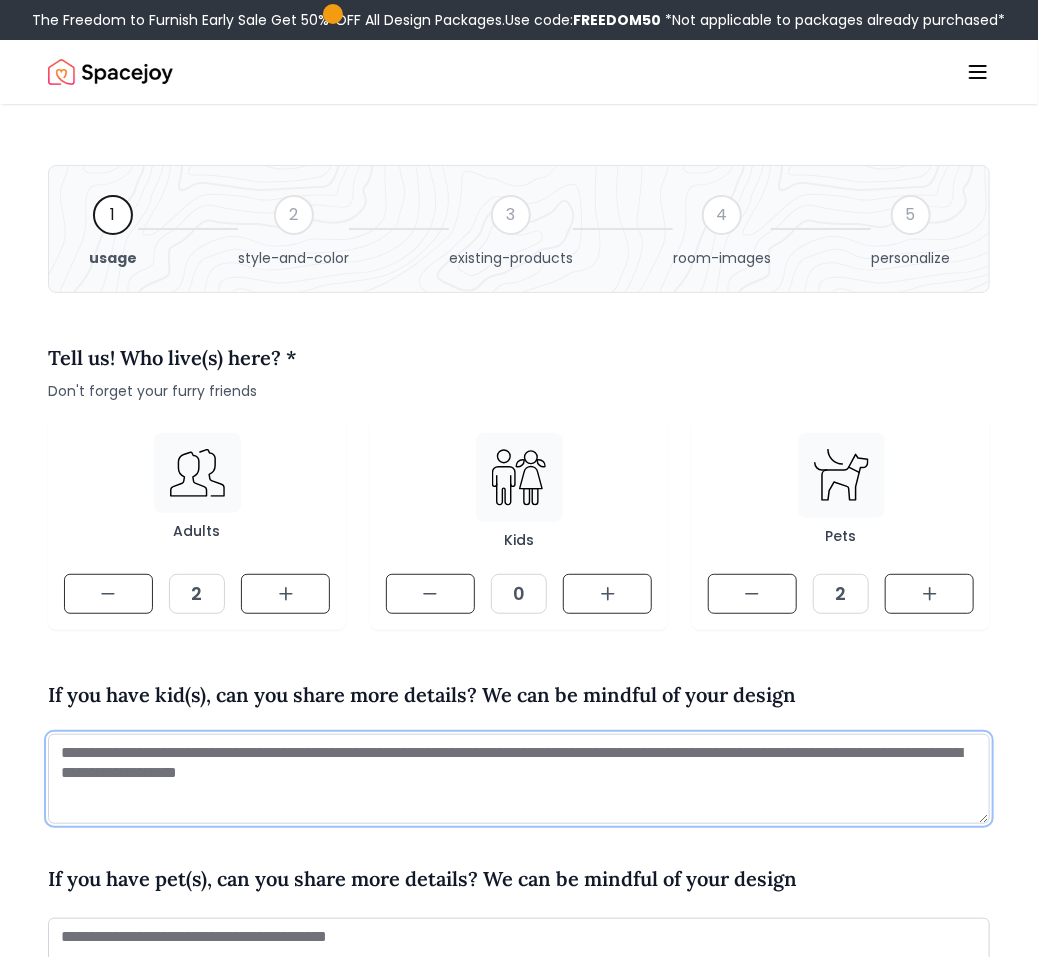click at bounding box center (519, 779) 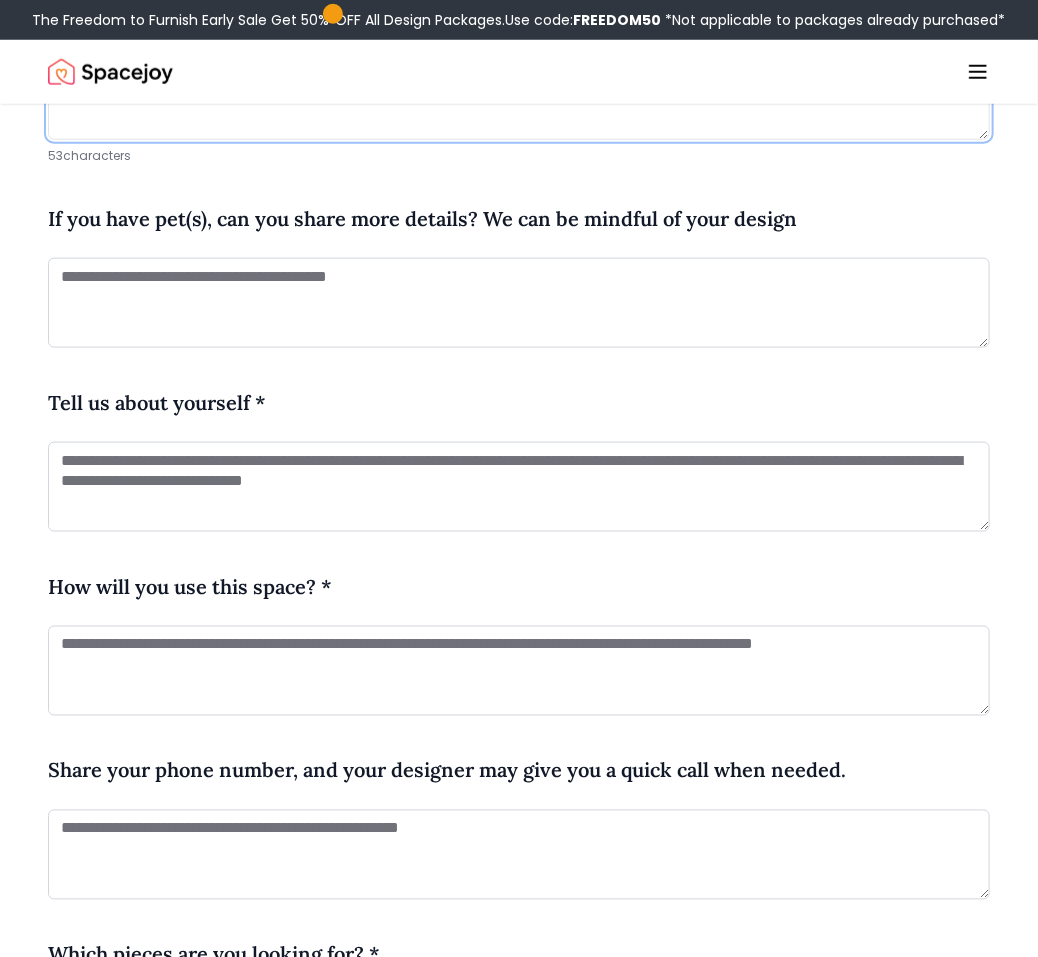 scroll, scrollTop: 654, scrollLeft: 0, axis: vertical 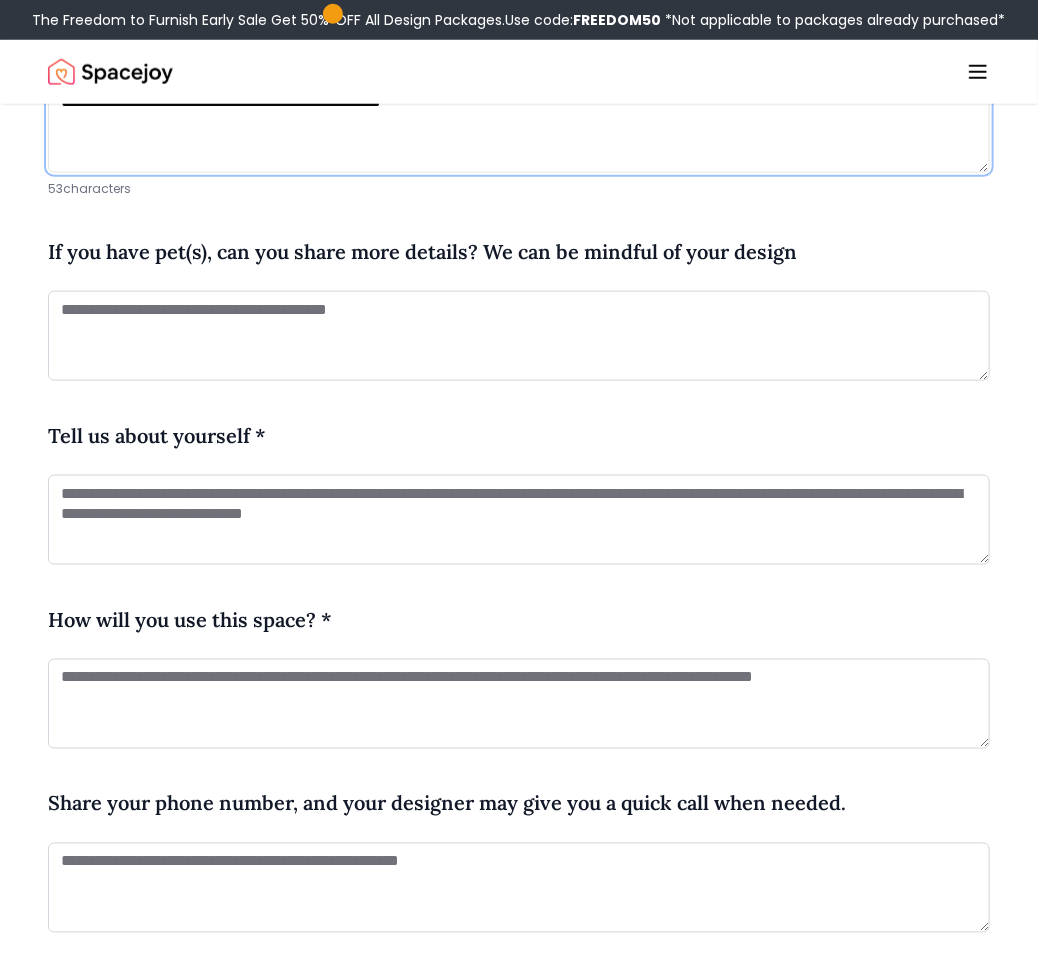 type on "**********" 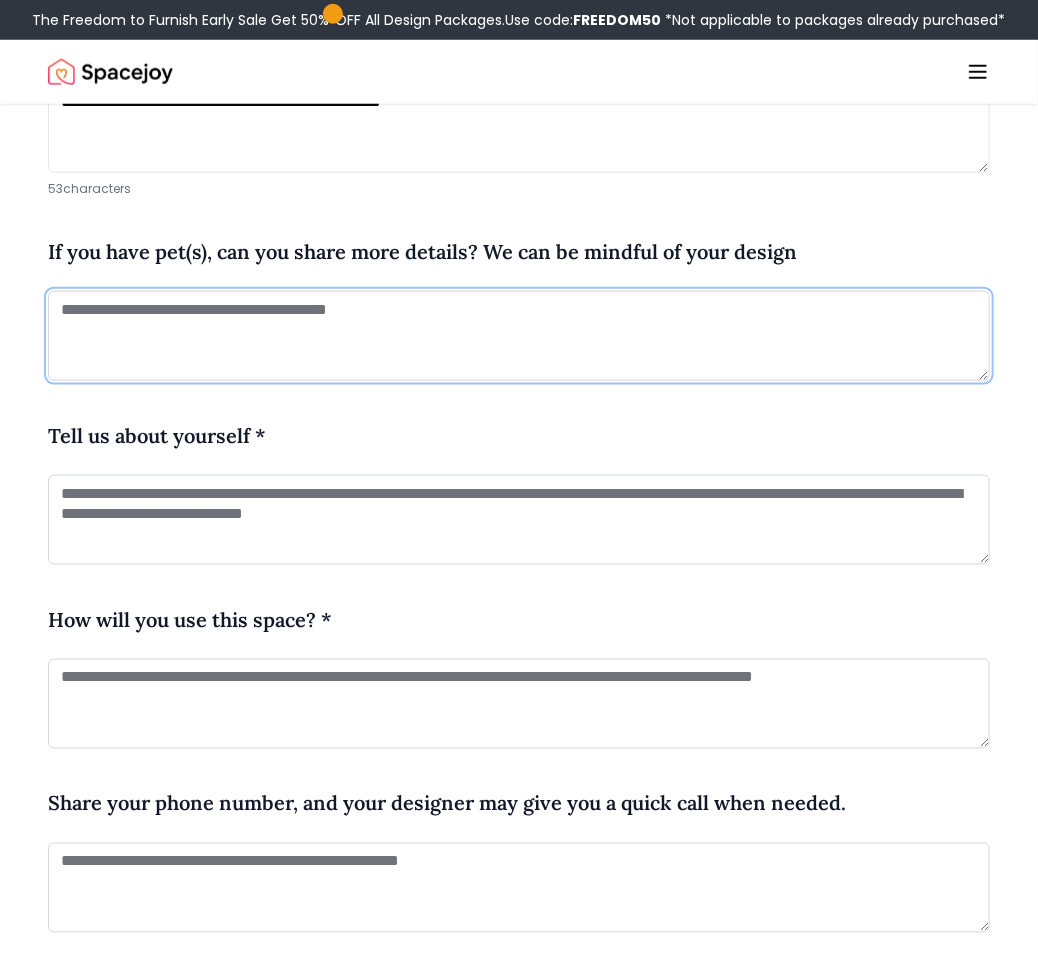 click at bounding box center (519, 336) 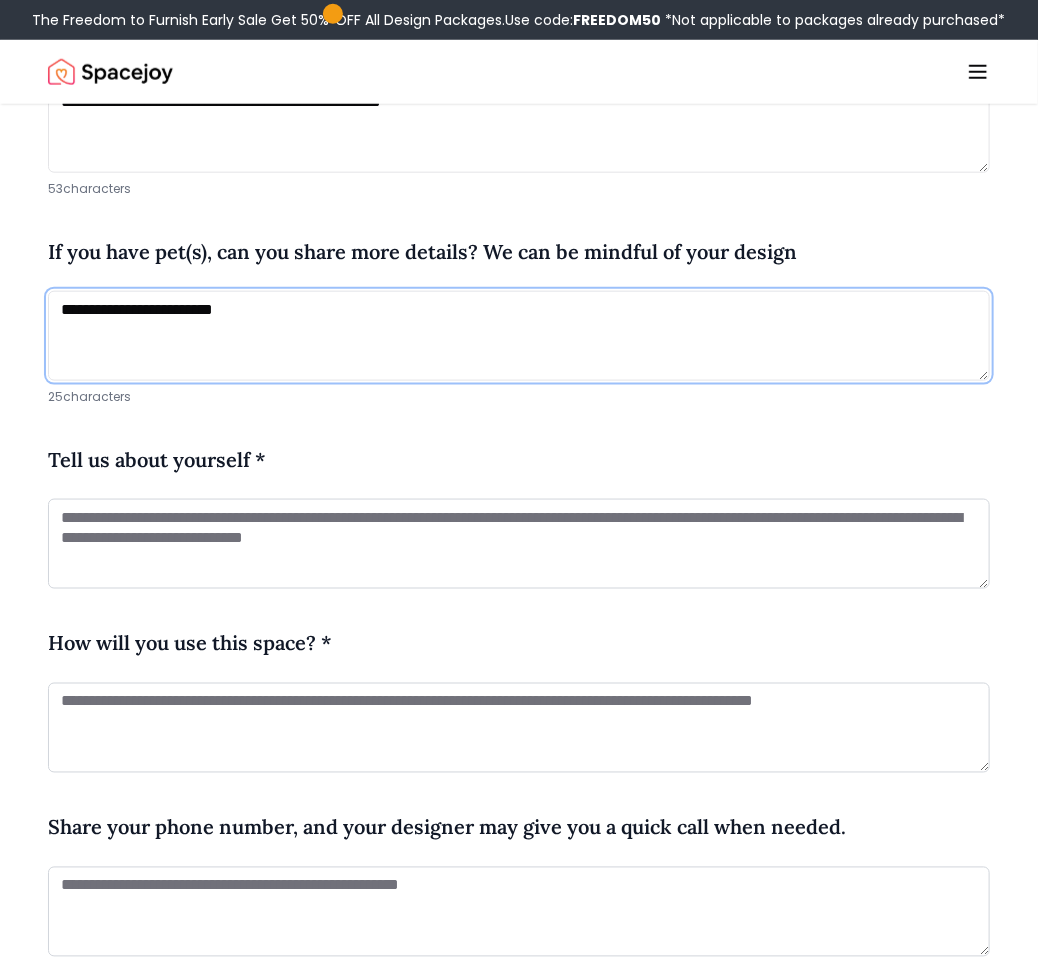 type on "**********" 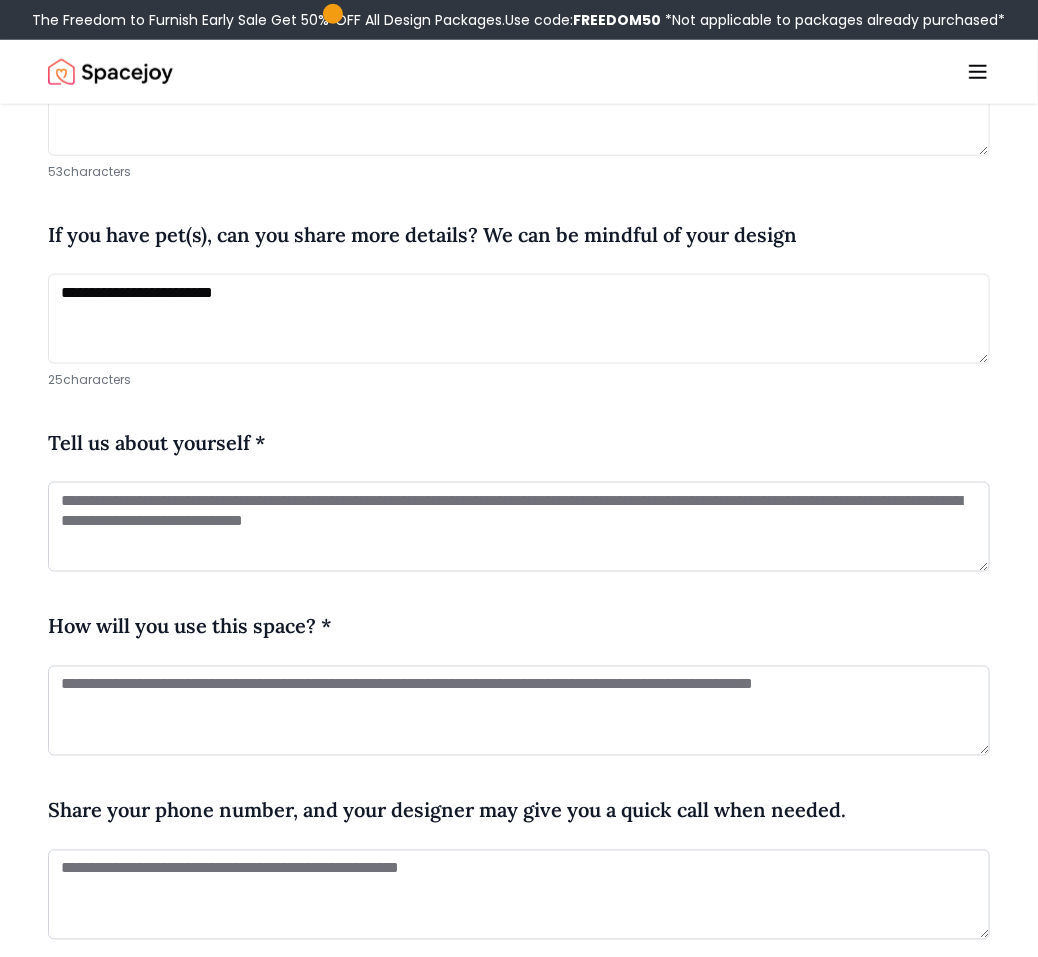 scroll, scrollTop: 672, scrollLeft: 0, axis: vertical 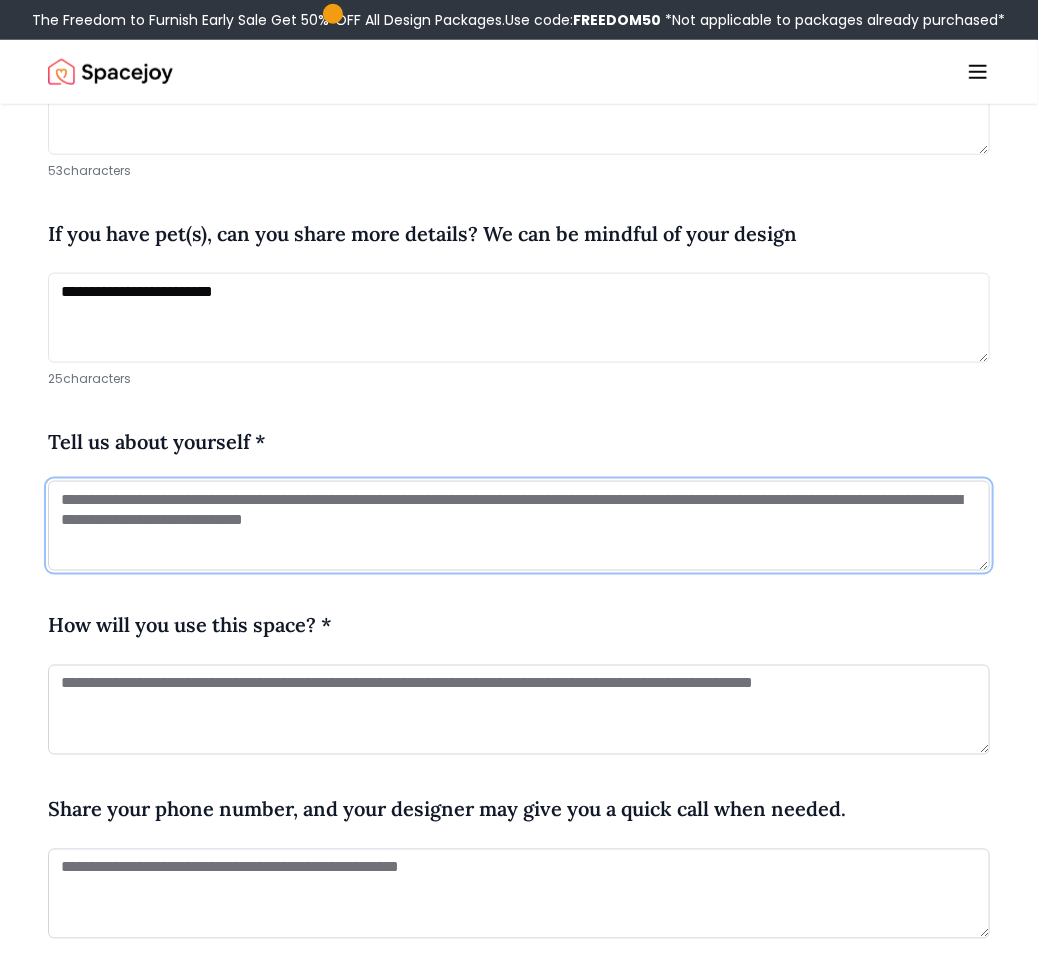 click at bounding box center (519, 526) 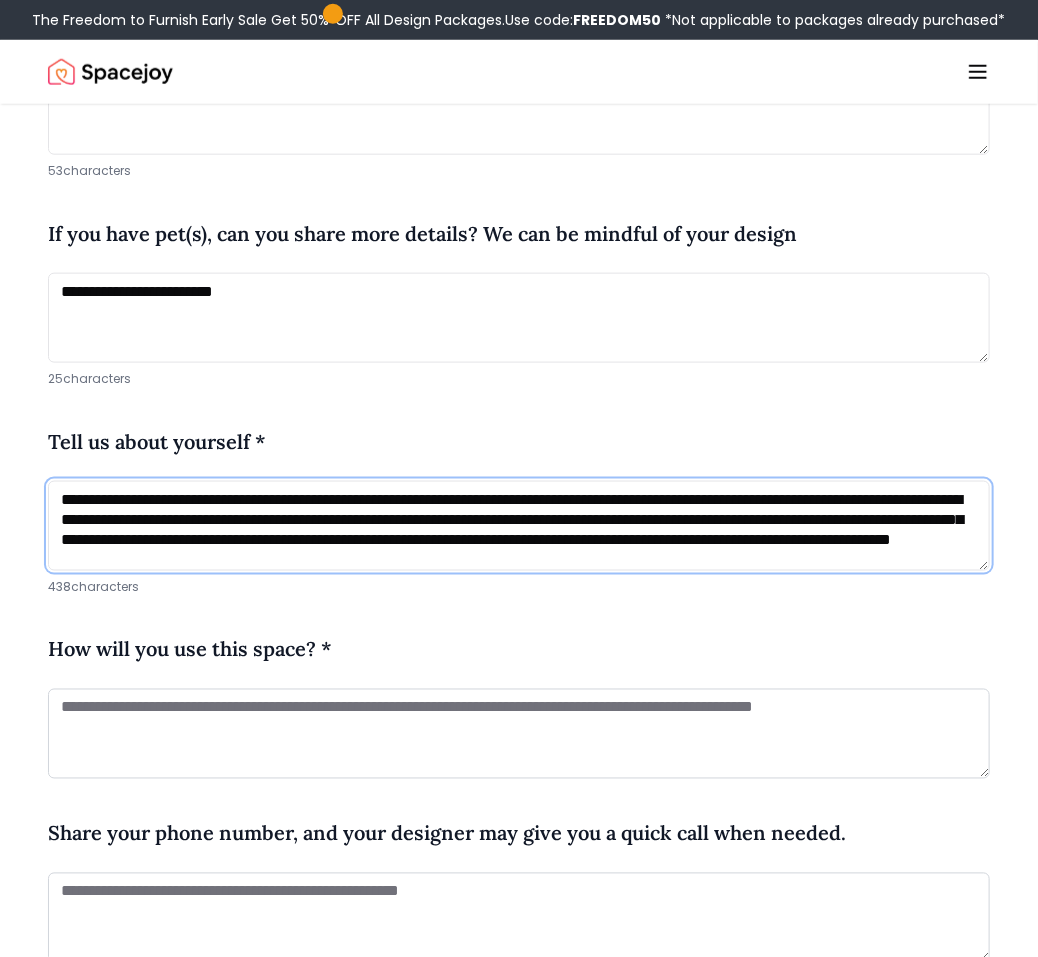 scroll, scrollTop: 7, scrollLeft: 0, axis: vertical 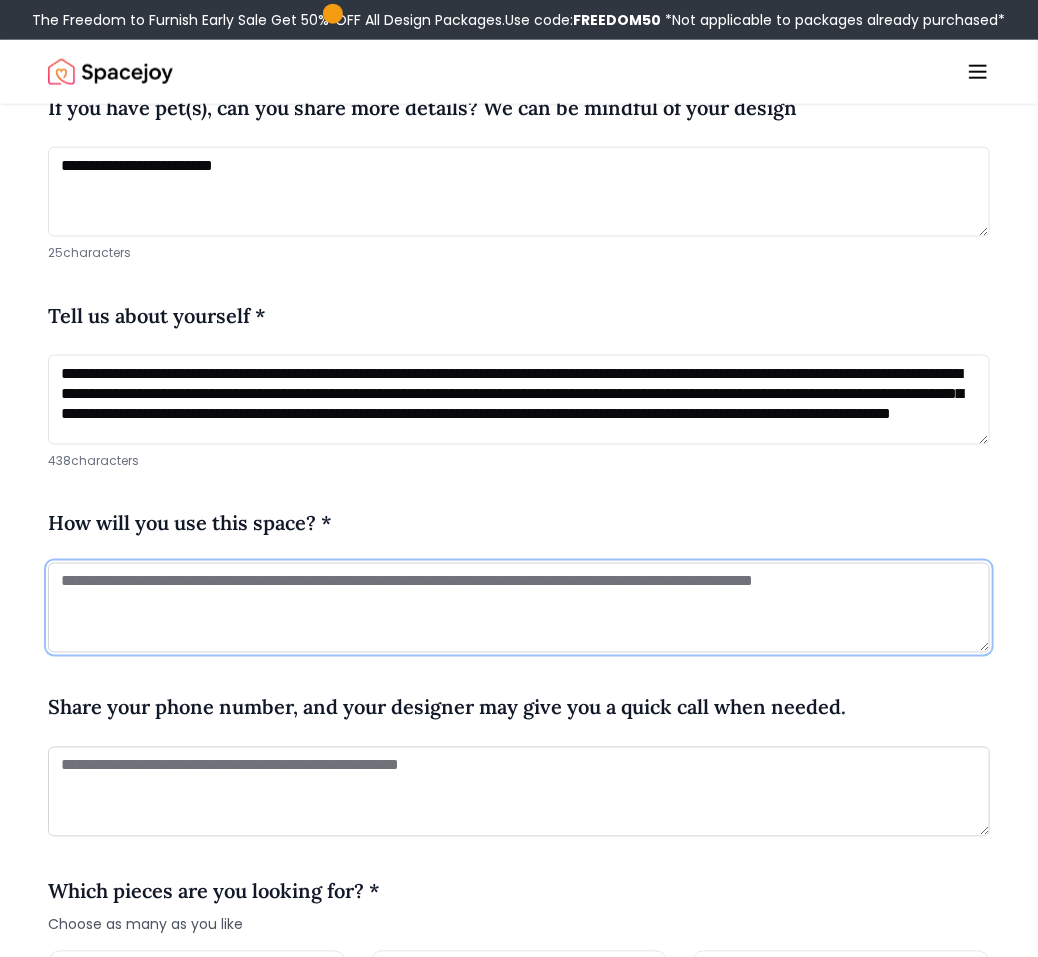 click at bounding box center (519, 608) 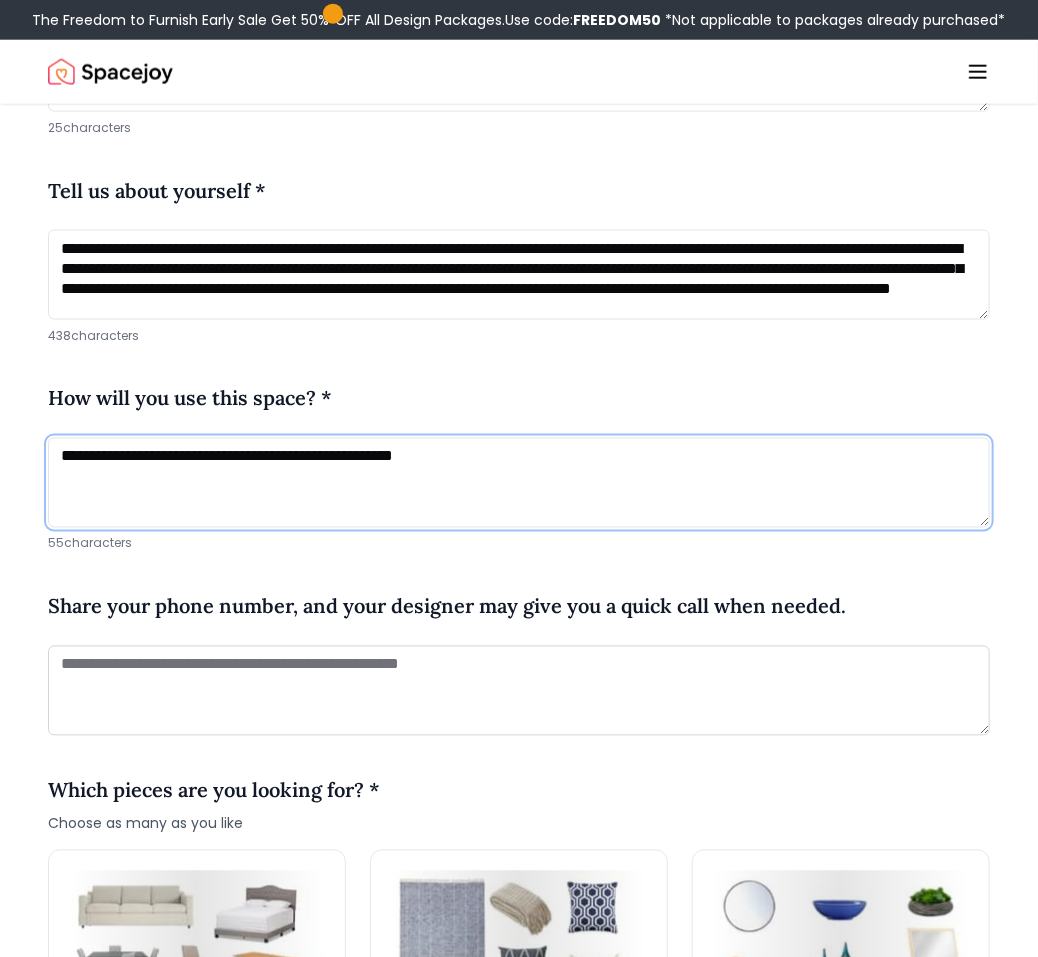 scroll, scrollTop: 923, scrollLeft: 0, axis: vertical 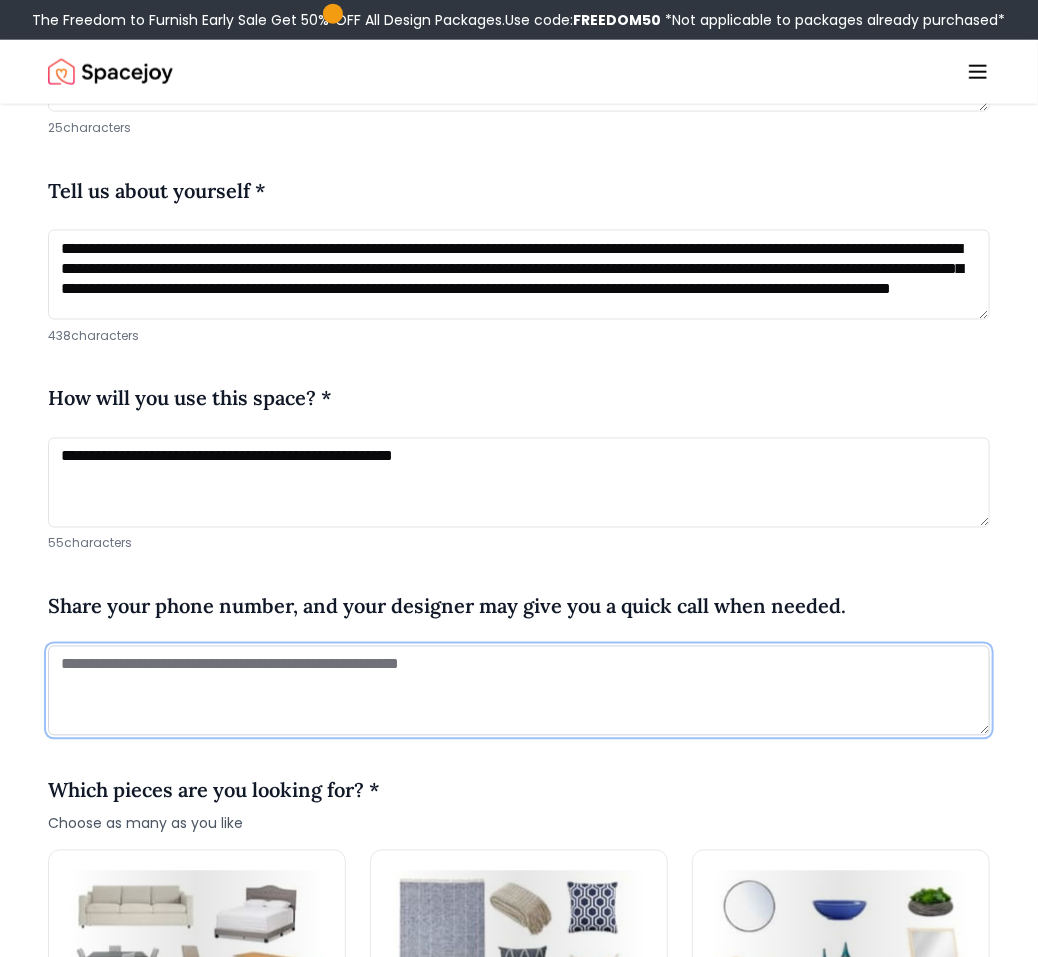 click at bounding box center (519, 691) 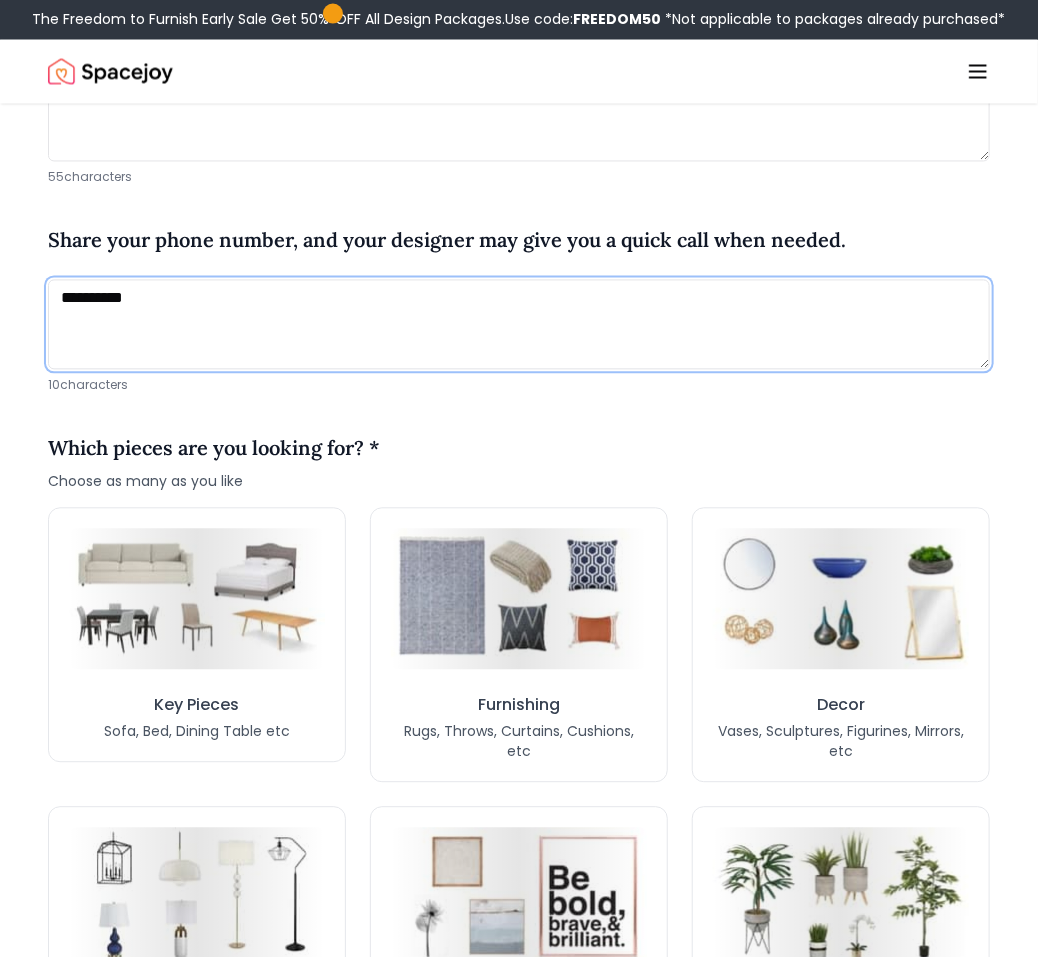 scroll, scrollTop: 1386, scrollLeft: 0, axis: vertical 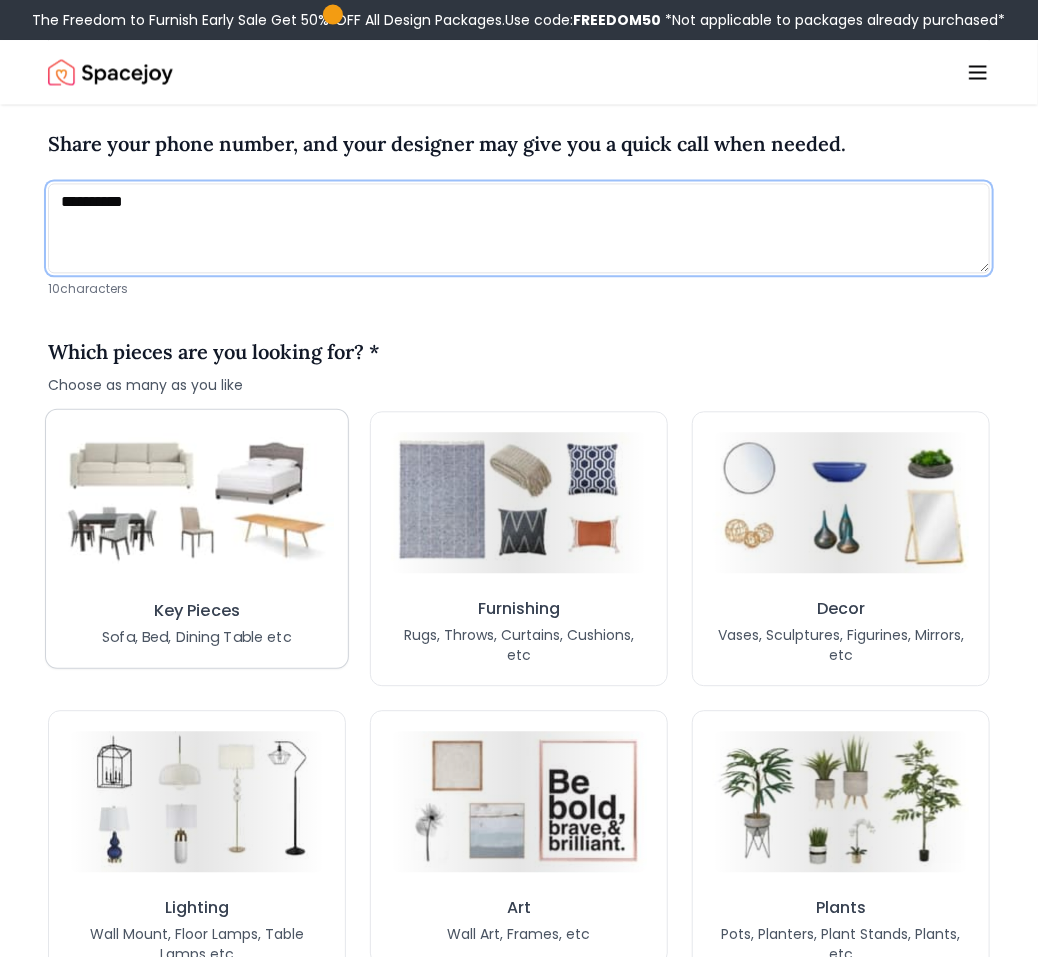 type on "**********" 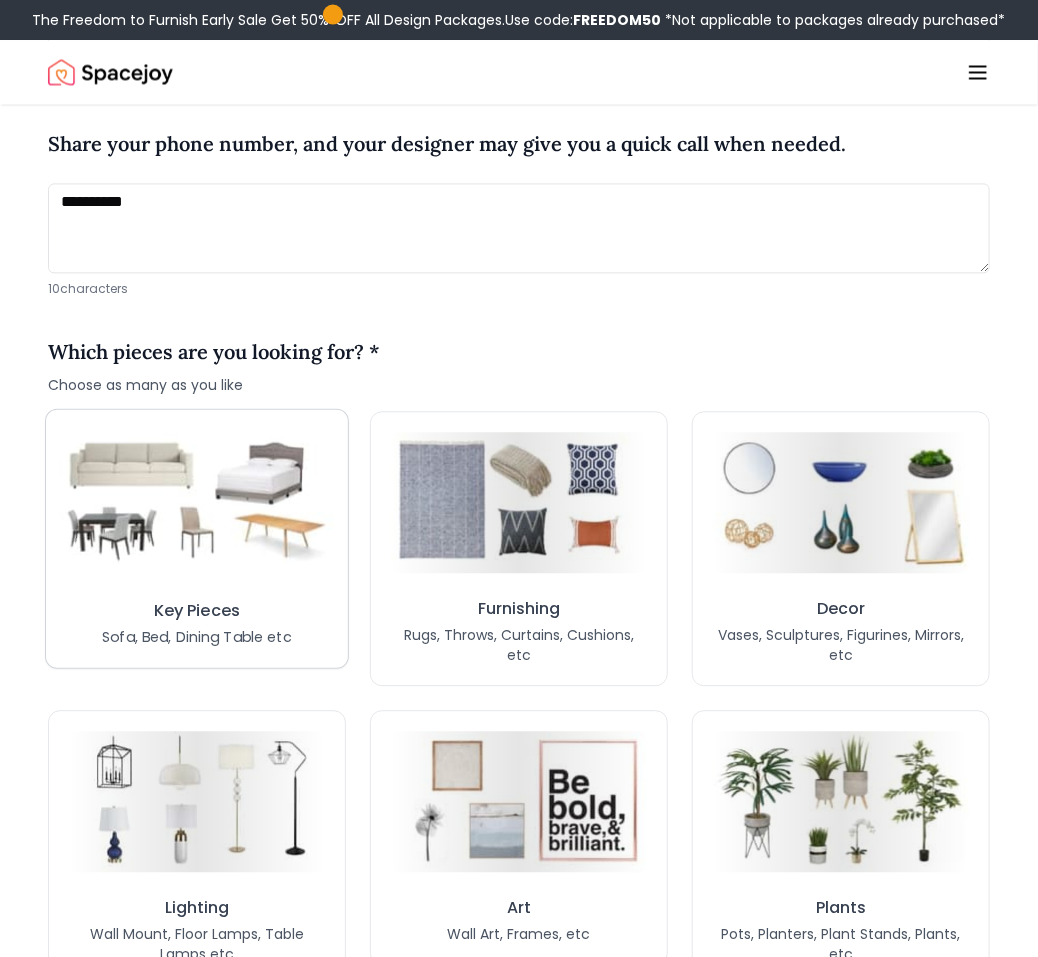 click at bounding box center [197, 501] 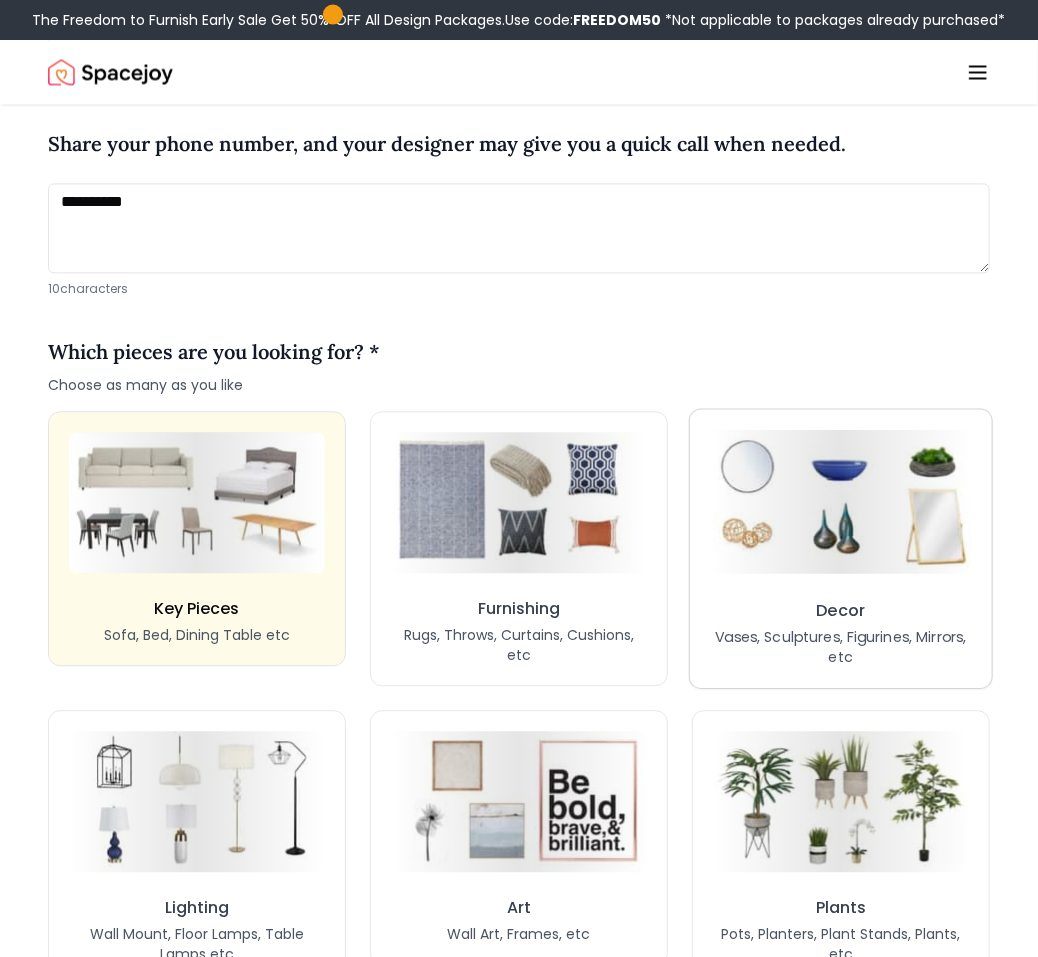 click on "Furnishing Rugs, Throws, Curtains, Cushions, etc" at bounding box center (519, 631) 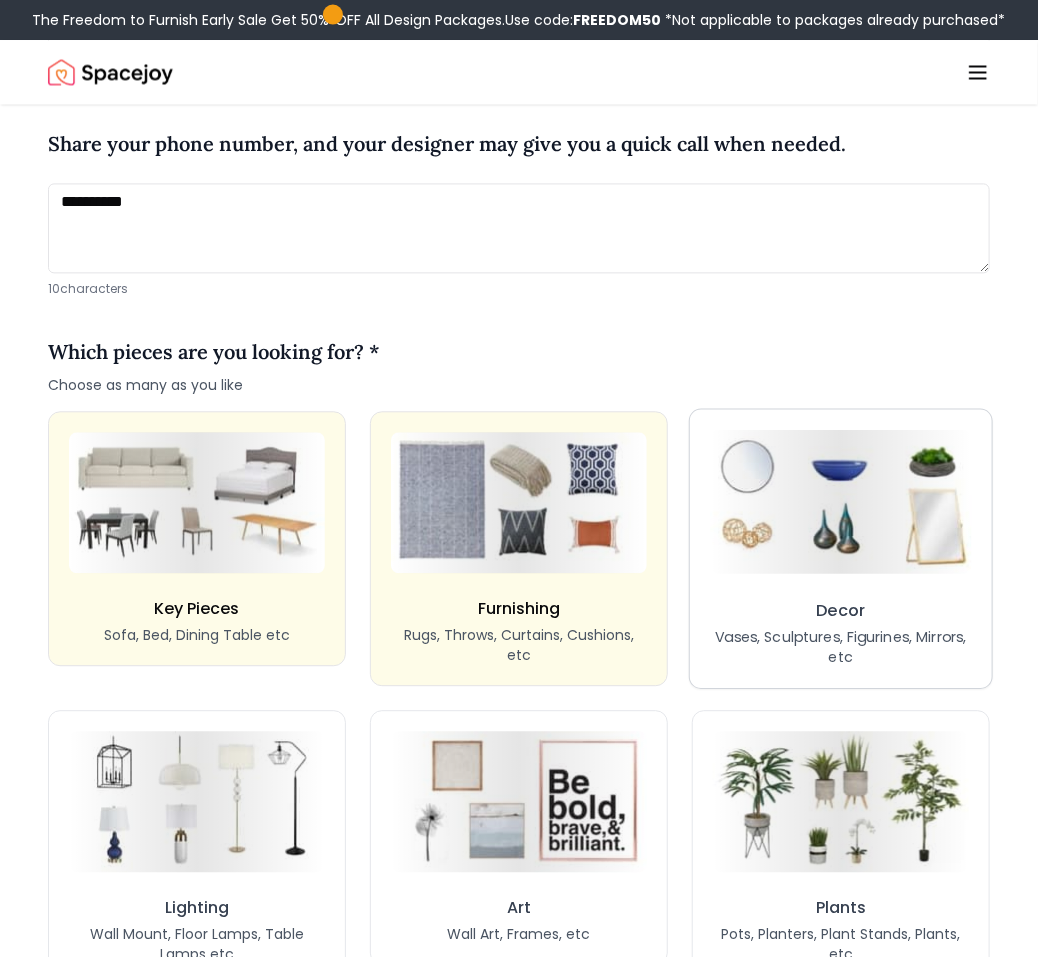 click on "Vases, Sculptures, Figurines, Mirrors, etc" at bounding box center (840, 646) 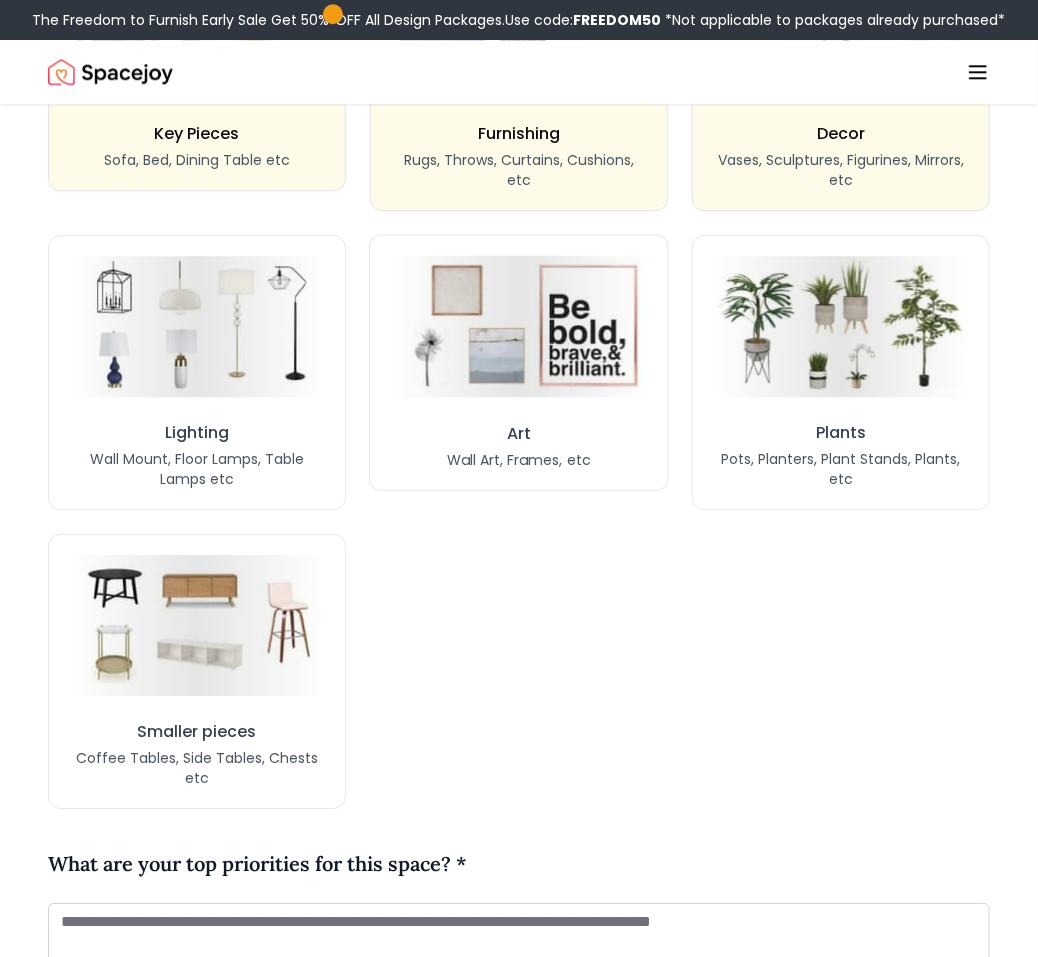 scroll, scrollTop: 1868, scrollLeft: 0, axis: vertical 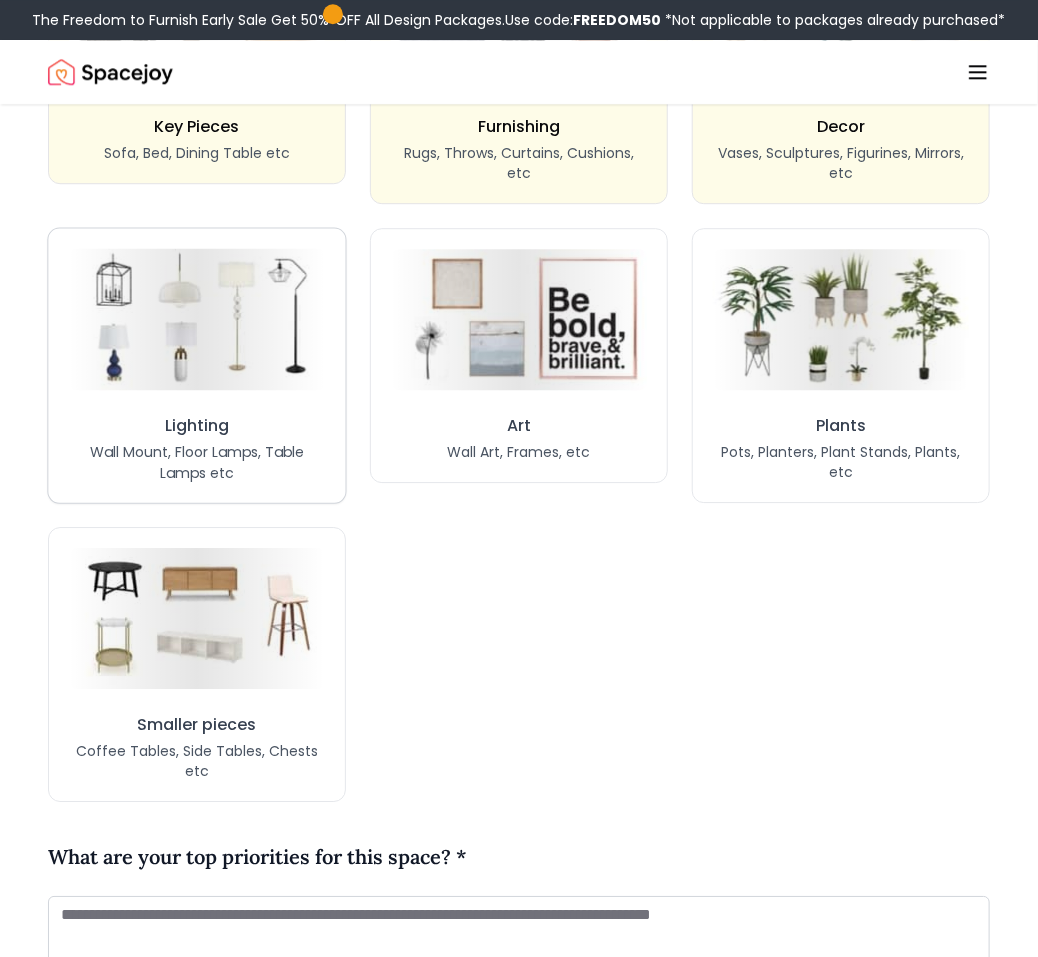 click on "Lighting Wall Mount, Floor Lamps, Table Lamps etc" at bounding box center (196, 448) 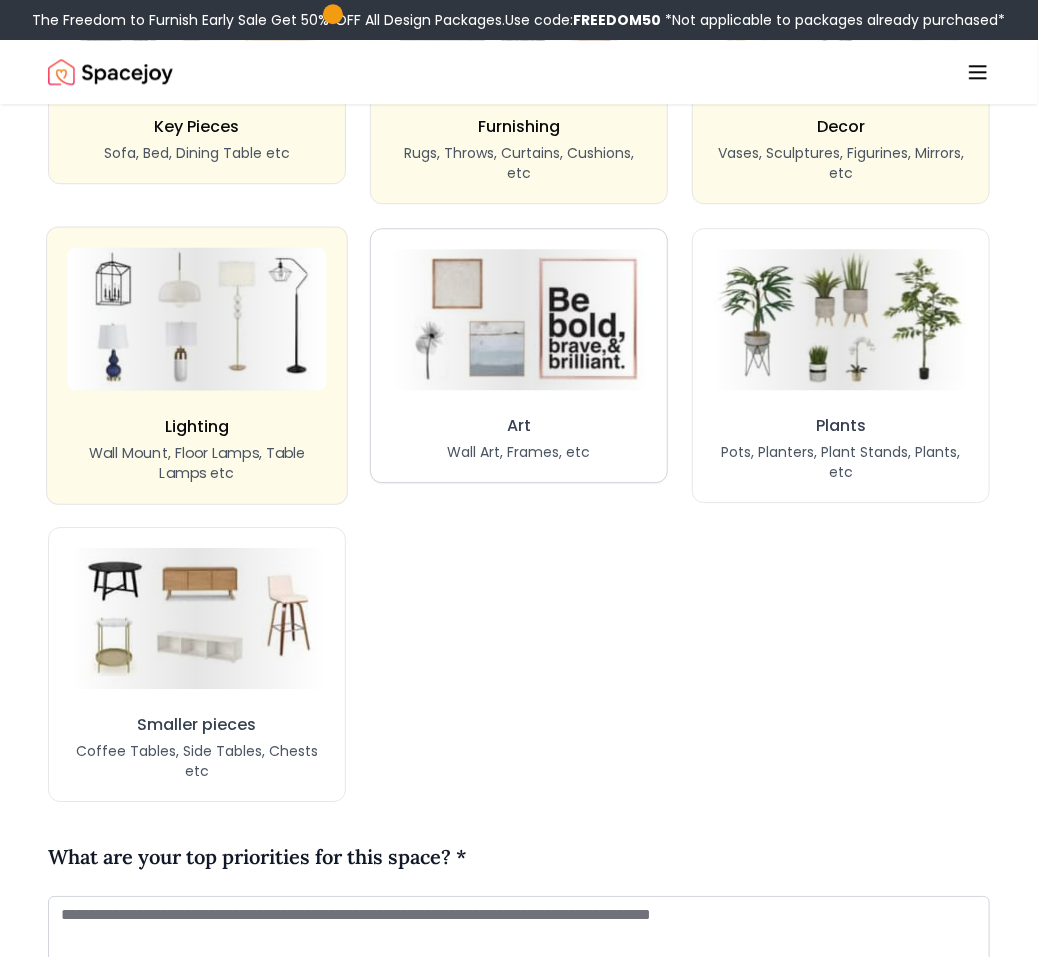 click on "Wall Art, Frames, etc" at bounding box center (519, 452) 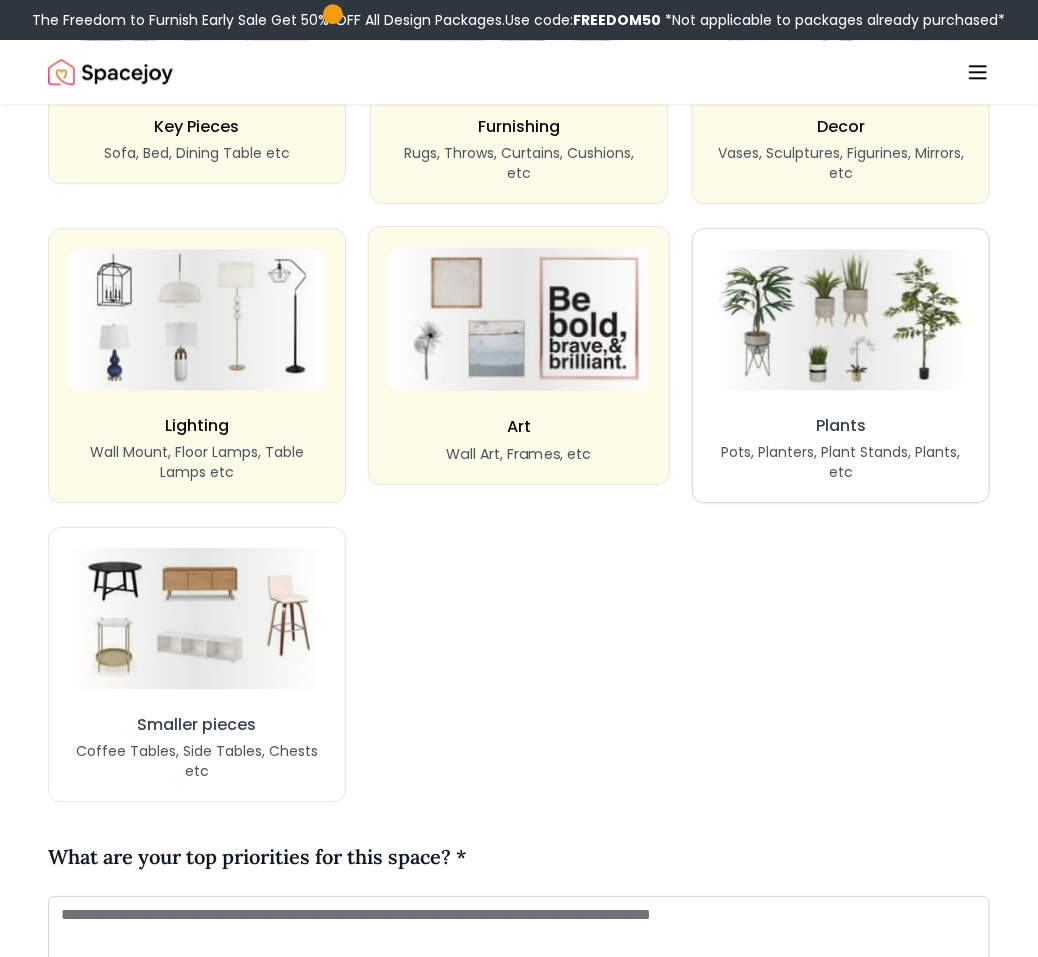 click on "Plants Pots, Planters, Plant Stands, Plants, etc" at bounding box center [841, 448] 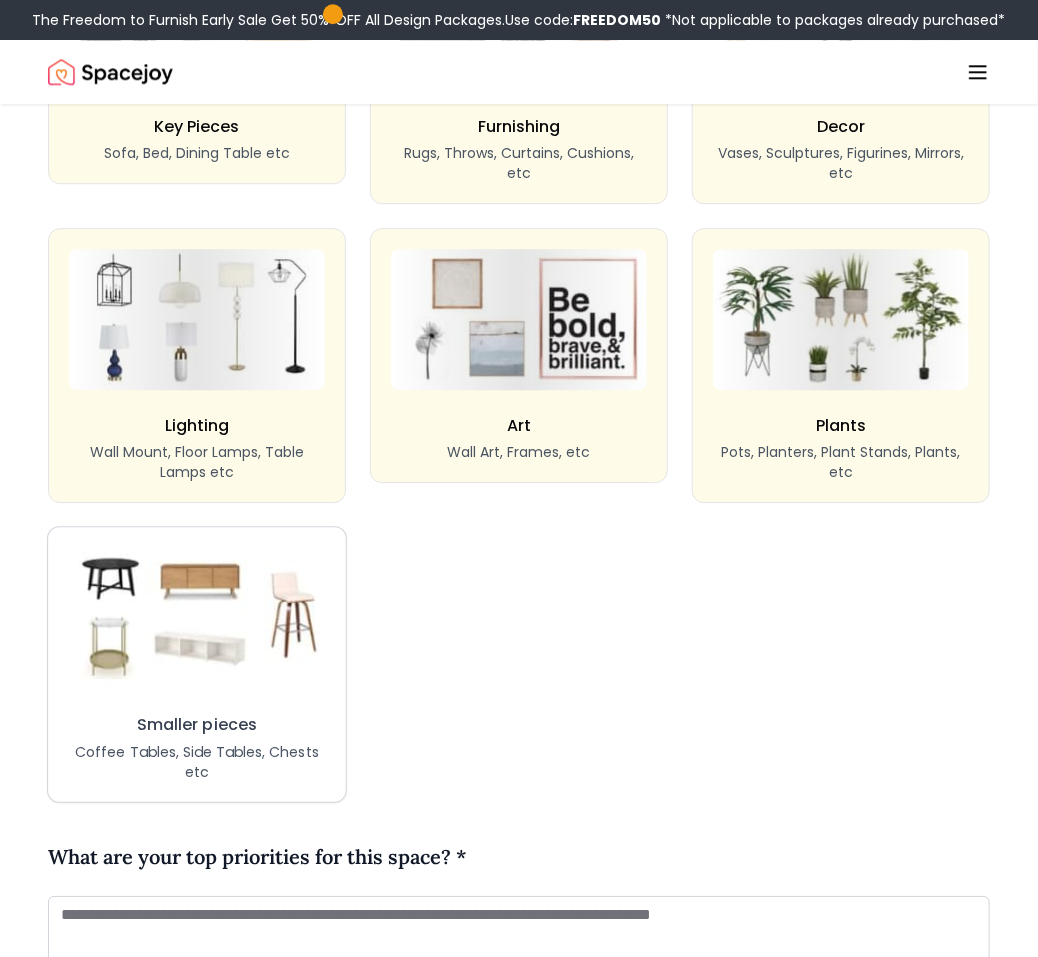 click at bounding box center (197, 618) 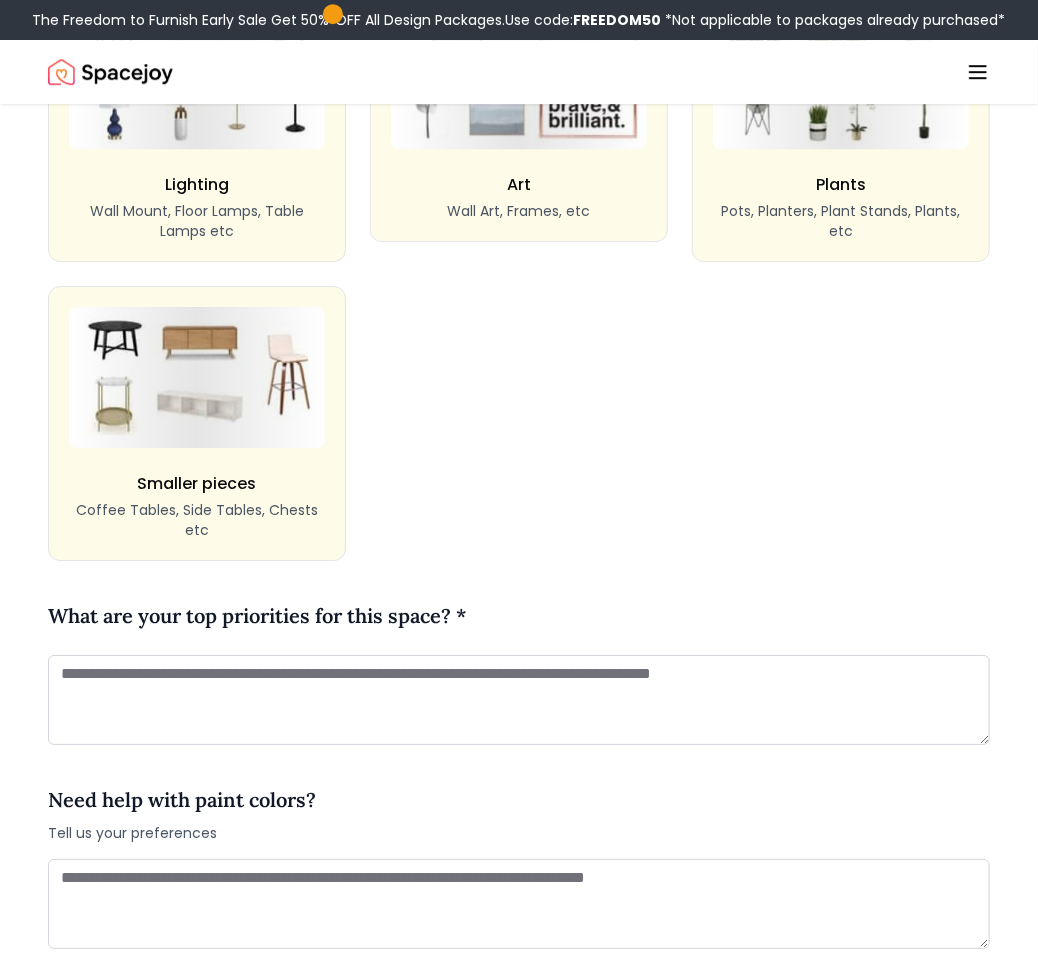 scroll, scrollTop: 2110, scrollLeft: 0, axis: vertical 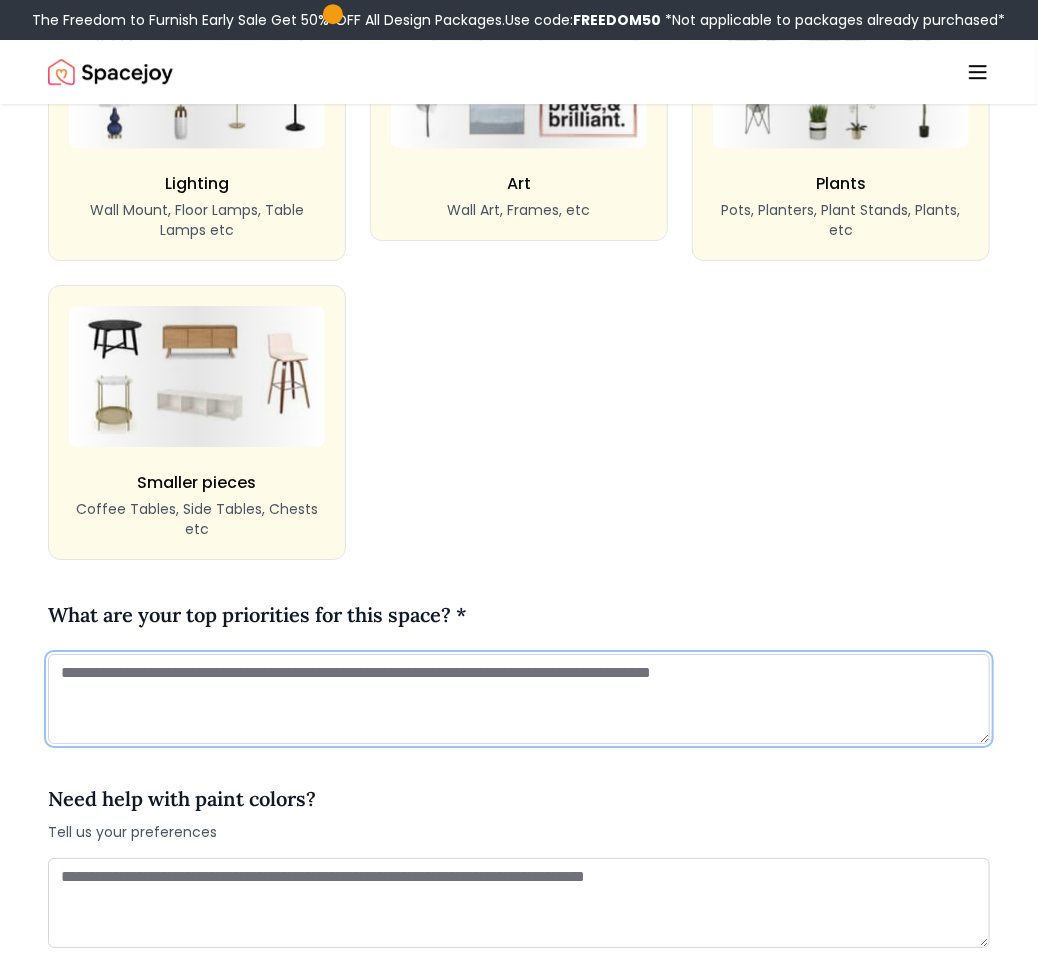 click at bounding box center (519, 699) 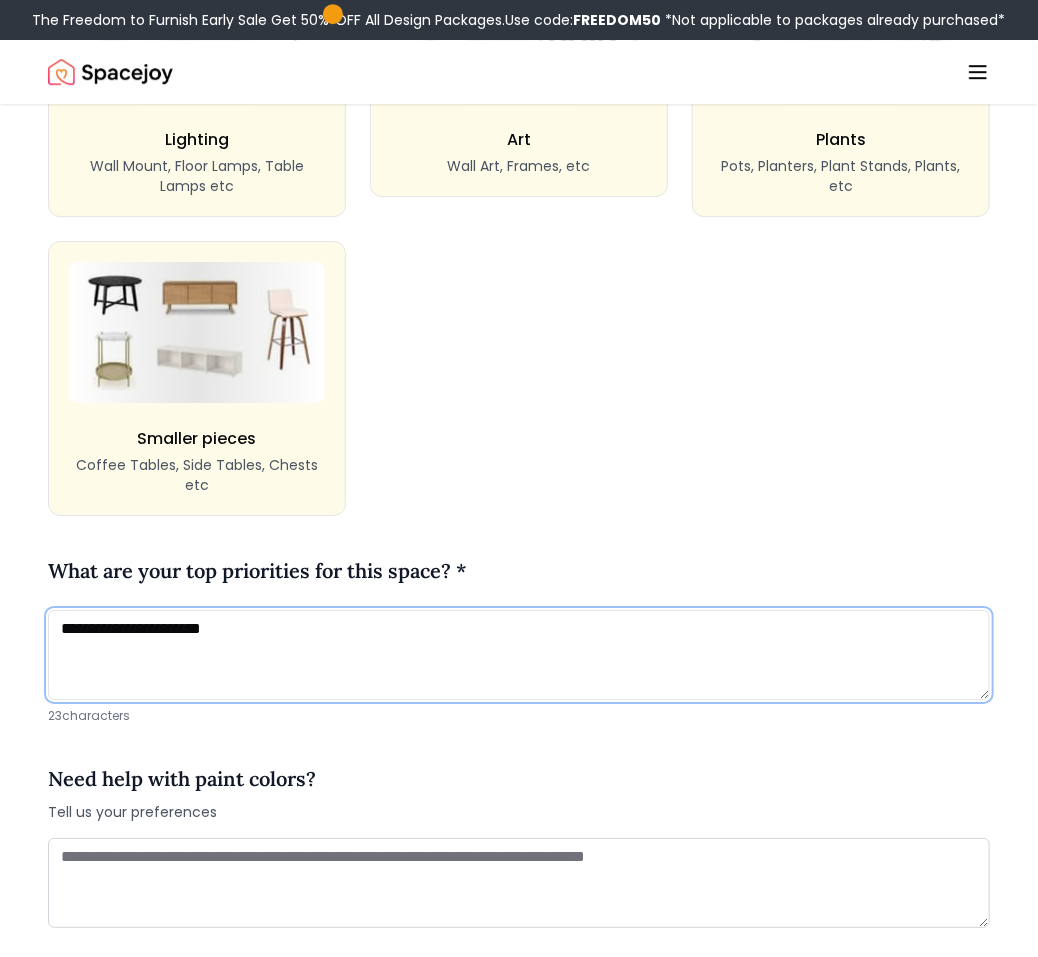 scroll, scrollTop: 2239, scrollLeft: 0, axis: vertical 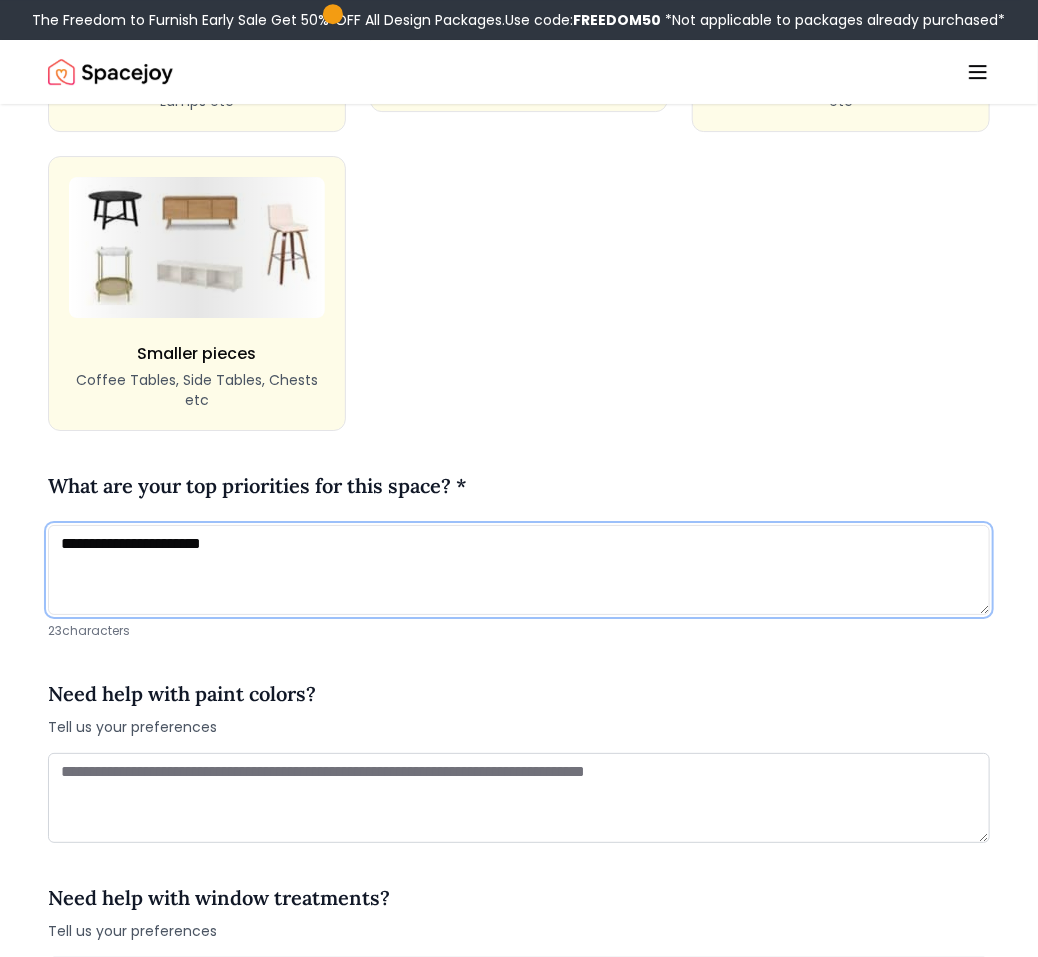 type on "**********" 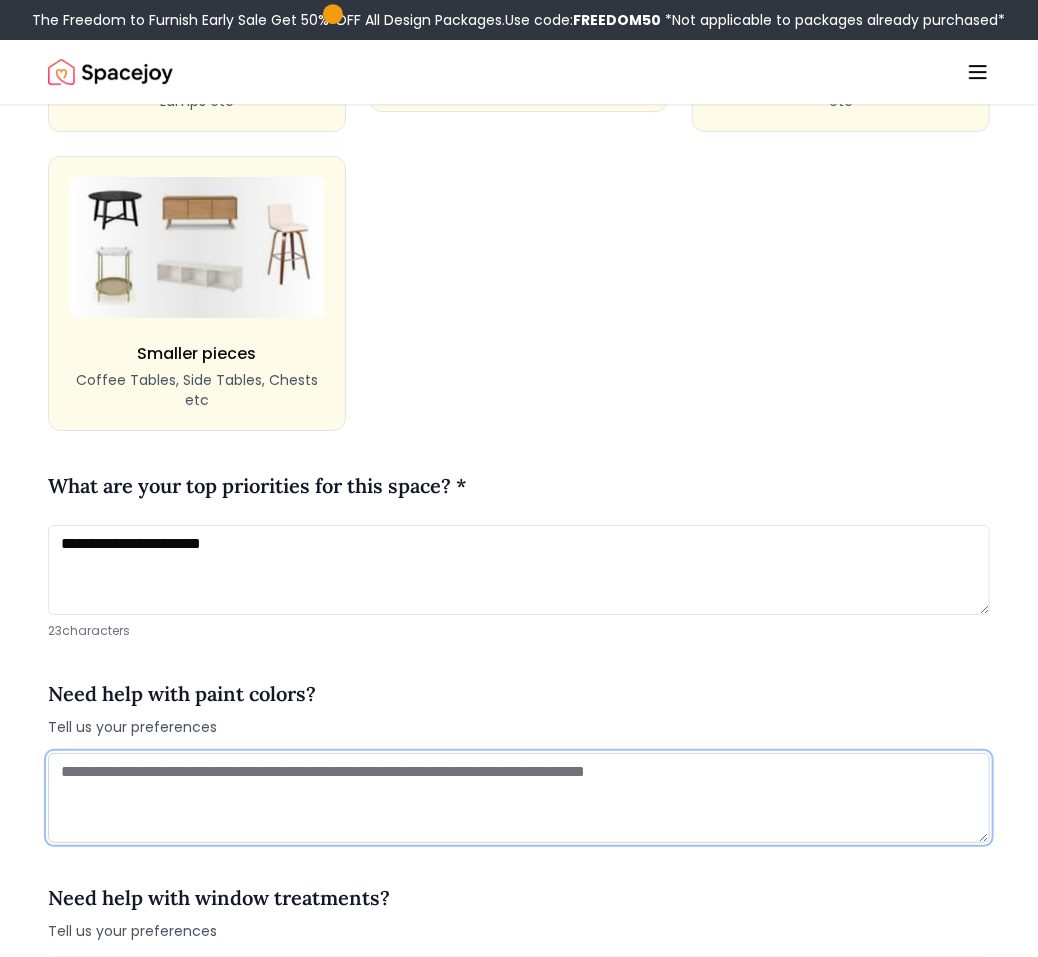 click at bounding box center [519, 798] 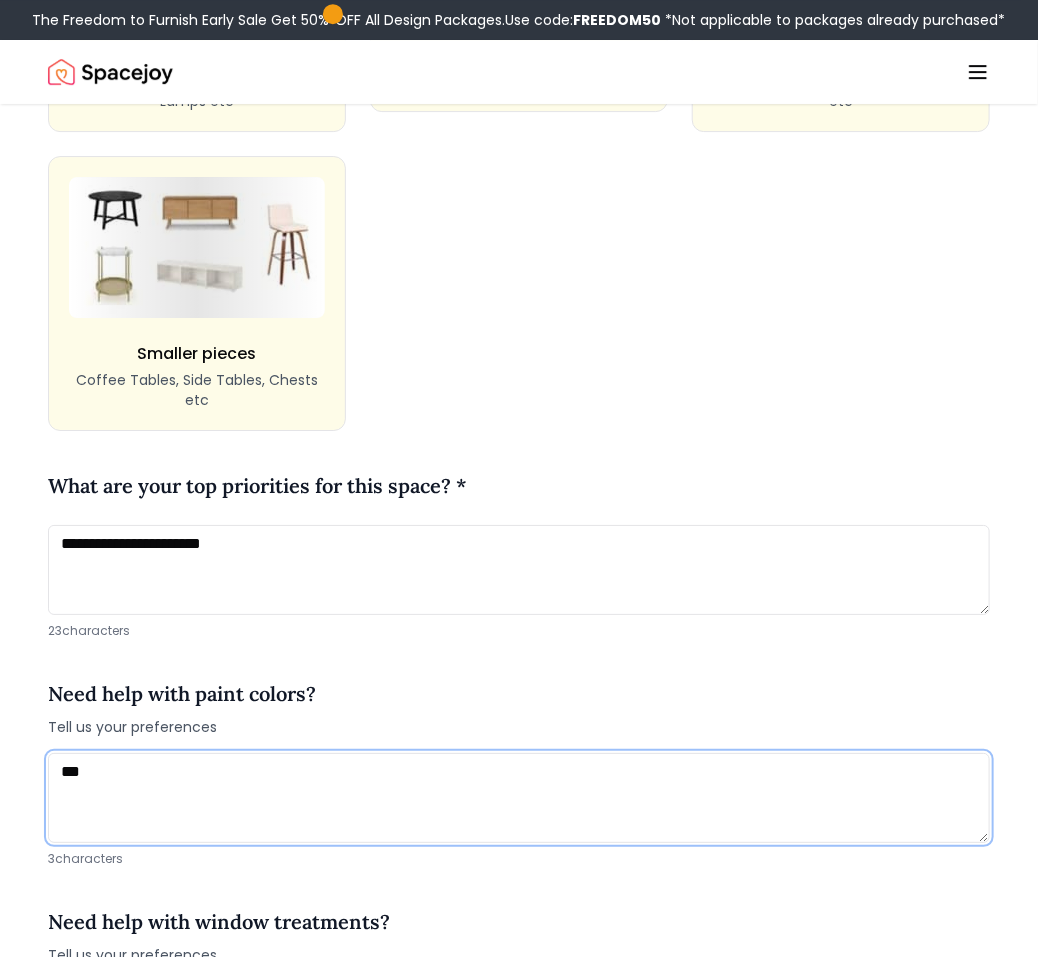 type on "***" 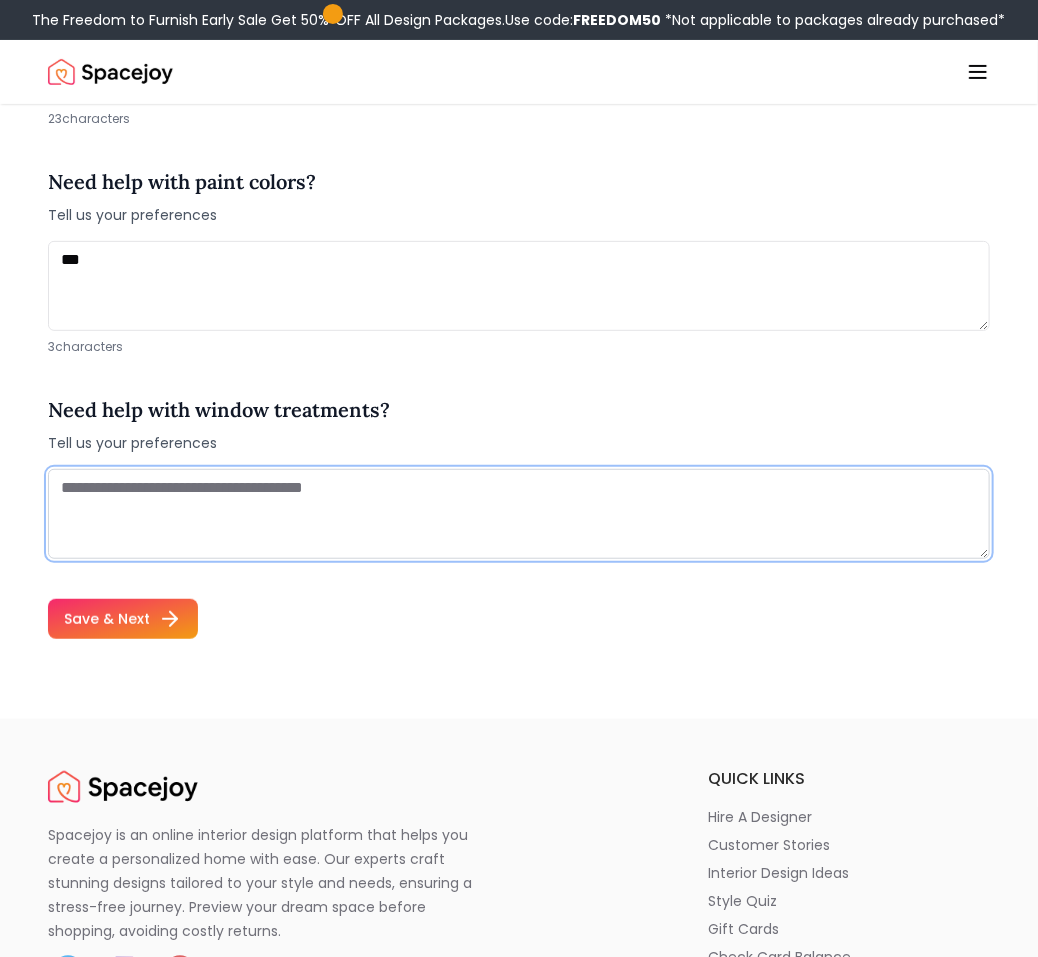 scroll, scrollTop: 2759, scrollLeft: 0, axis: vertical 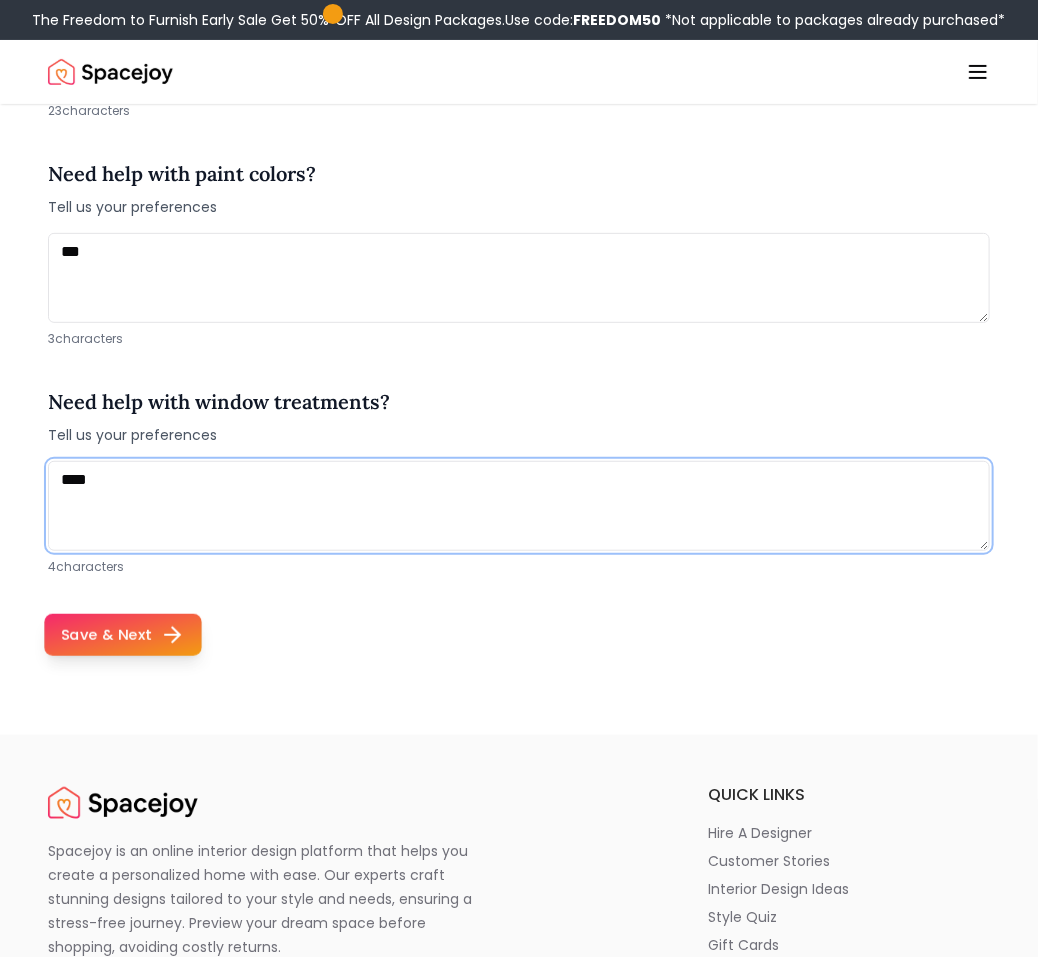 type on "****" 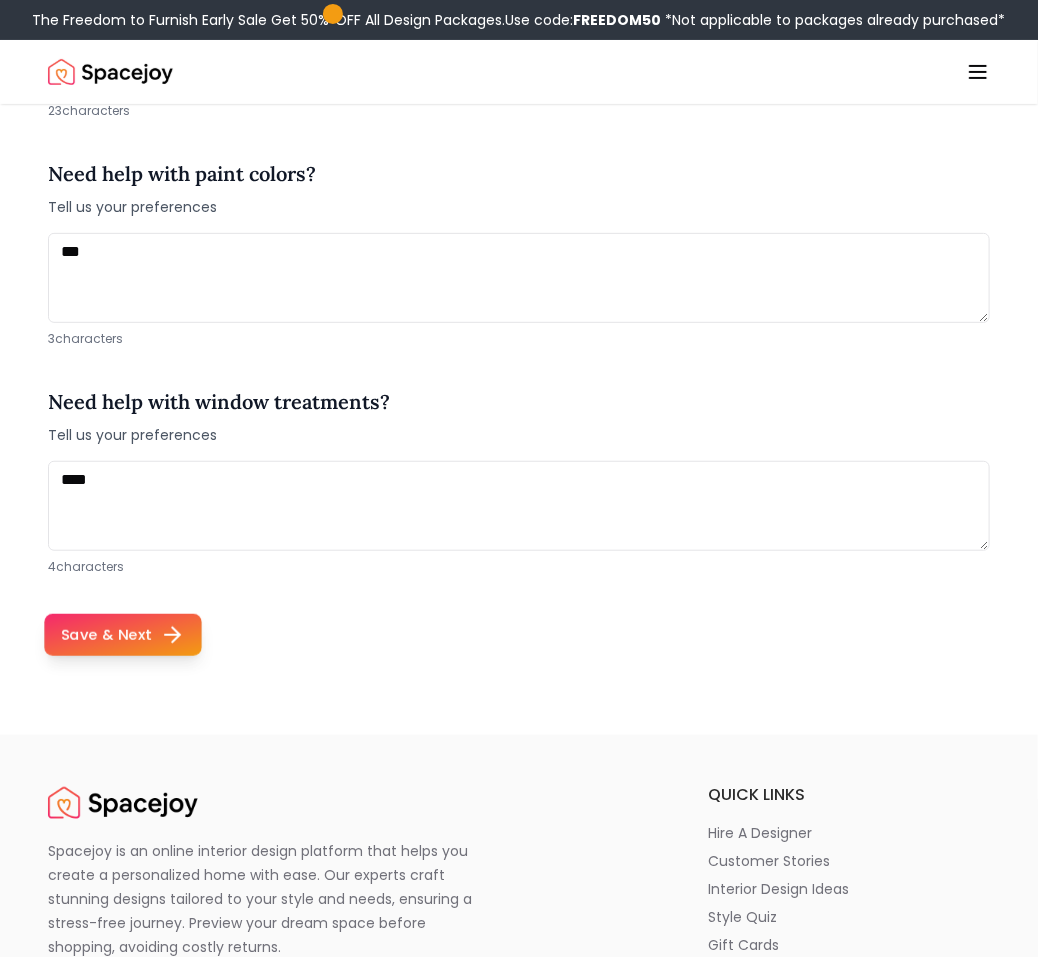click on "Save & Next" at bounding box center (123, 635) 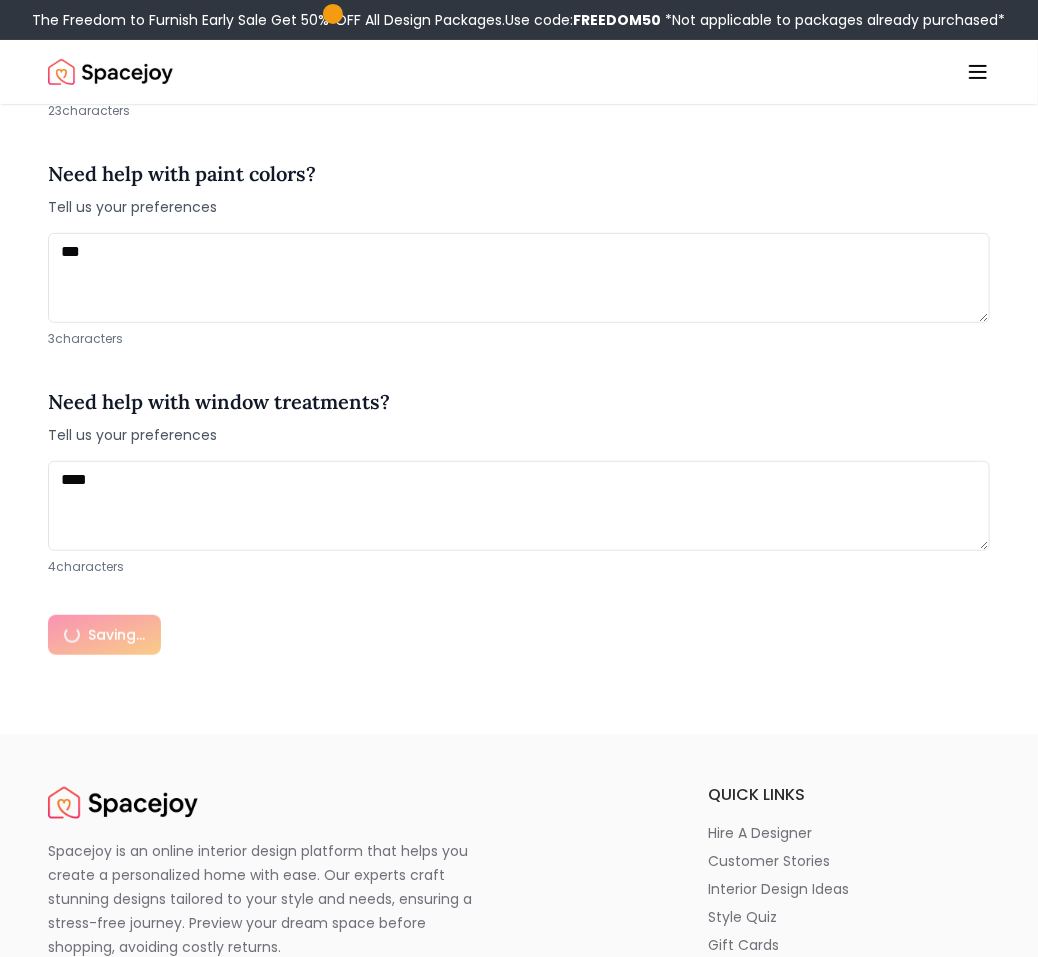 scroll, scrollTop: 0, scrollLeft: 0, axis: both 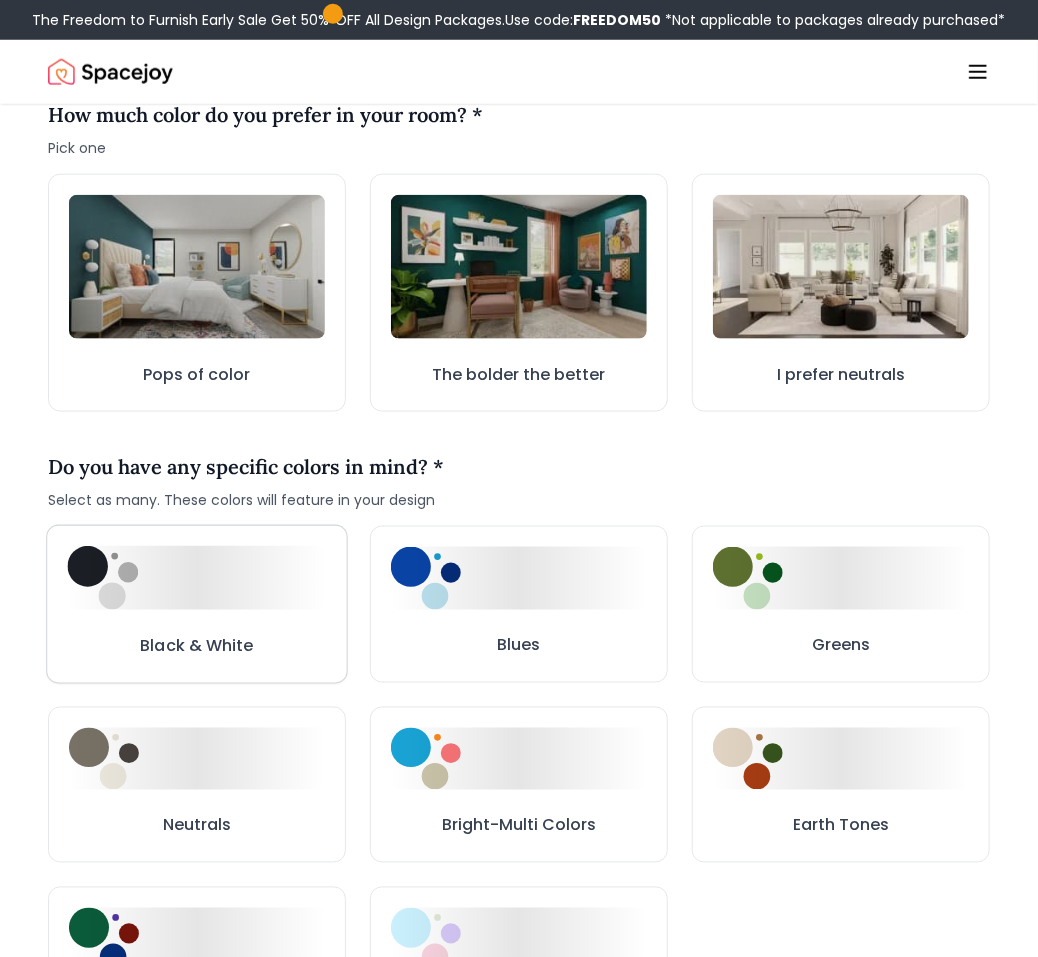 click at bounding box center (197, 578) 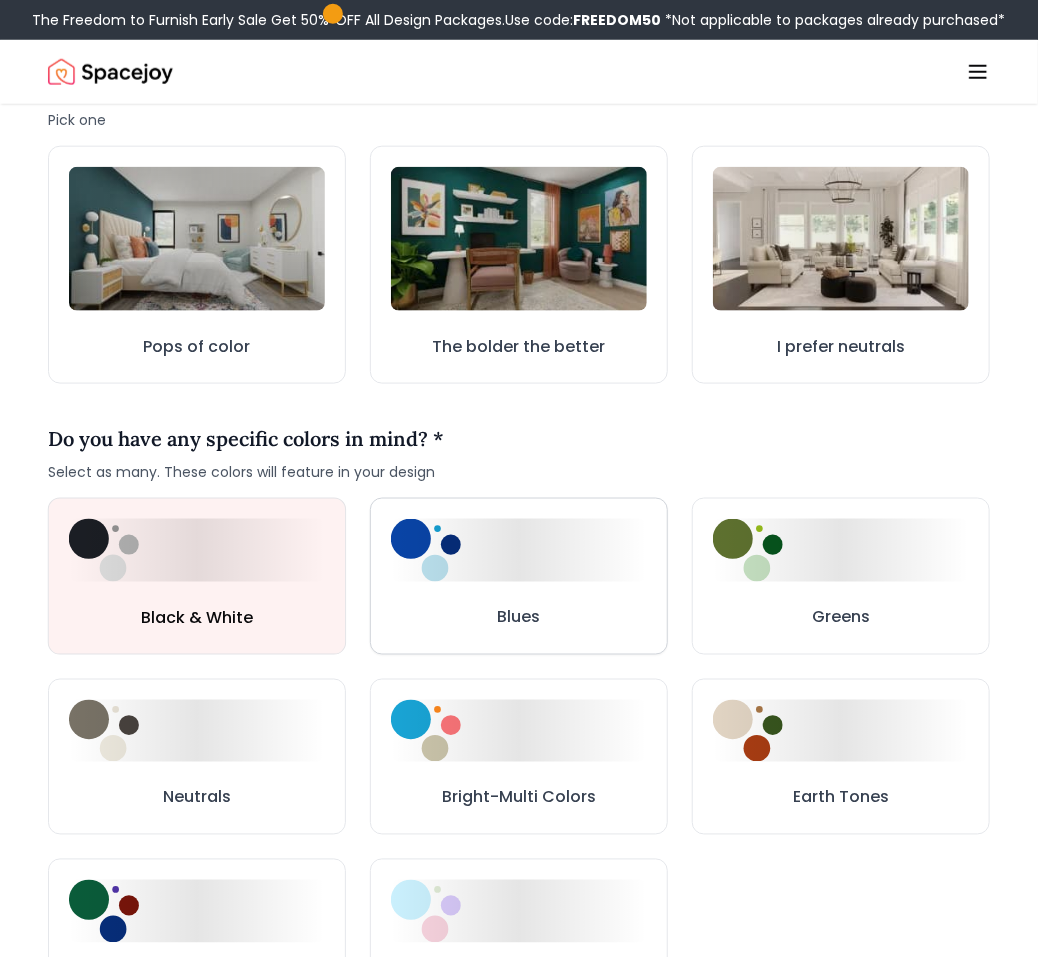 scroll, scrollTop: 660, scrollLeft: 0, axis: vertical 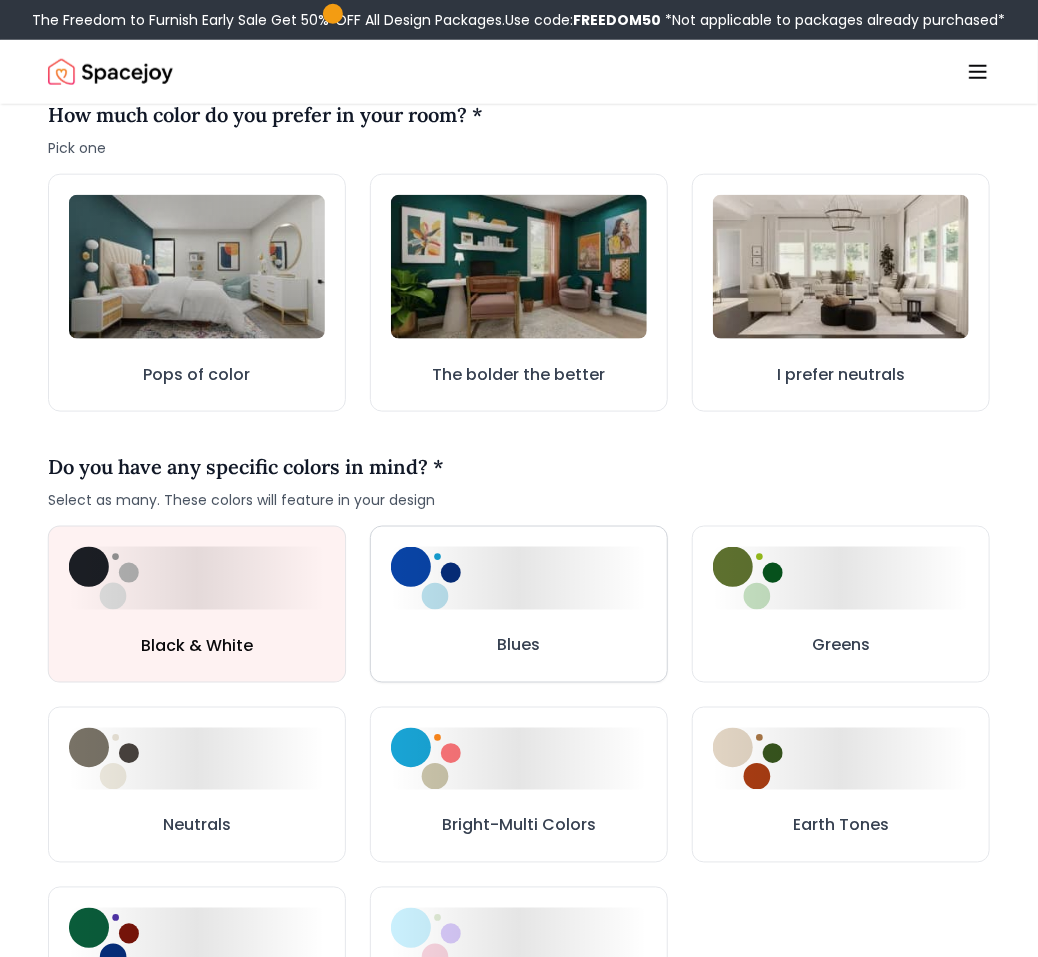 click on "Blues" at bounding box center (519, 604) 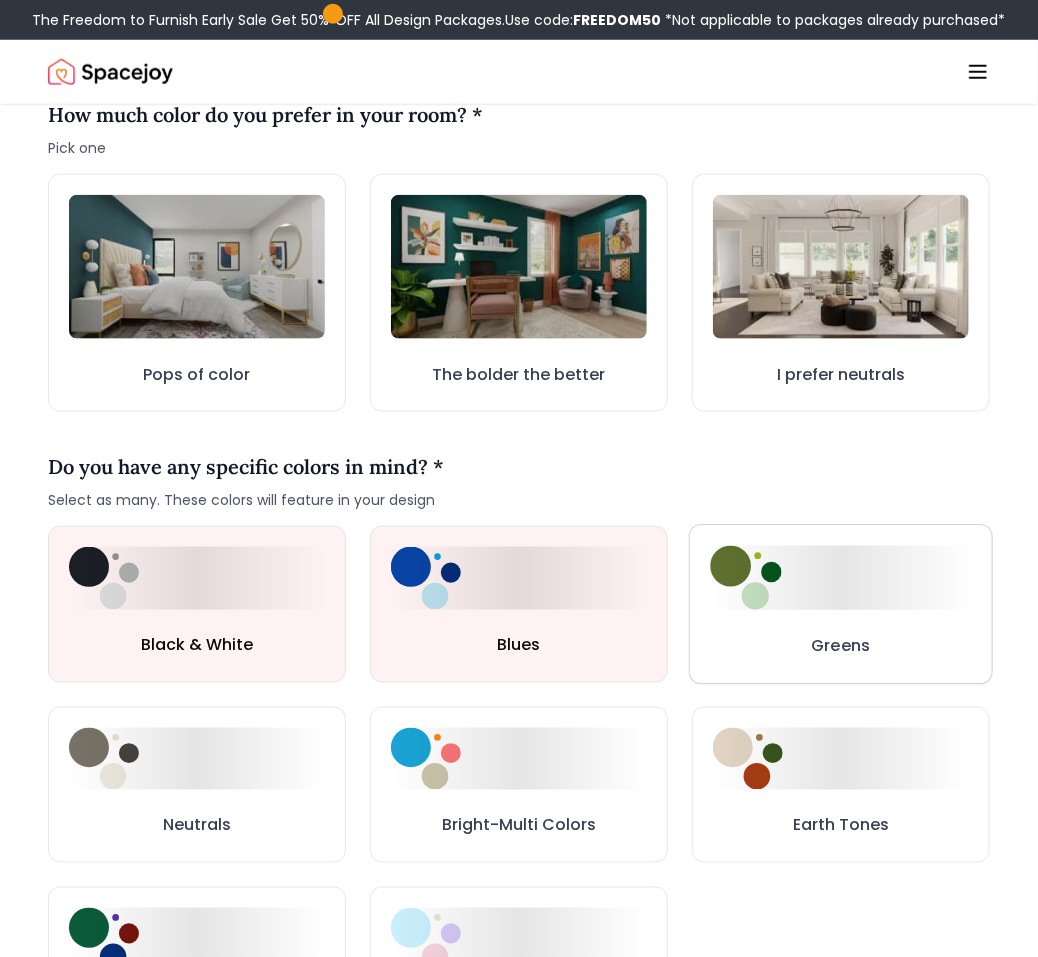 click on "Greens" at bounding box center (841, 605) 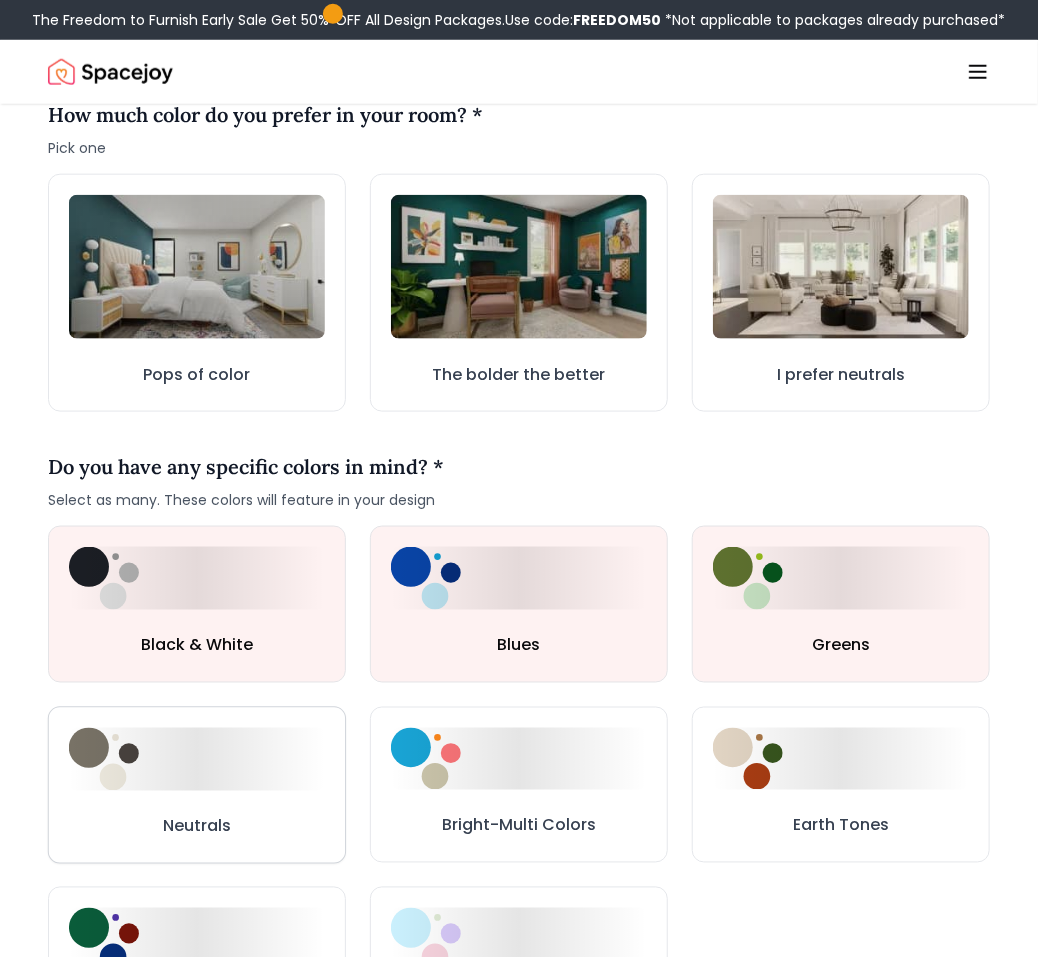 click at bounding box center (197, 759) 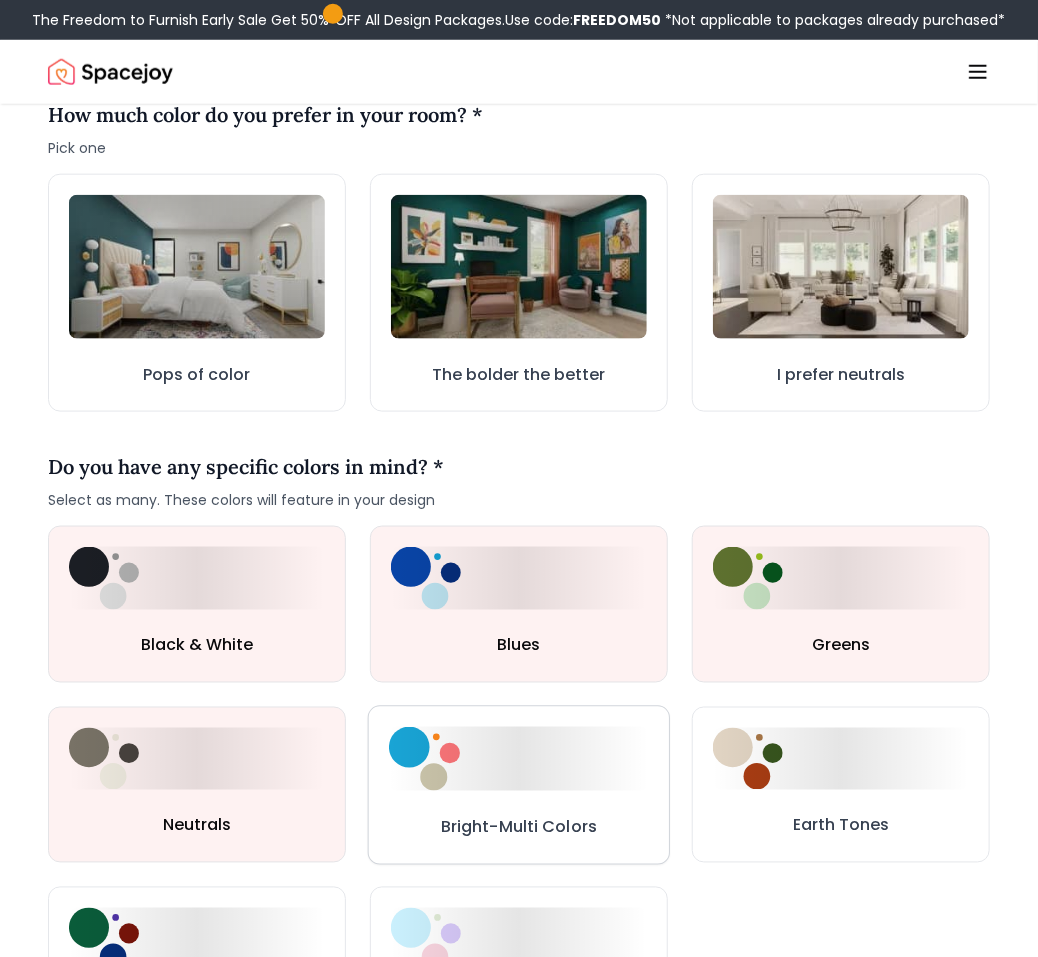 scroll, scrollTop: 961, scrollLeft: 0, axis: vertical 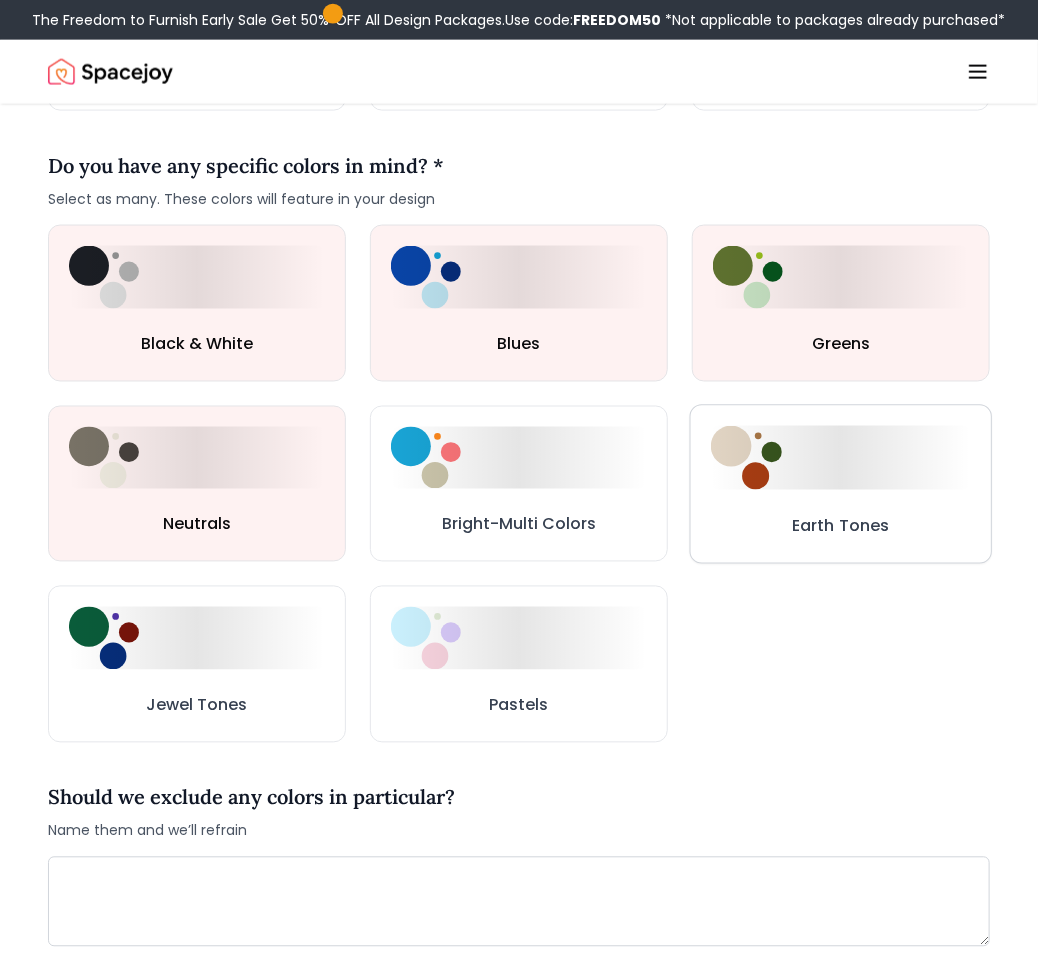 click at bounding box center (841, 457) 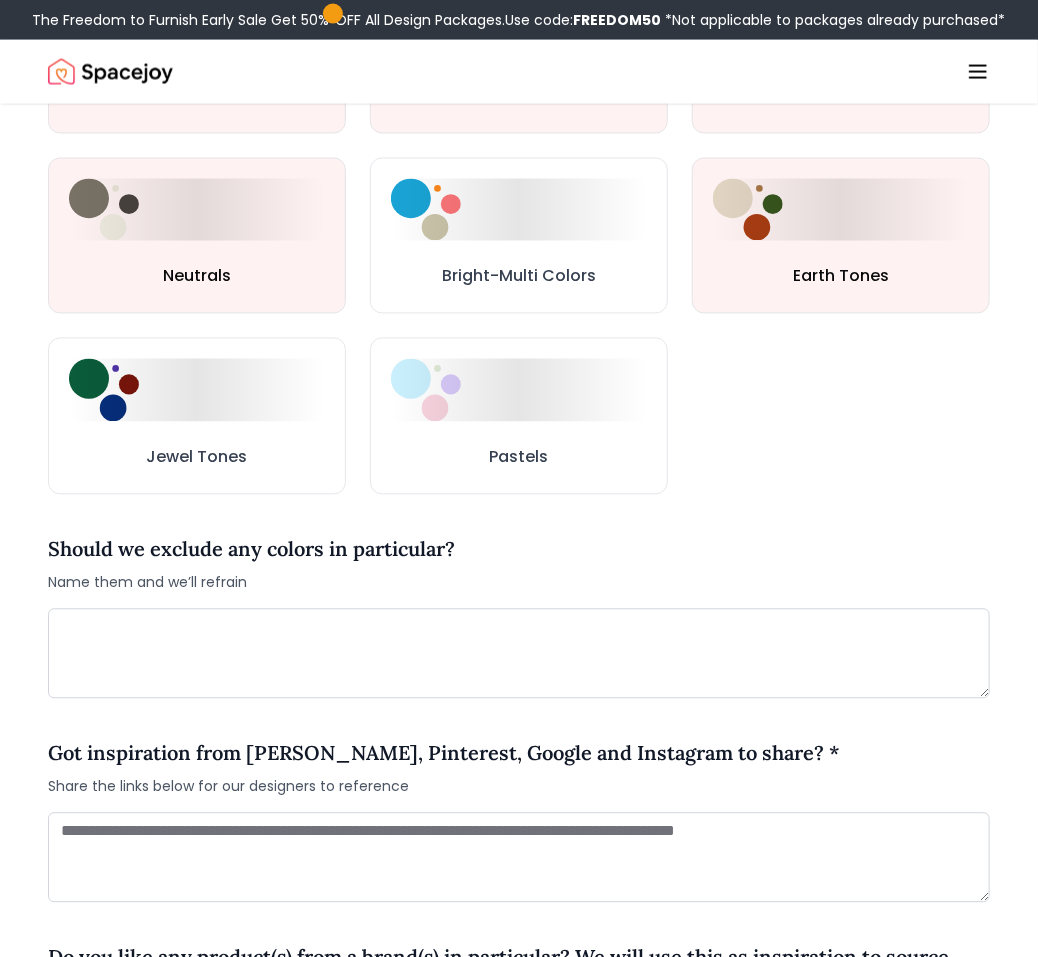 scroll, scrollTop: 1206, scrollLeft: 0, axis: vertical 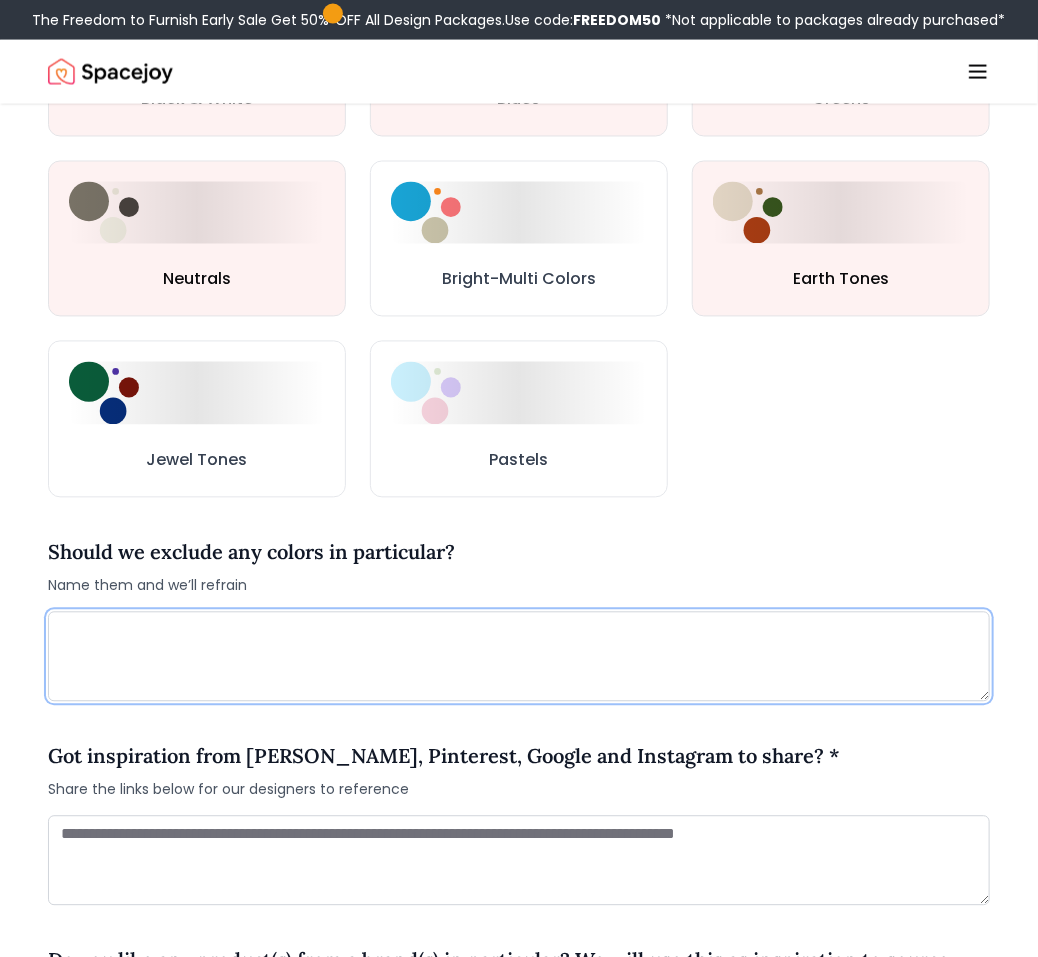 click at bounding box center (519, 657) 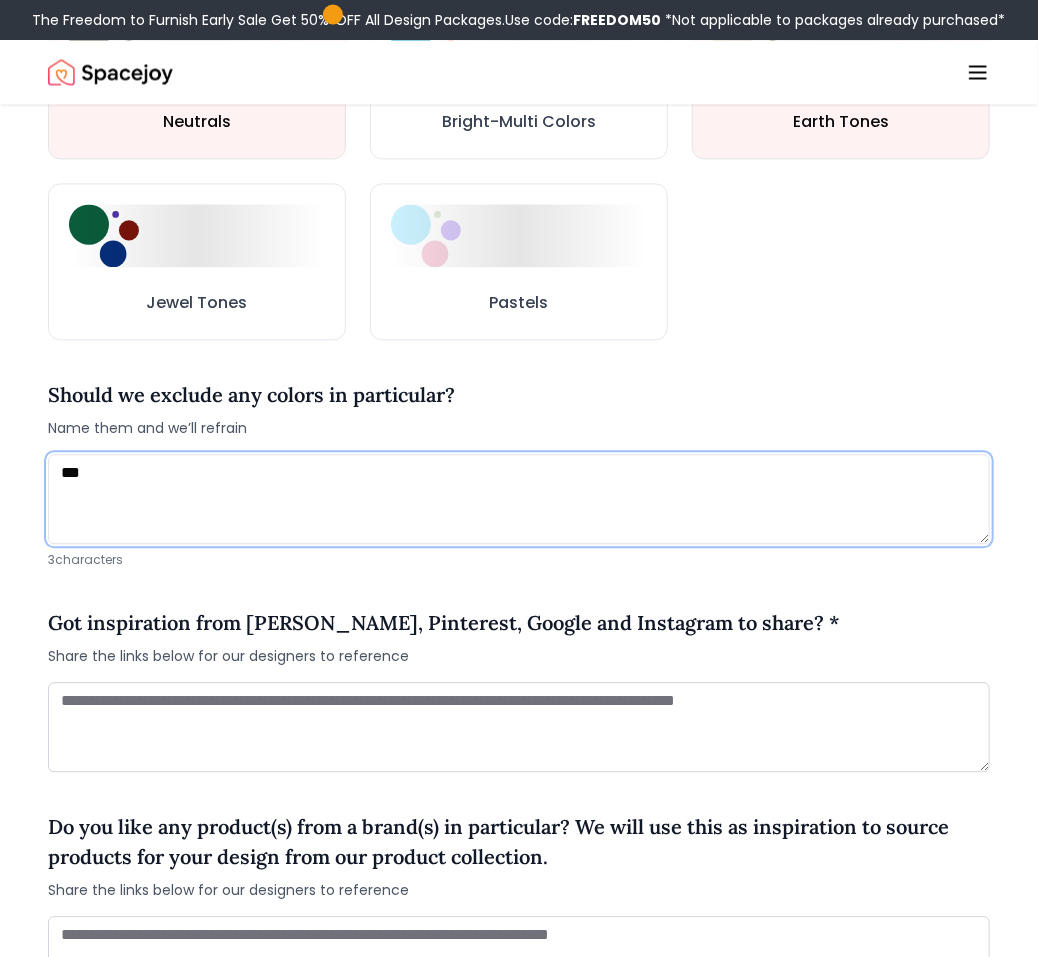 scroll, scrollTop: 1469, scrollLeft: 0, axis: vertical 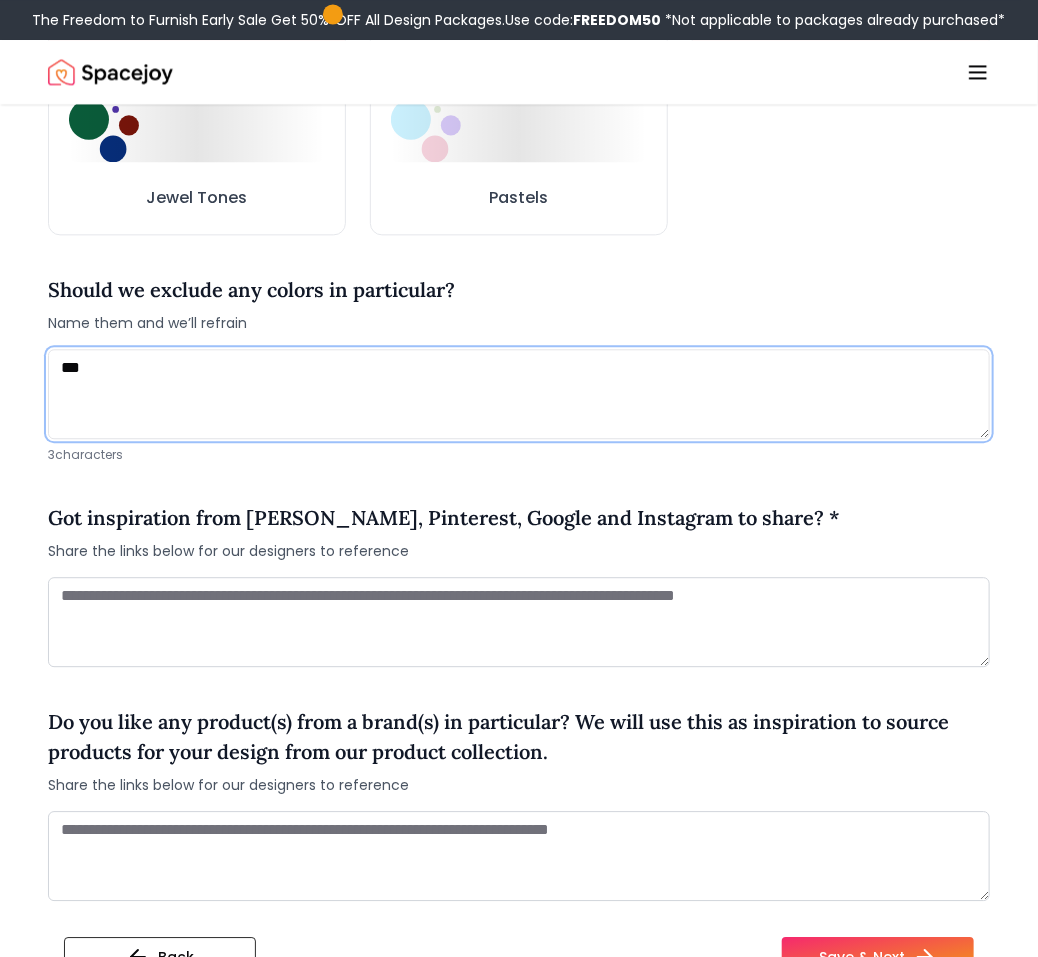 type on "***" 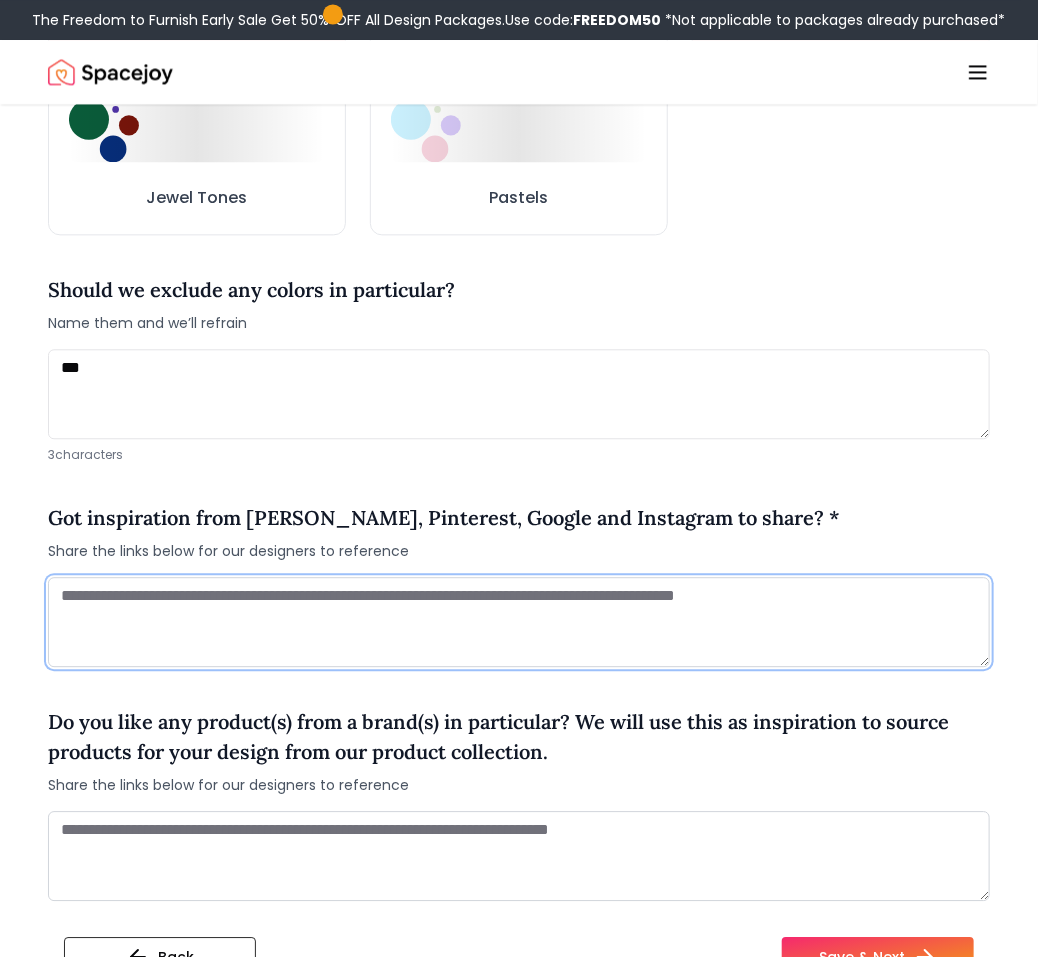 click at bounding box center [519, 622] 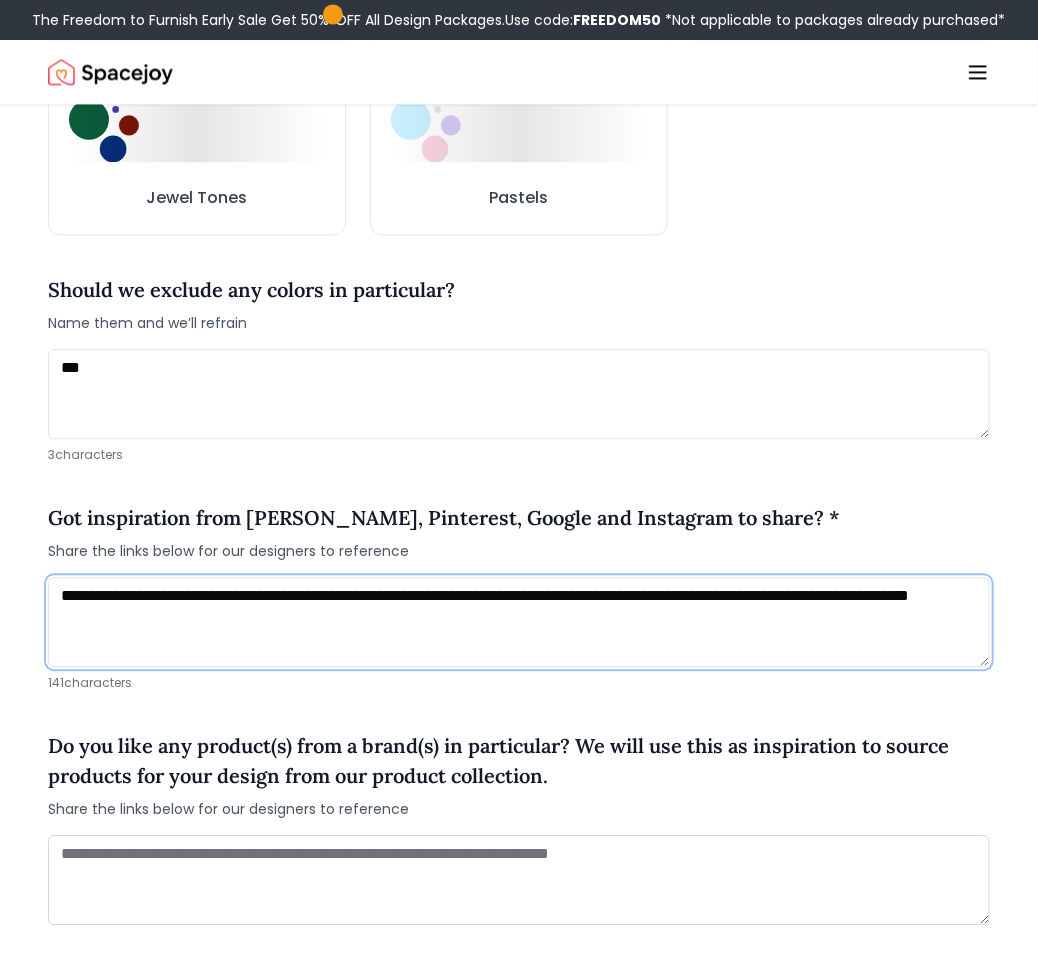 scroll, scrollTop: 0, scrollLeft: 0, axis: both 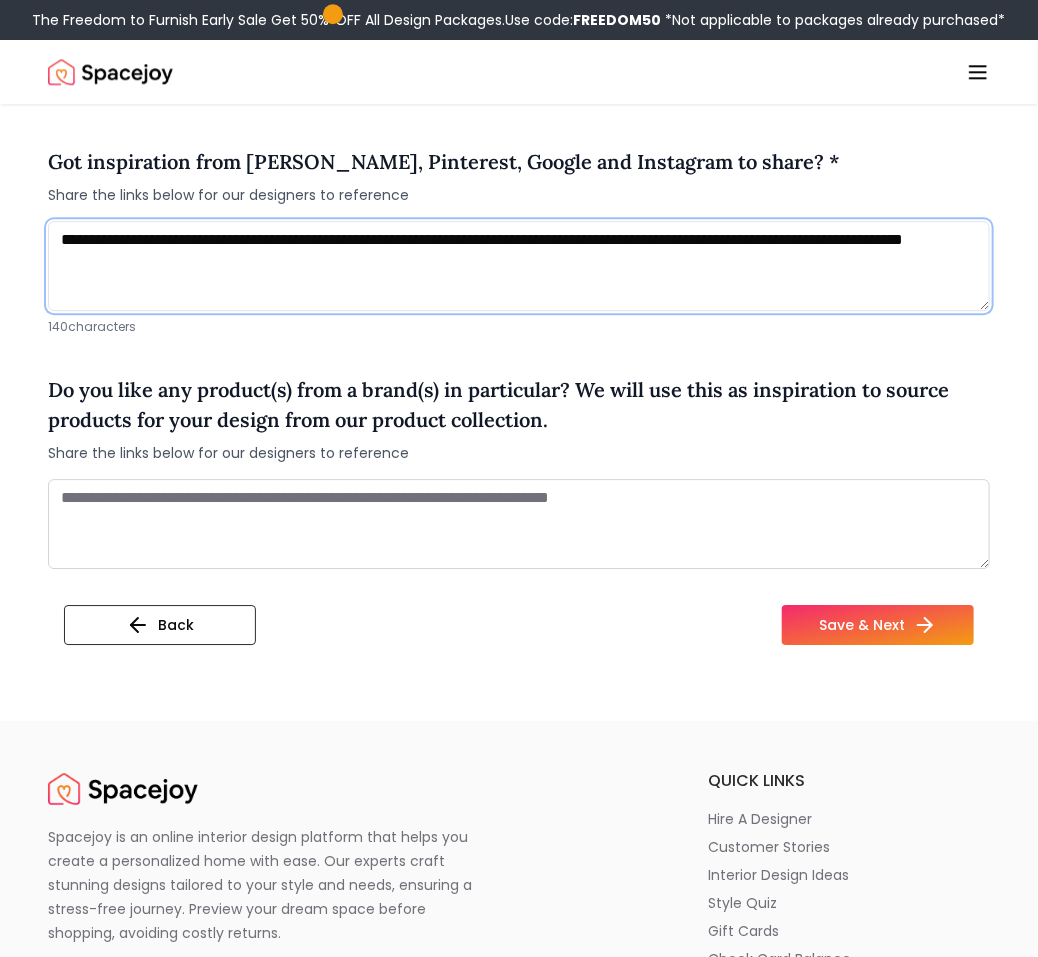 type on "**********" 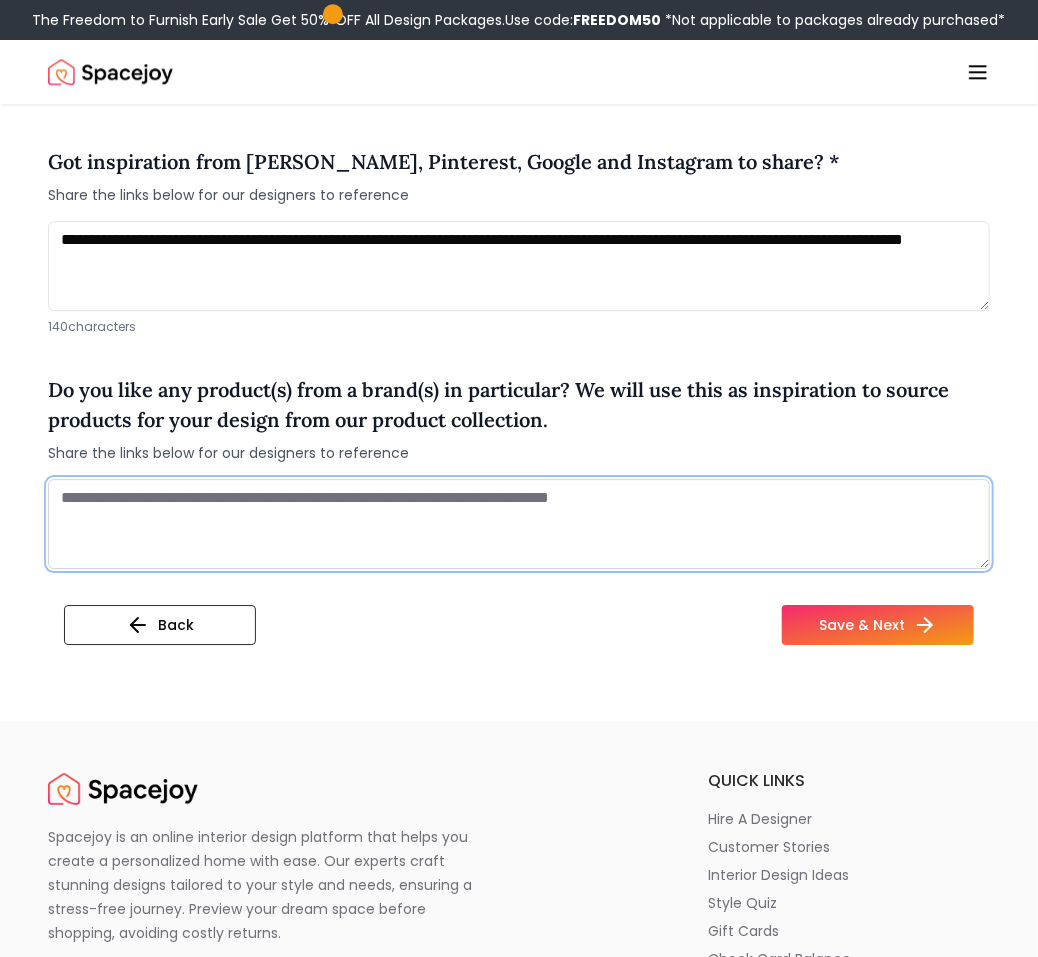 click at bounding box center [519, 524] 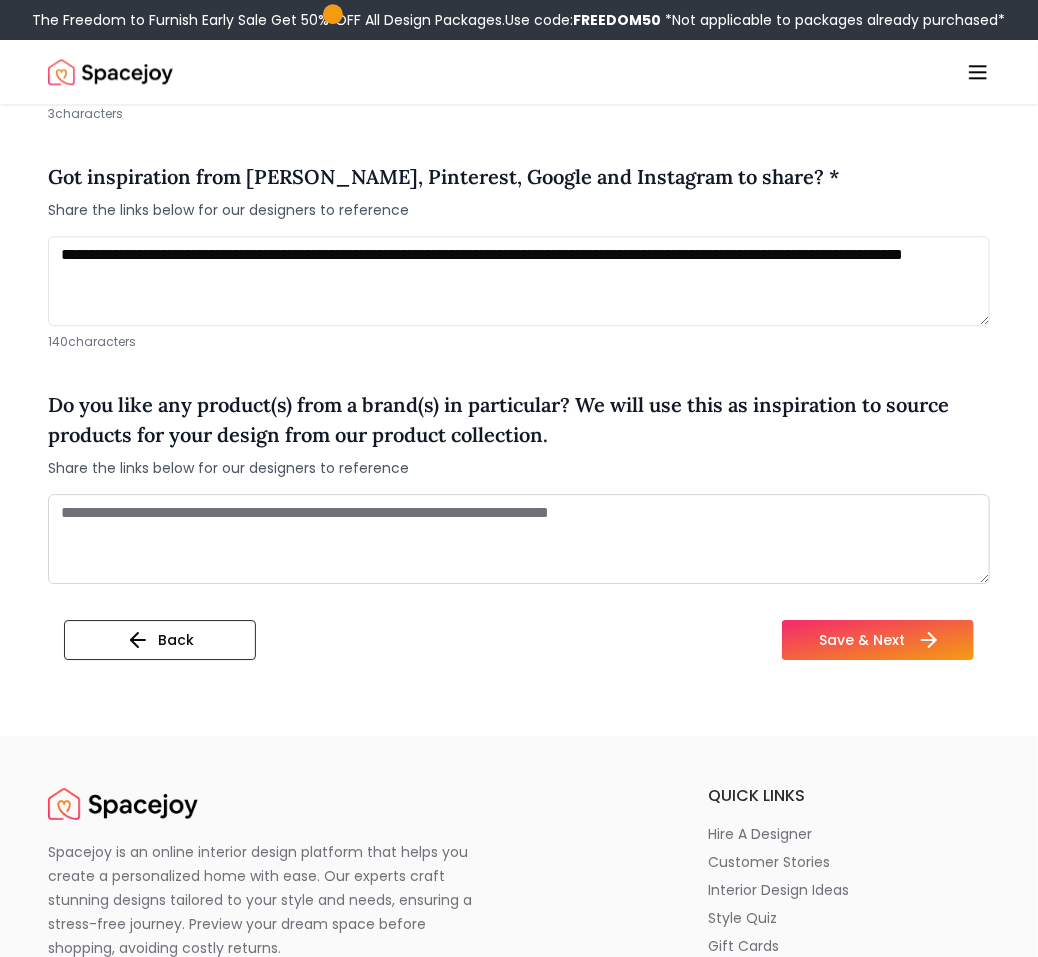 click 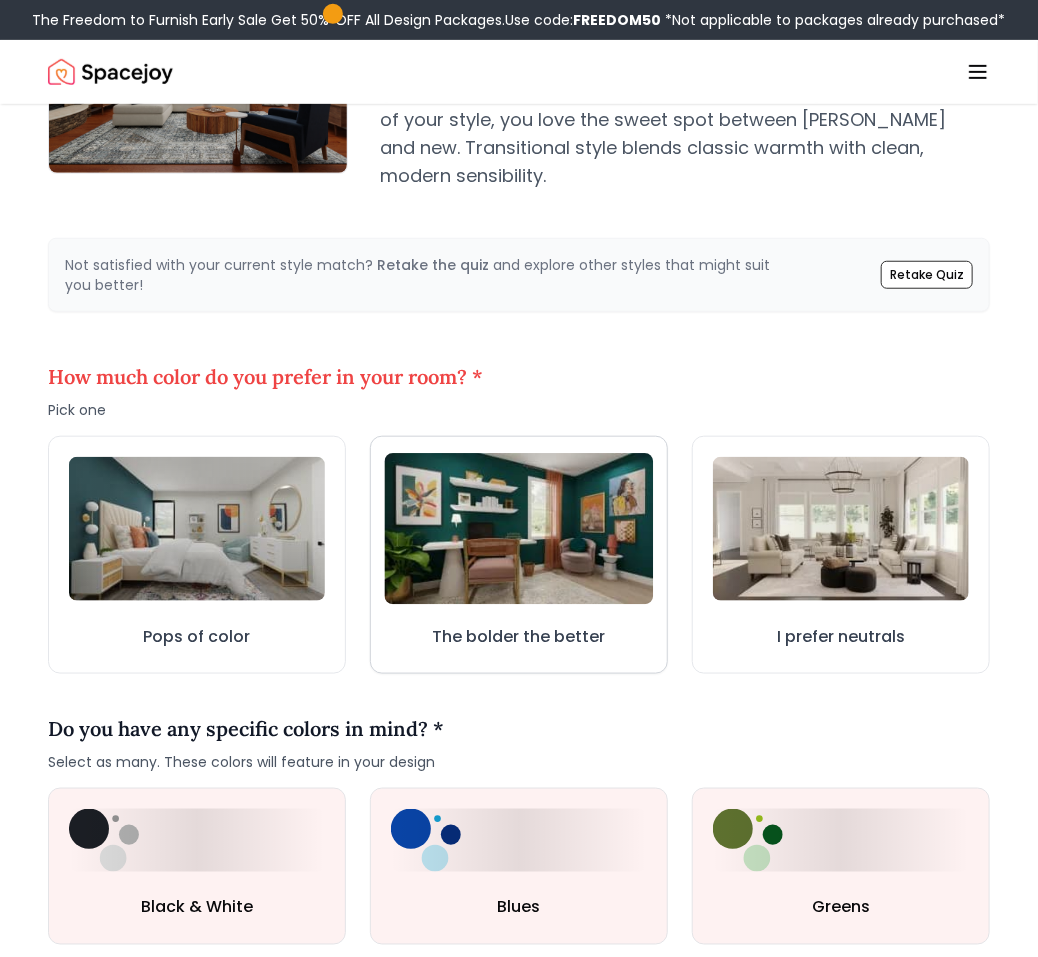 scroll, scrollTop: 492, scrollLeft: 0, axis: vertical 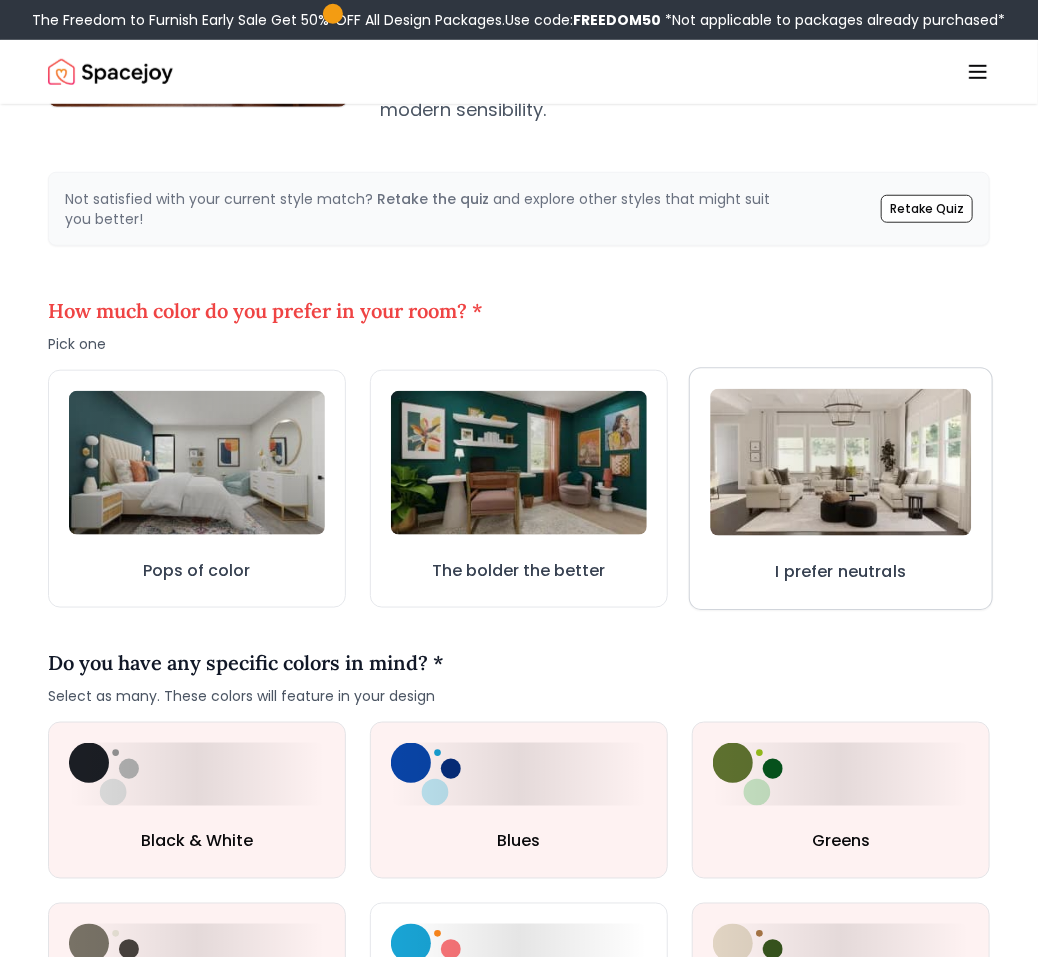 click on "I prefer neutrals" at bounding box center (841, 489) 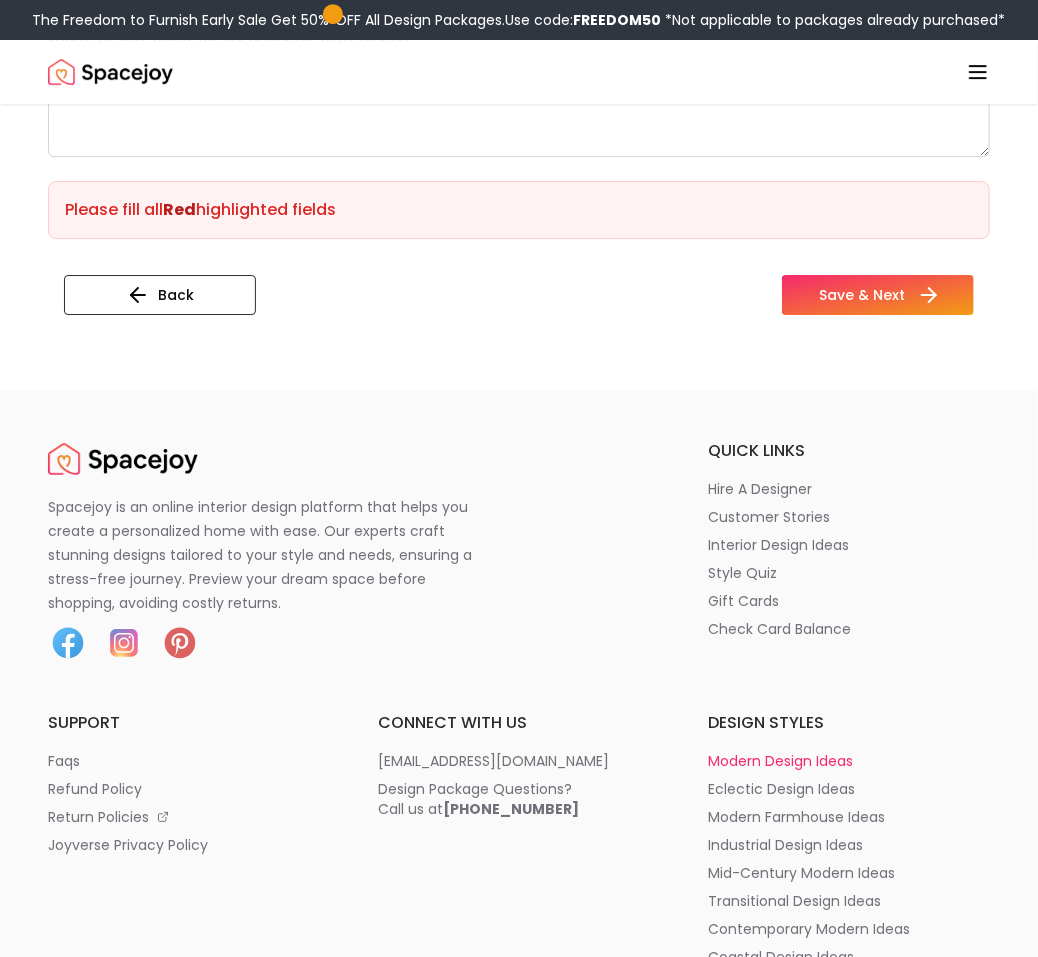 scroll, scrollTop: 2218, scrollLeft: 0, axis: vertical 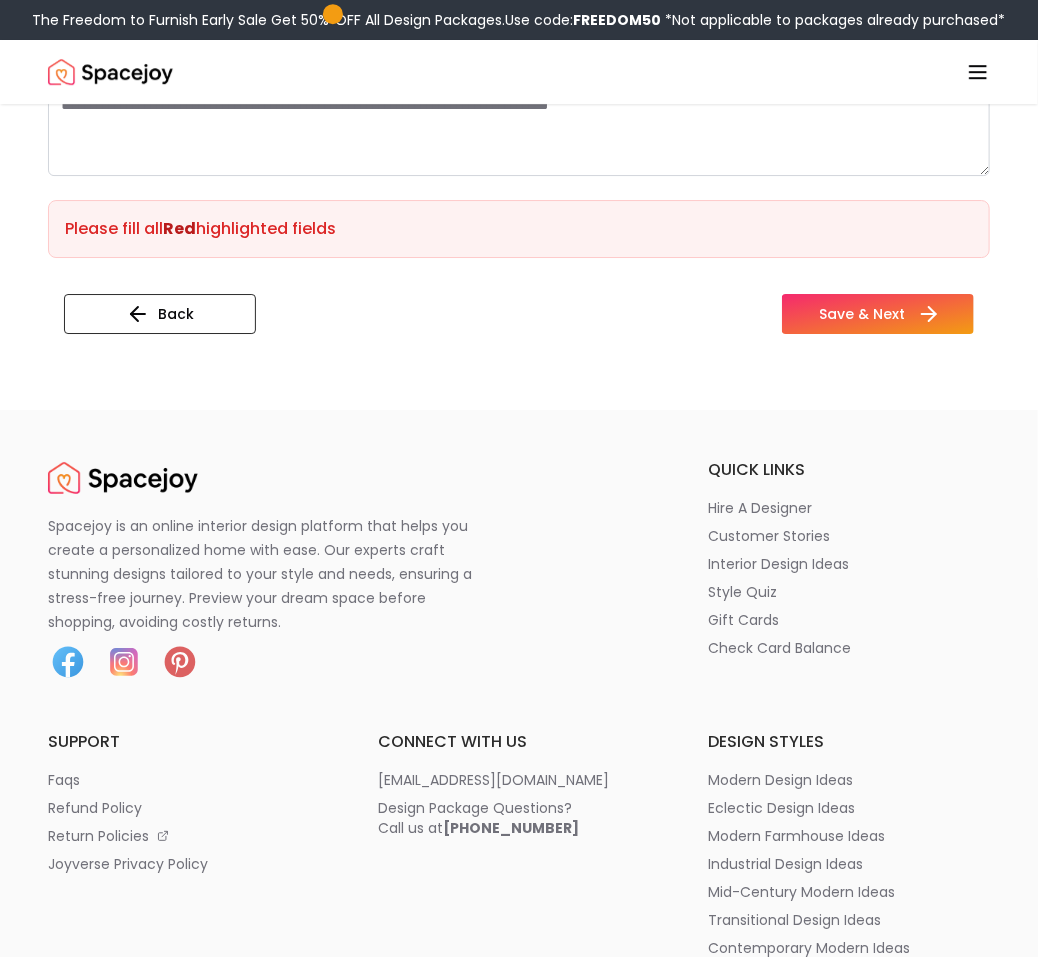 click on "Save & Next" at bounding box center [878, 314] 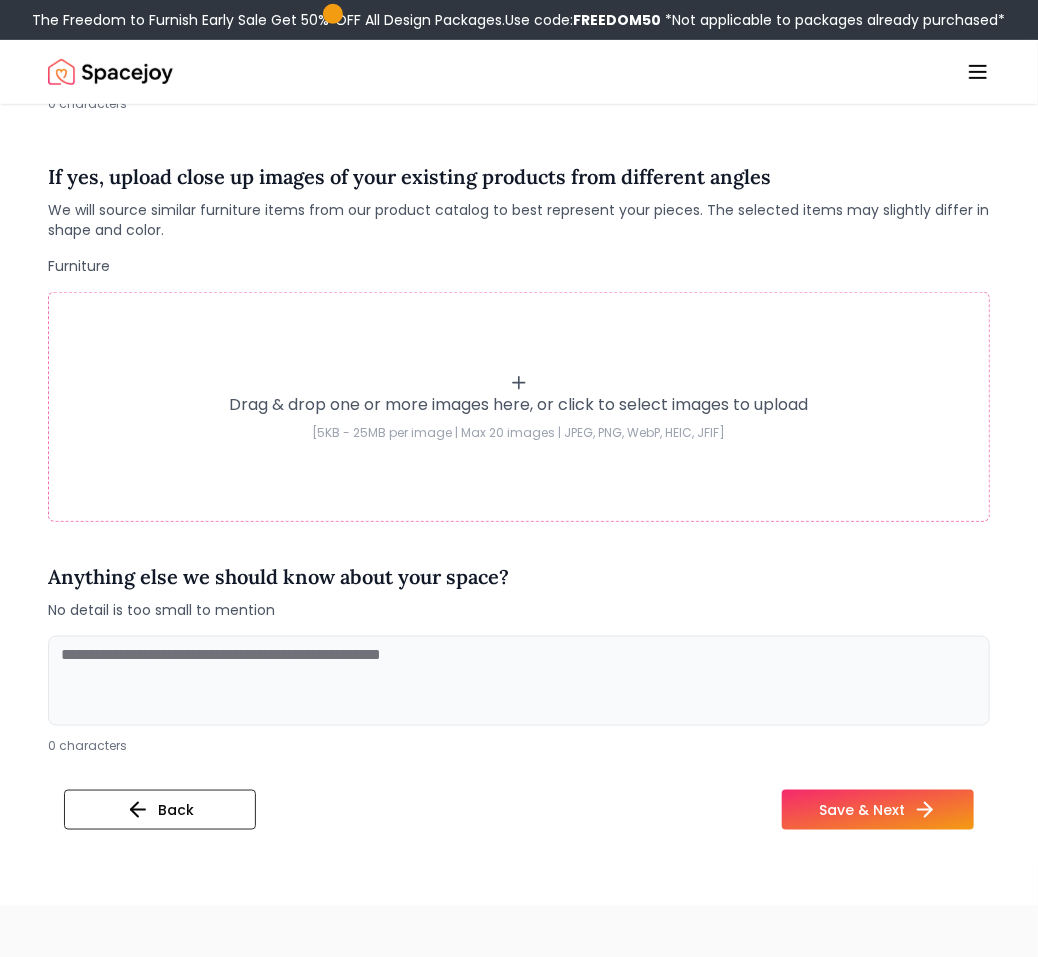 scroll, scrollTop: 414, scrollLeft: 0, axis: vertical 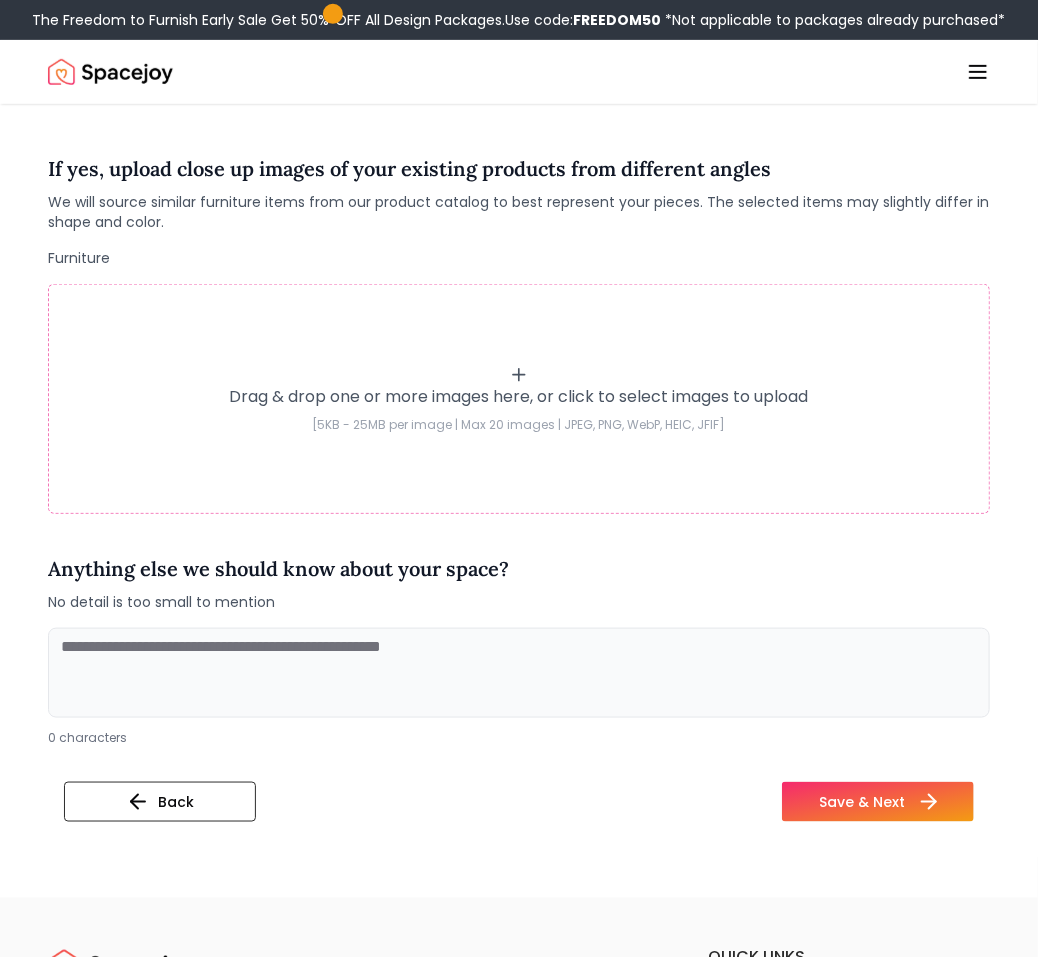 click on "Save & Next" at bounding box center [878, 802] 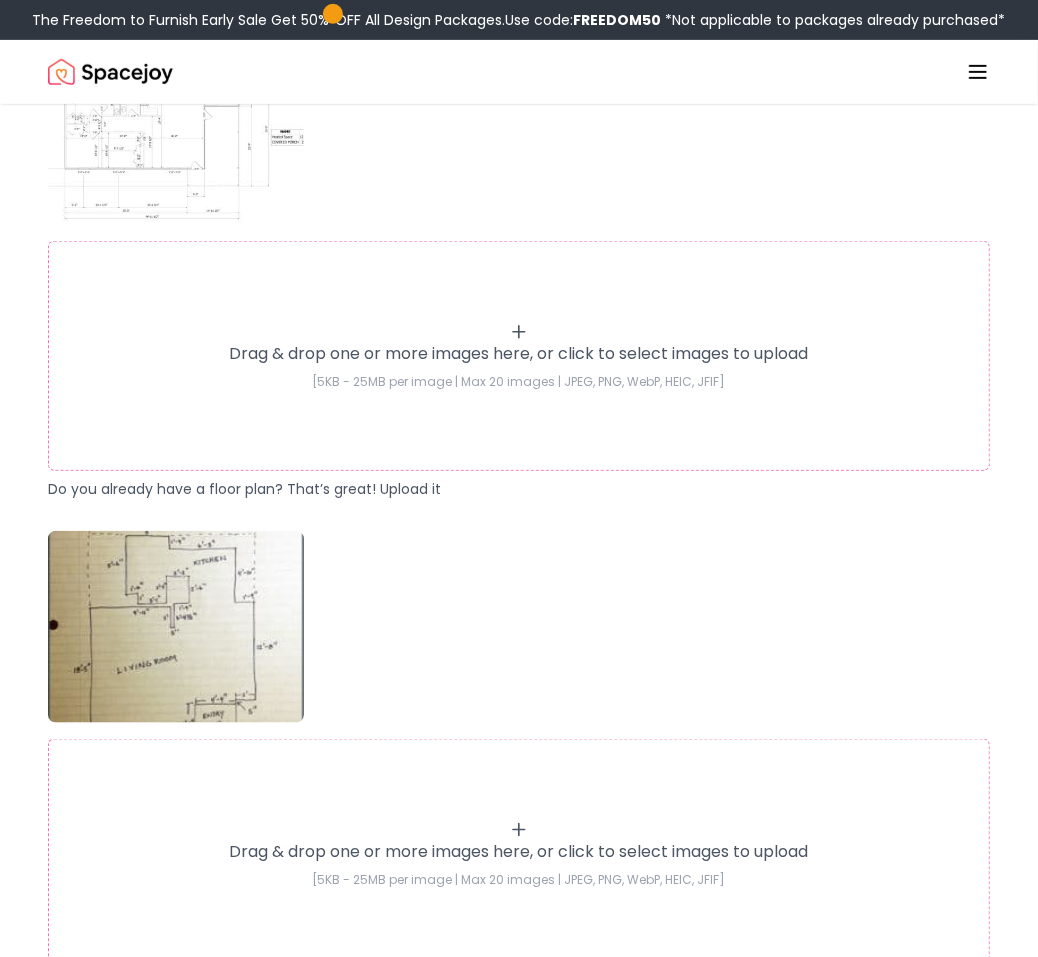 scroll, scrollTop: 606, scrollLeft: 0, axis: vertical 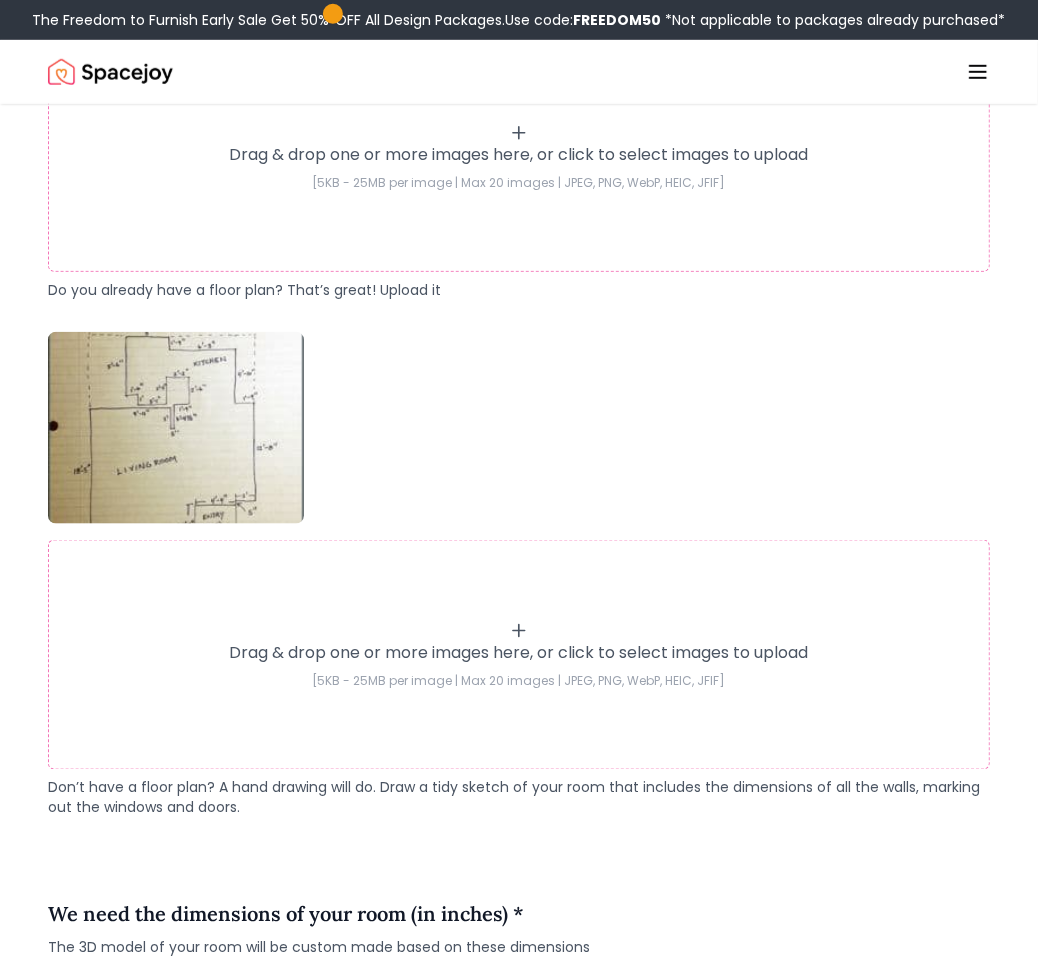 click on "Drag & drop one or more images here, or click to select images to upload [5KB - 25MB per image | Max 20 images | JPEG, PNG, WebP, HEIC, JFIF]" at bounding box center (519, 655) 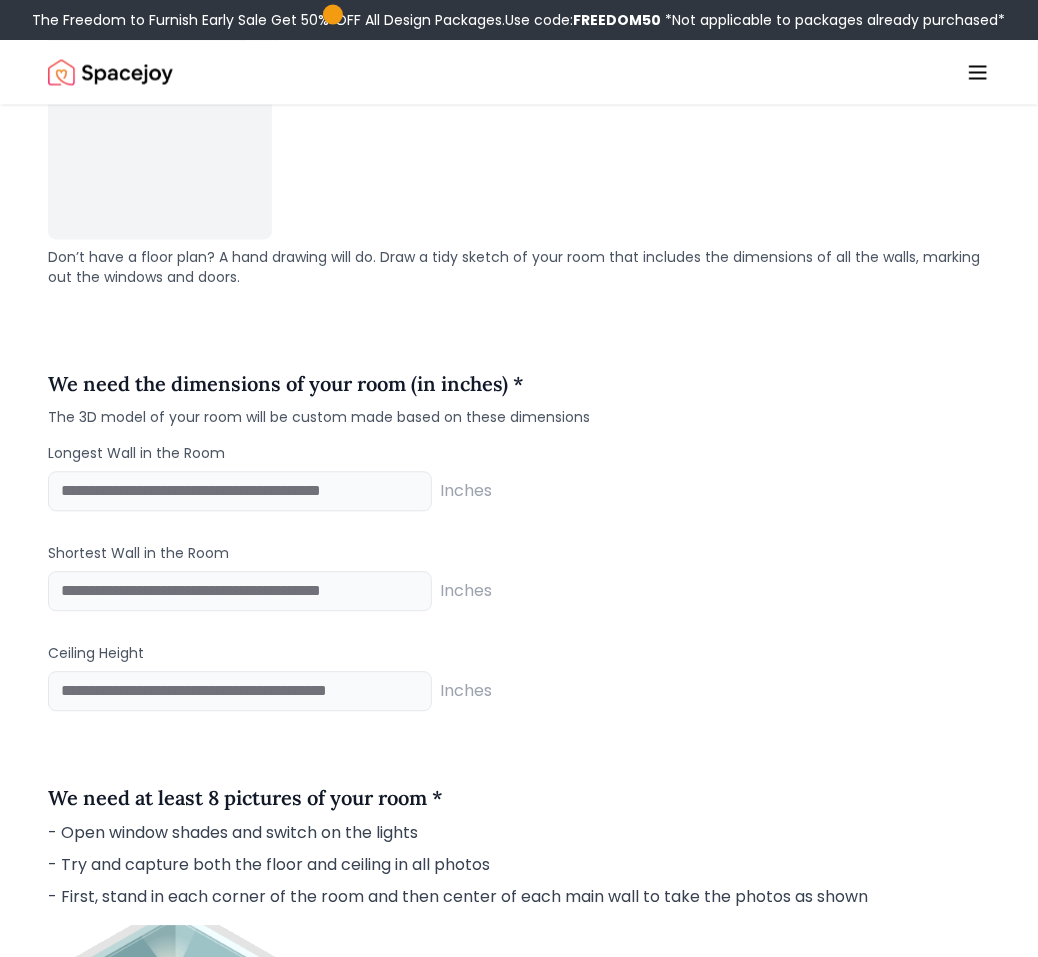 scroll, scrollTop: 1378, scrollLeft: 0, axis: vertical 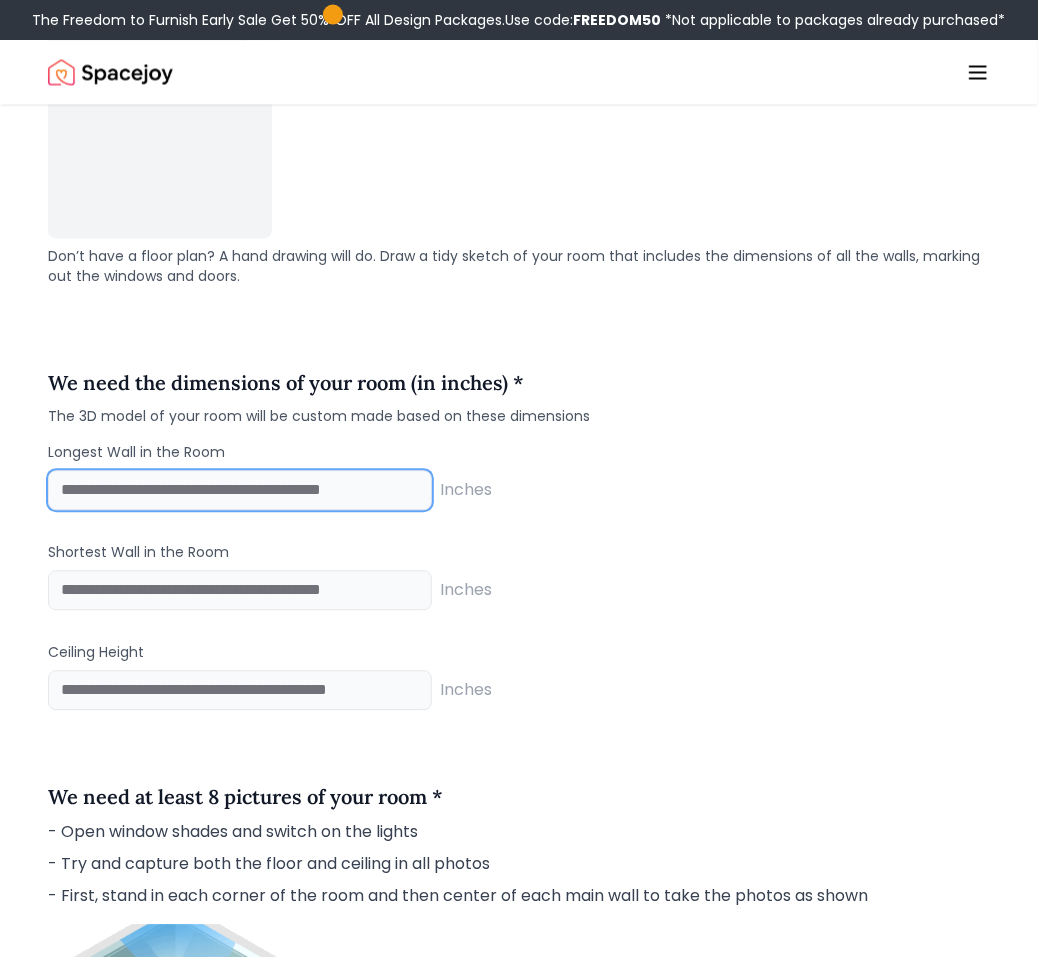 click at bounding box center [240, 490] 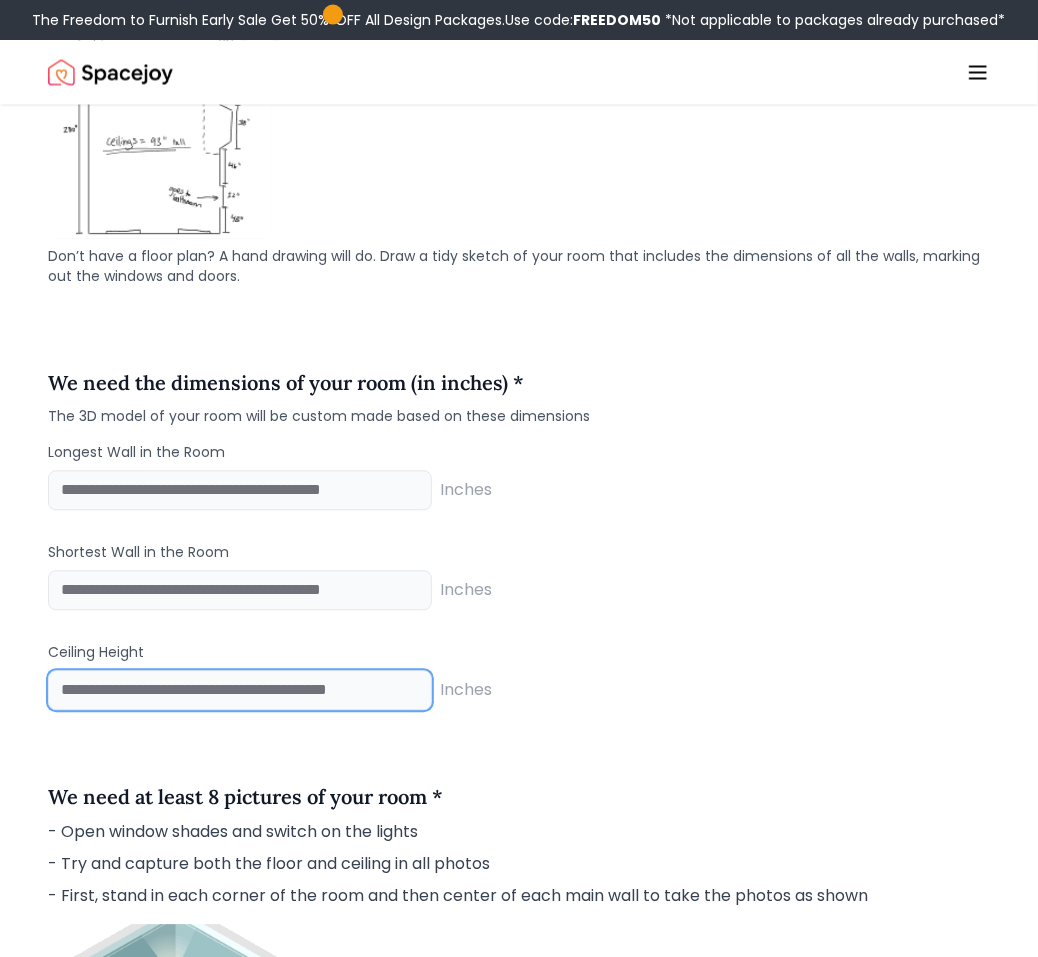 click at bounding box center [240, 690] 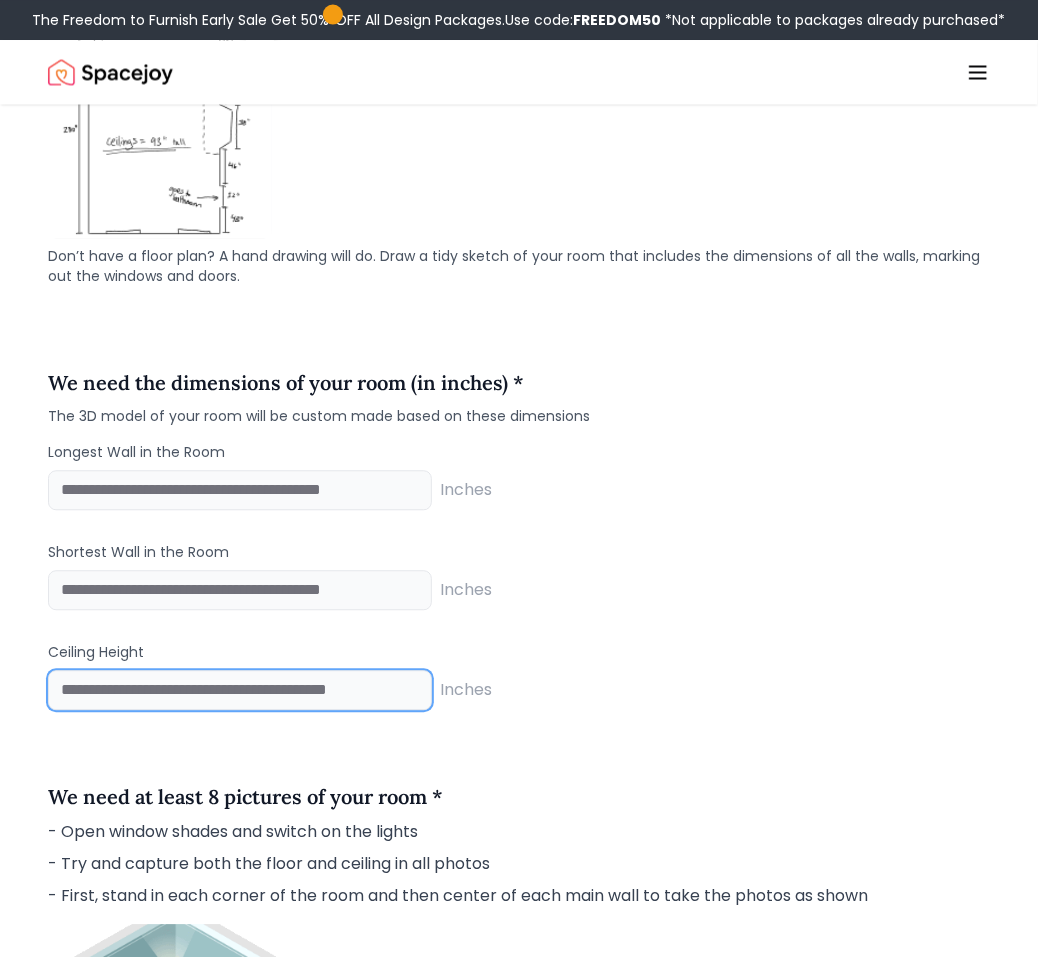 type on "**" 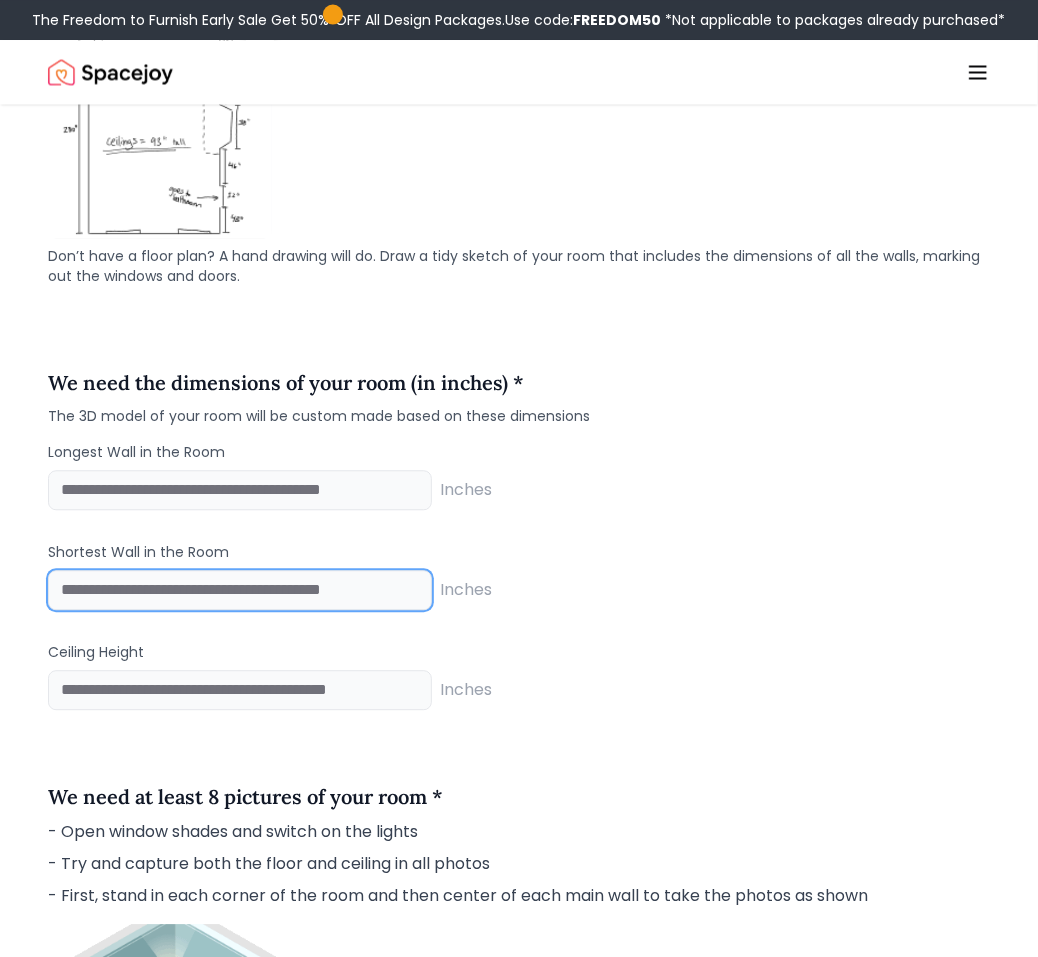 click at bounding box center [240, 590] 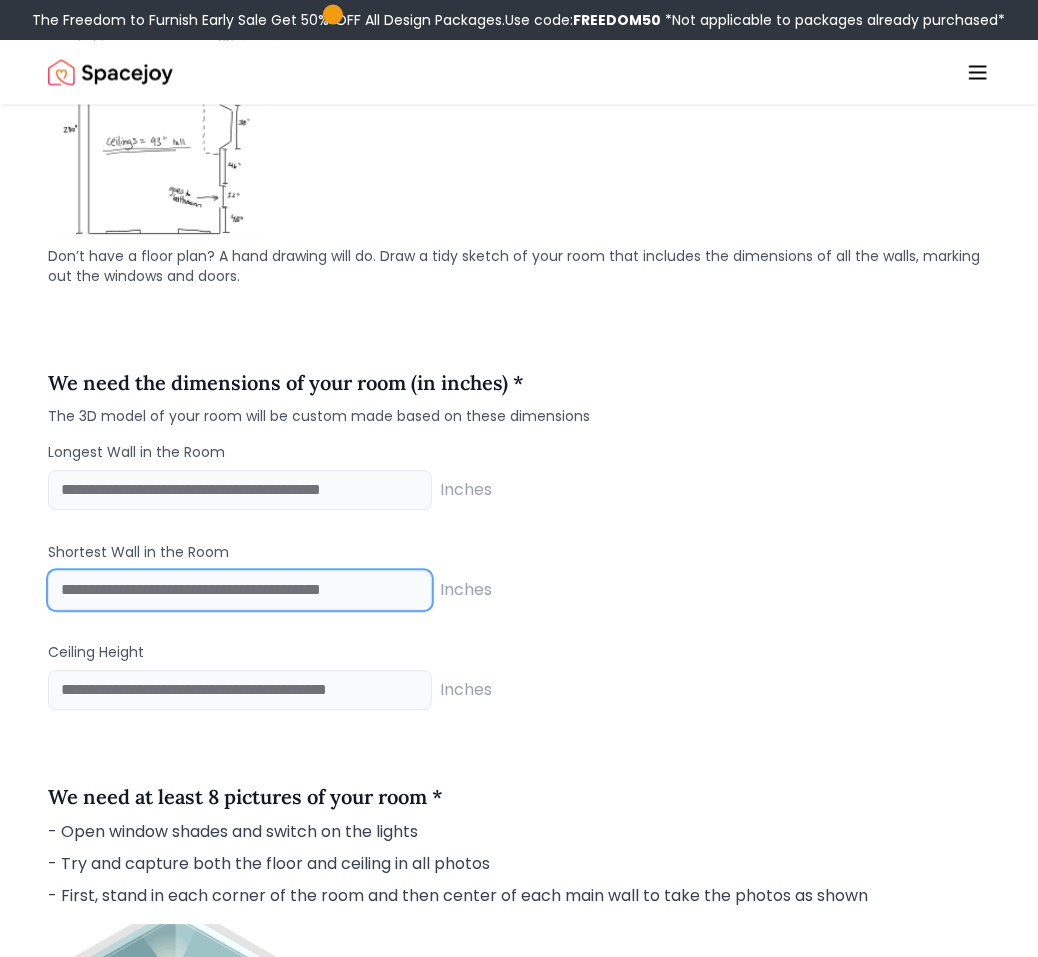 type on "***" 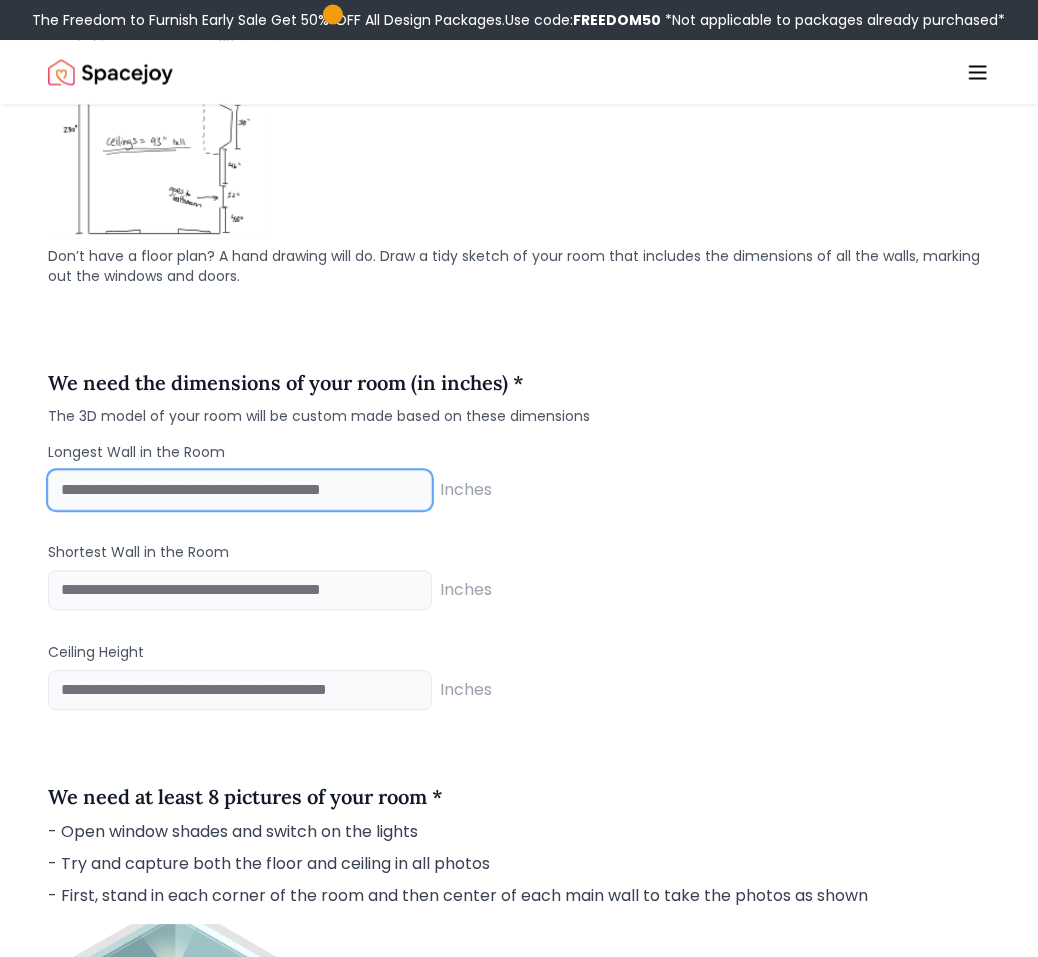 click at bounding box center (240, 490) 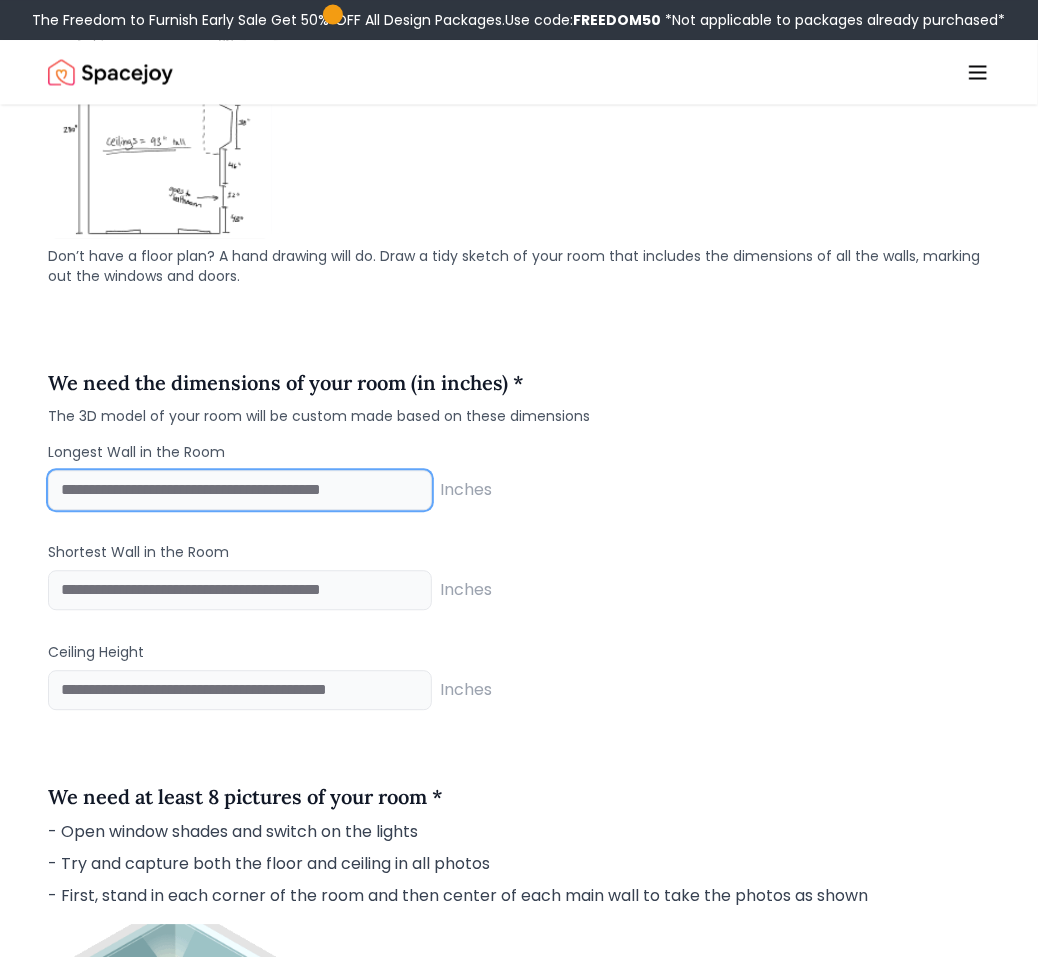 type on "***" 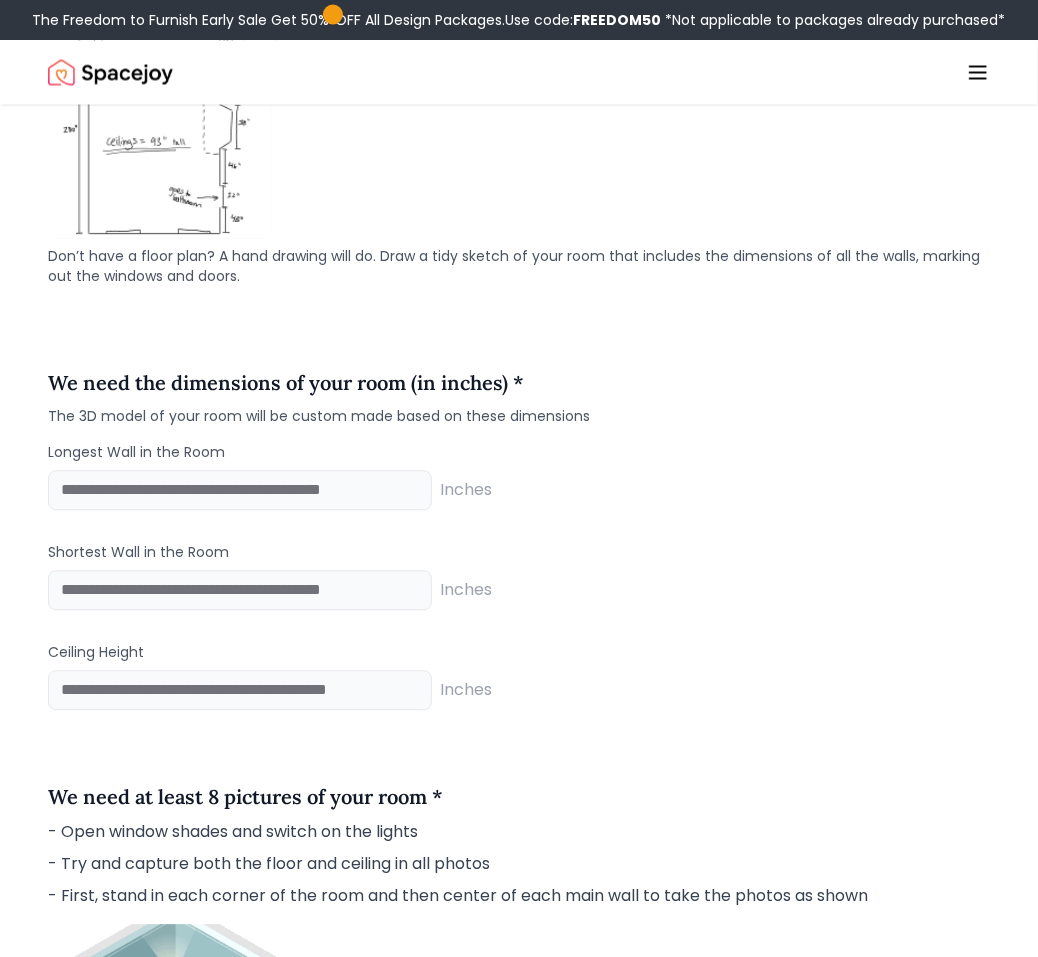 click on "*** Inches" at bounding box center [519, 490] 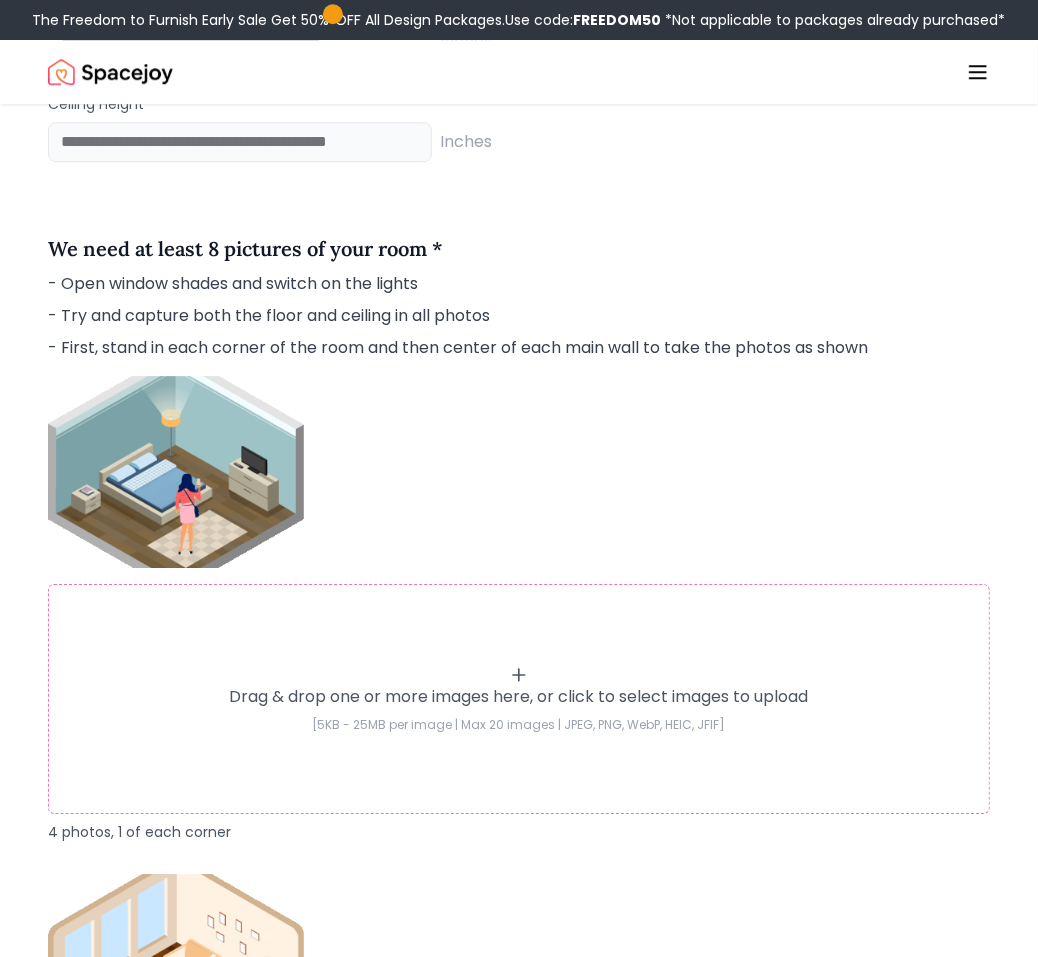scroll, scrollTop: 1925, scrollLeft: 0, axis: vertical 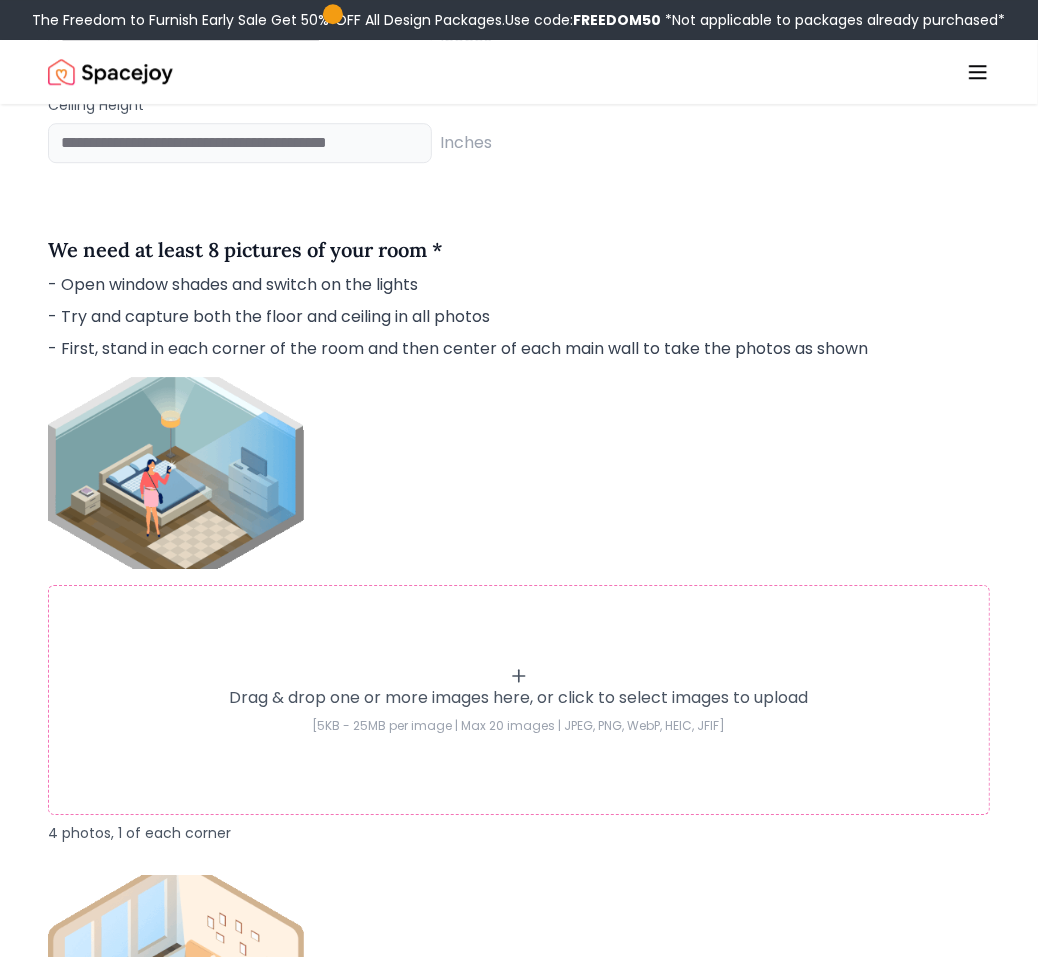 click 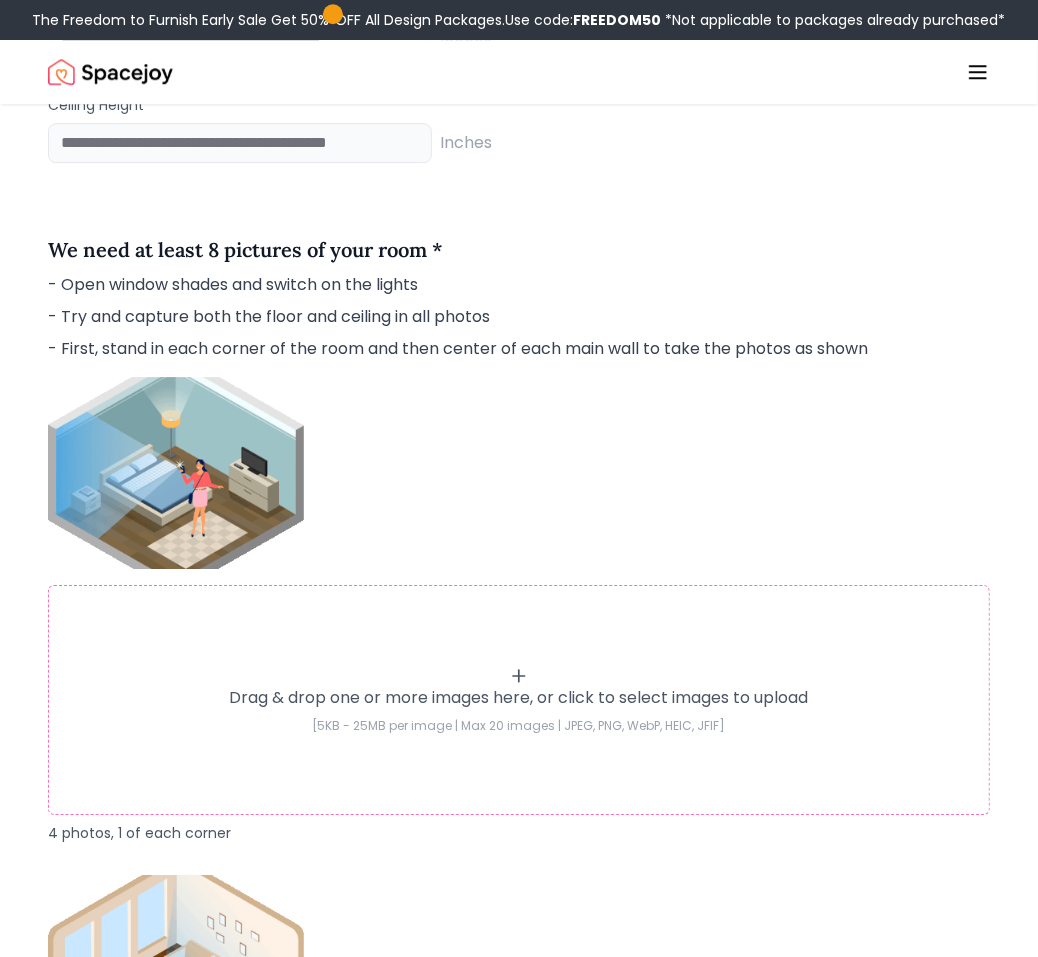 type on "**********" 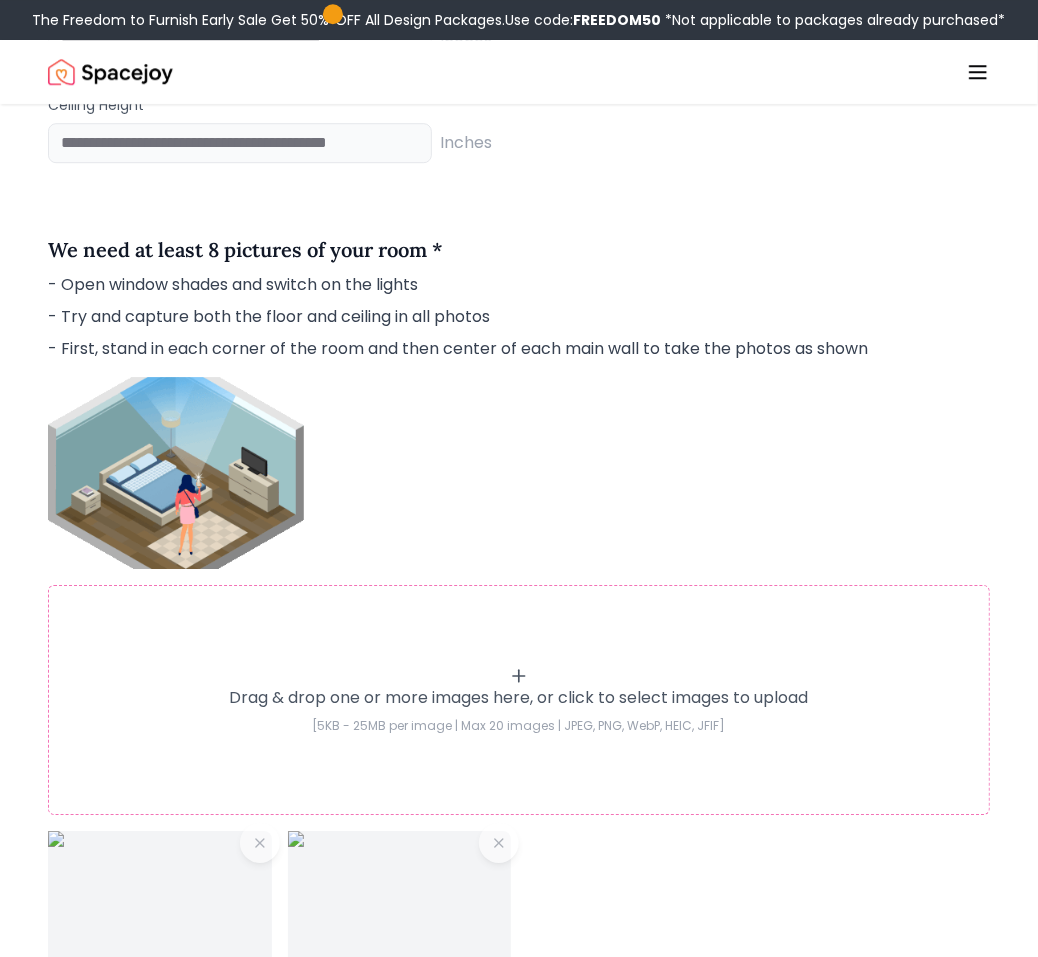 click on "Drag & drop one or more images here, or click to select images to upload" at bounding box center [519, 698] 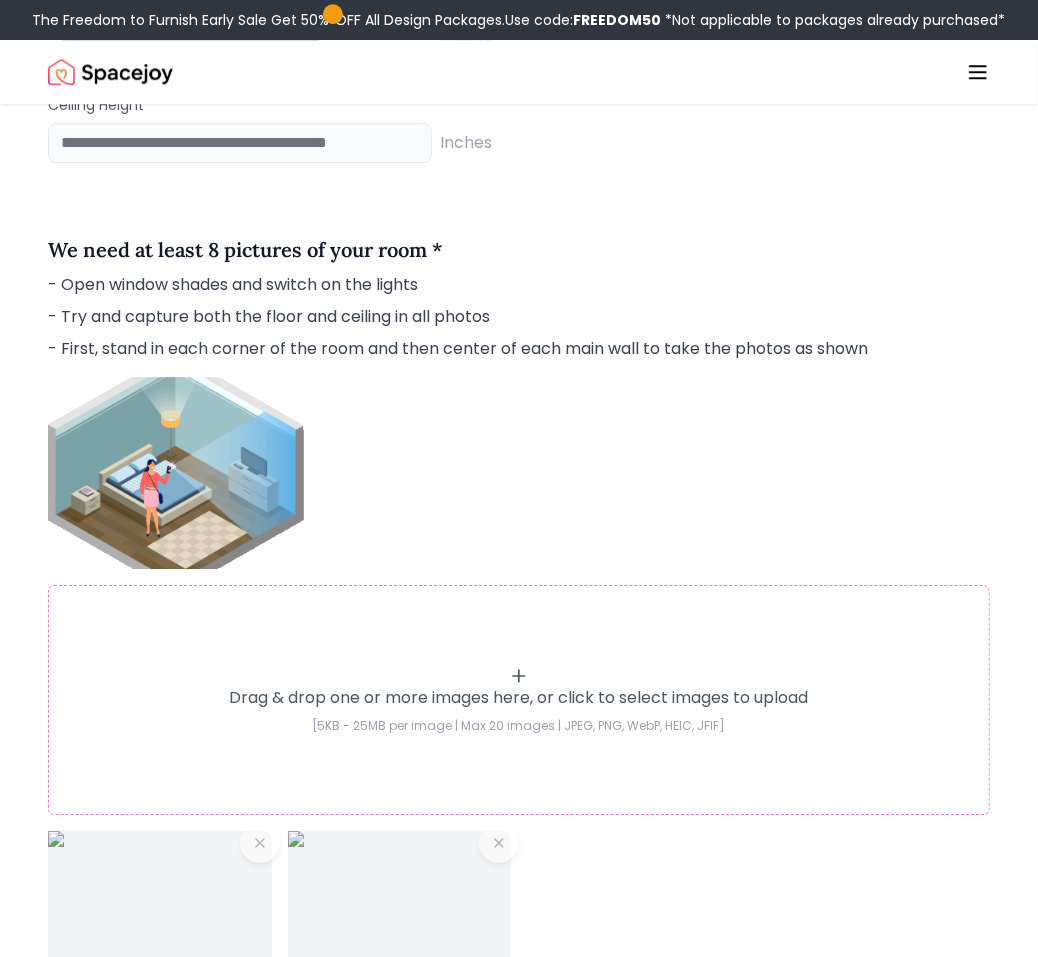 type on "**********" 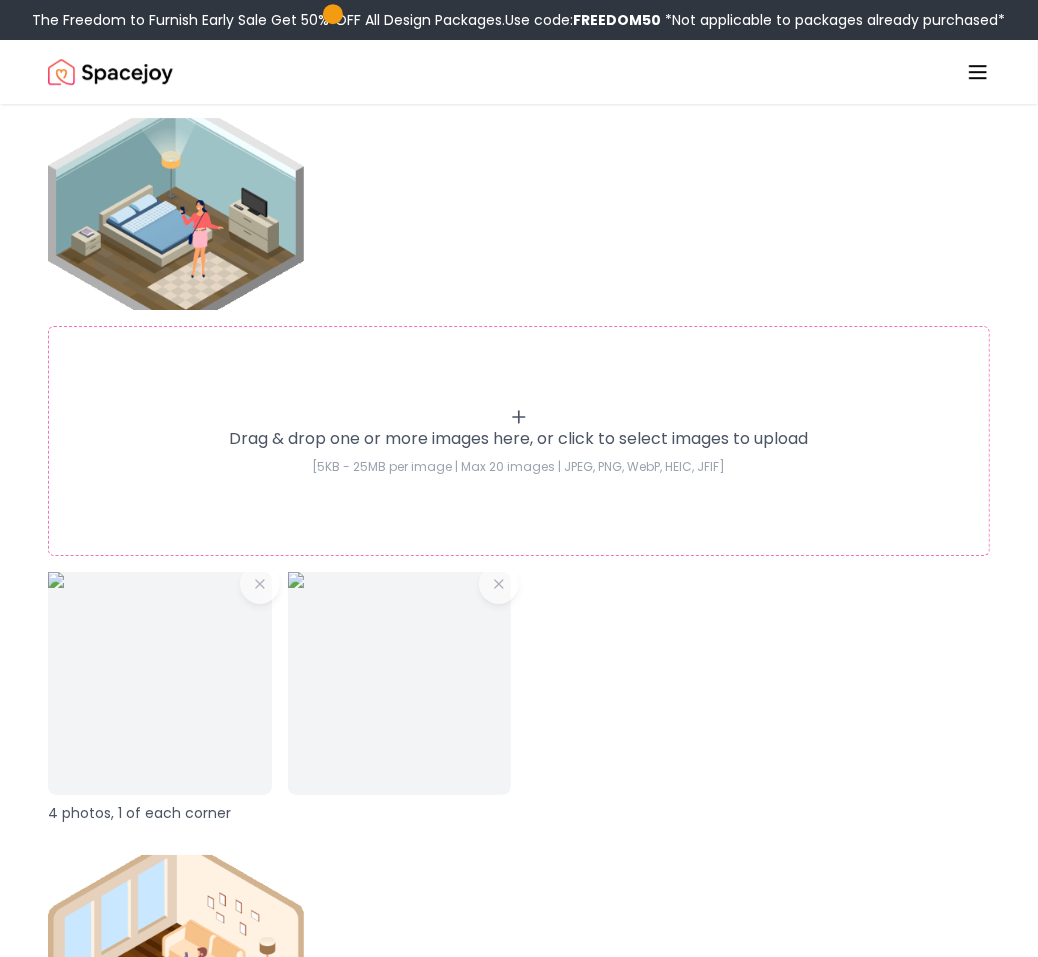 scroll, scrollTop: 2074, scrollLeft: 0, axis: vertical 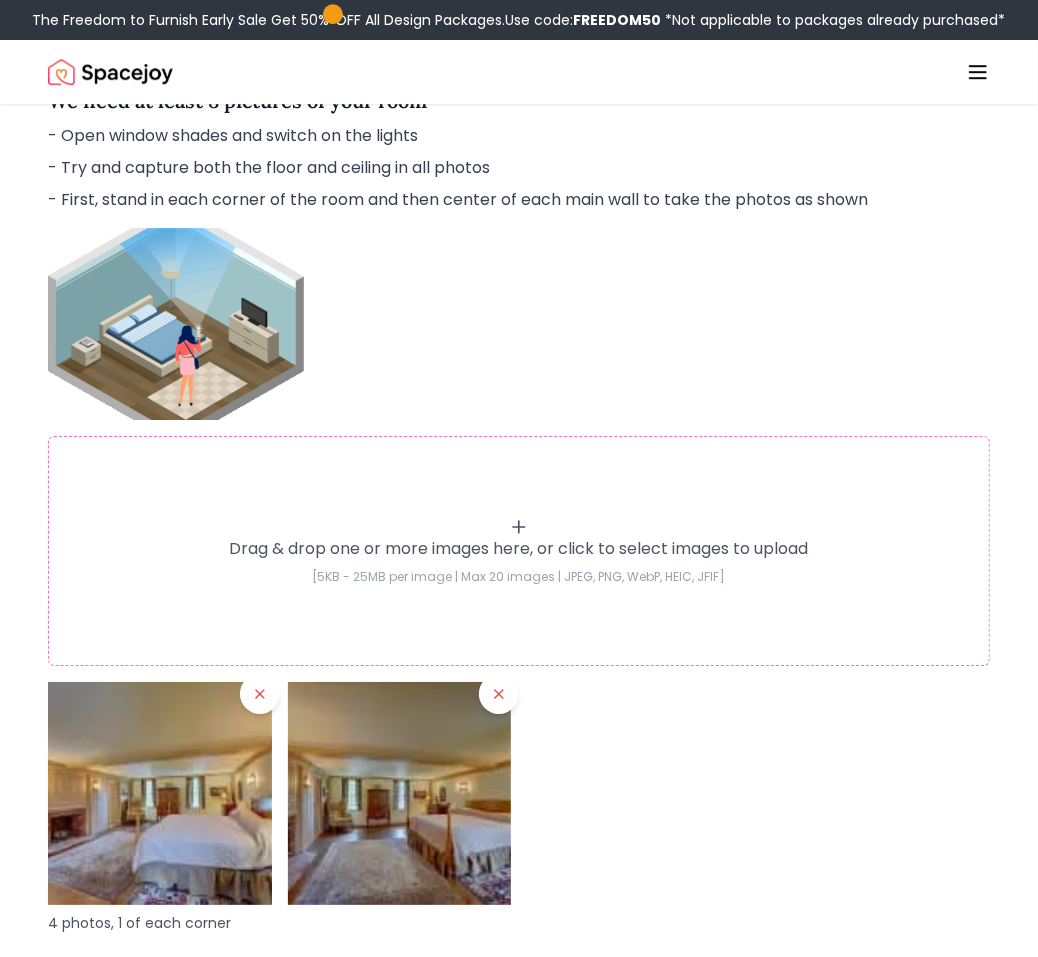 click 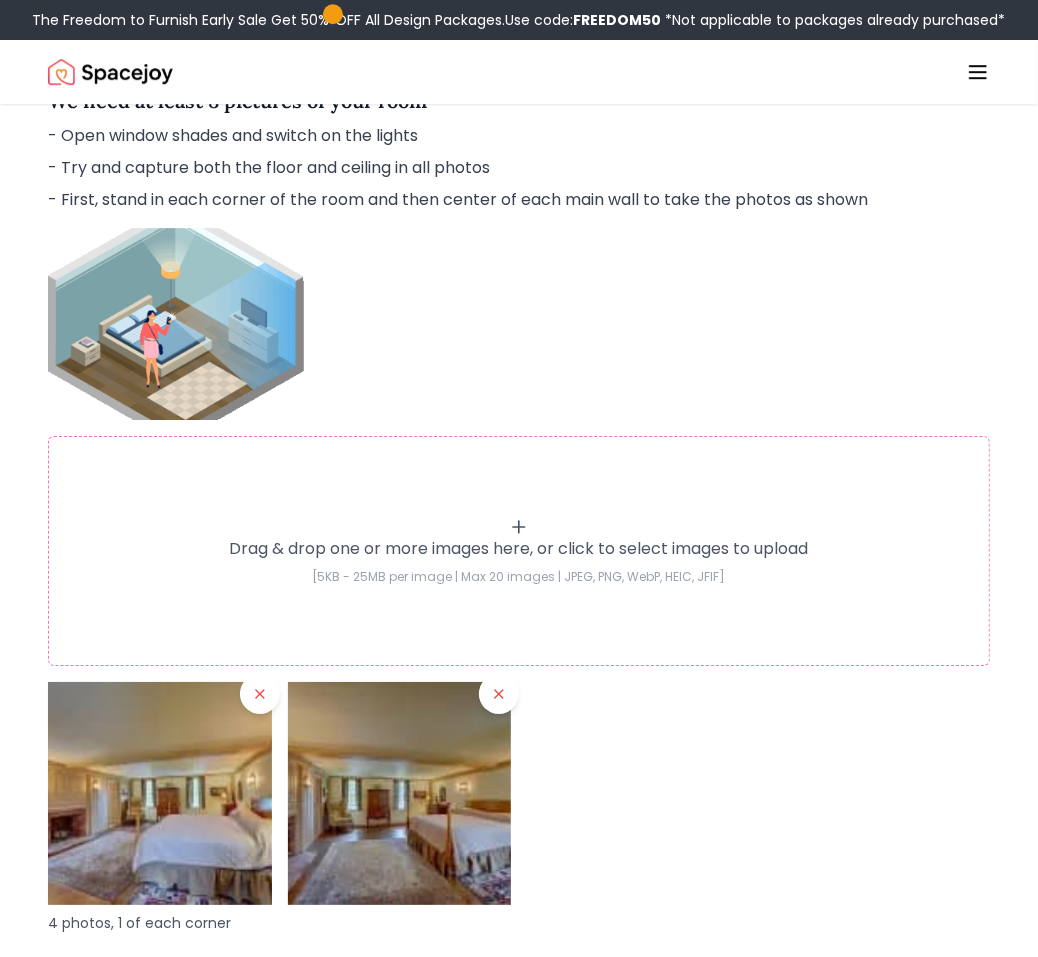 type on "**********" 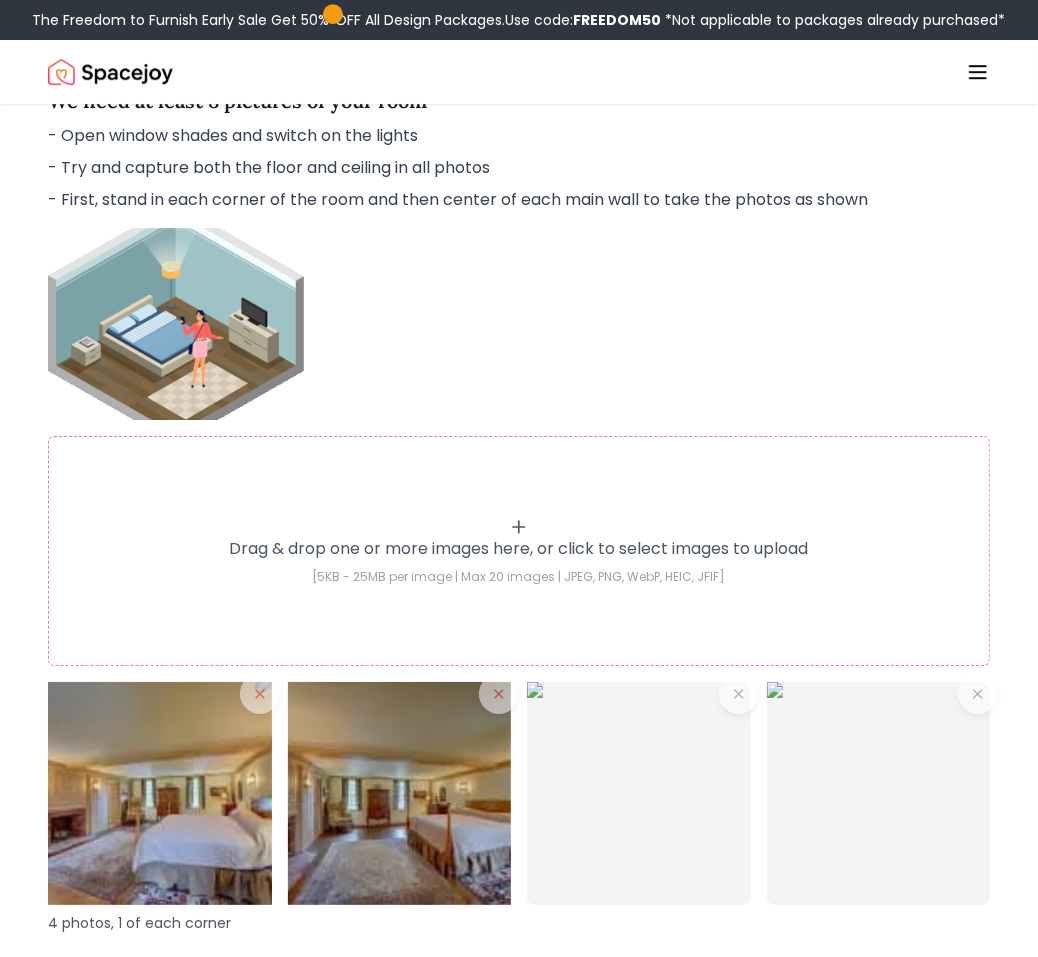 scroll, scrollTop: 2413, scrollLeft: 0, axis: vertical 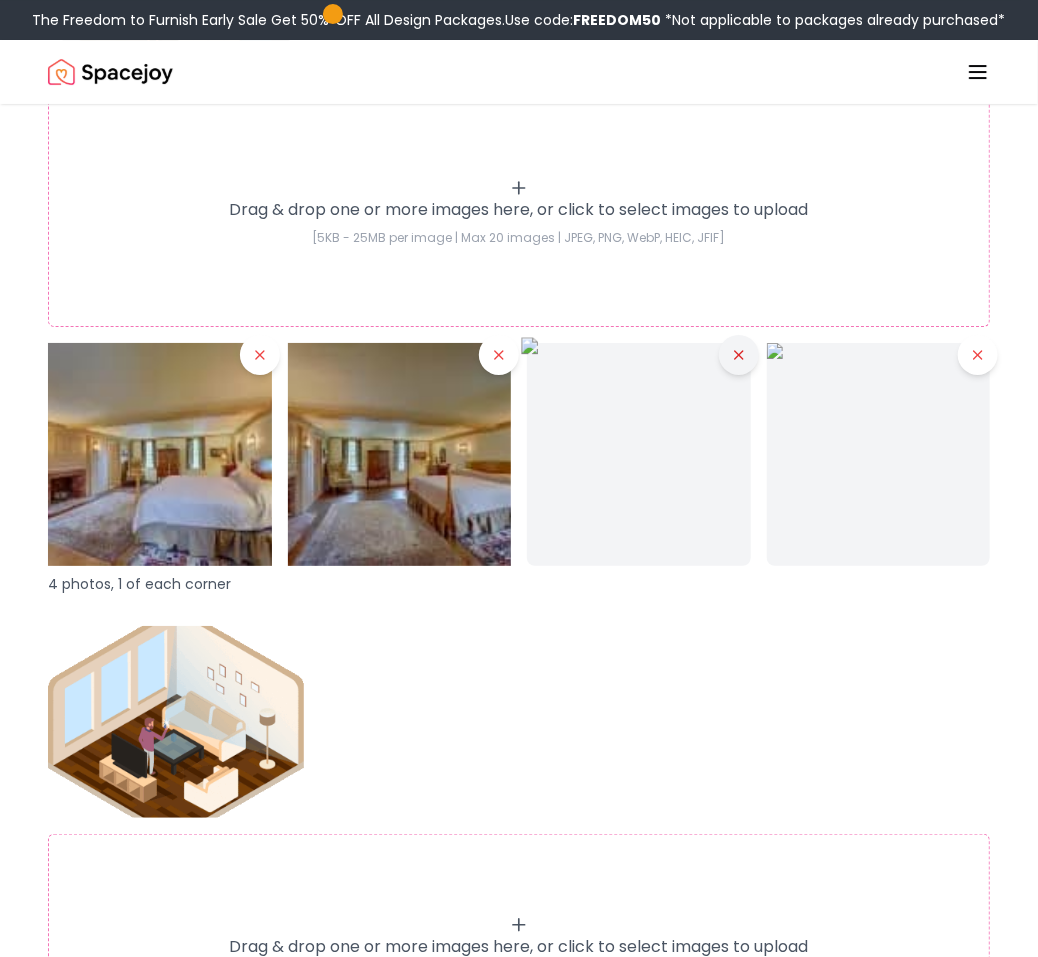 click 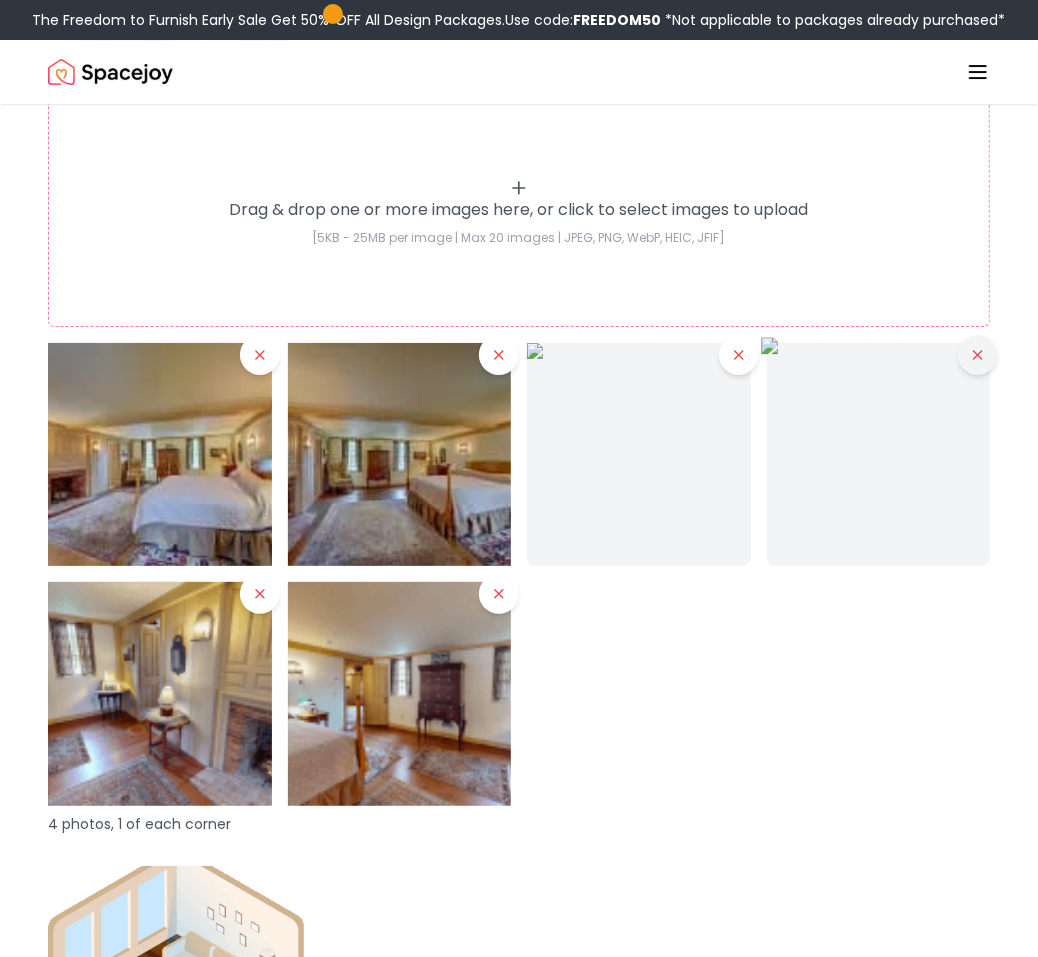 click at bounding box center [978, 355] 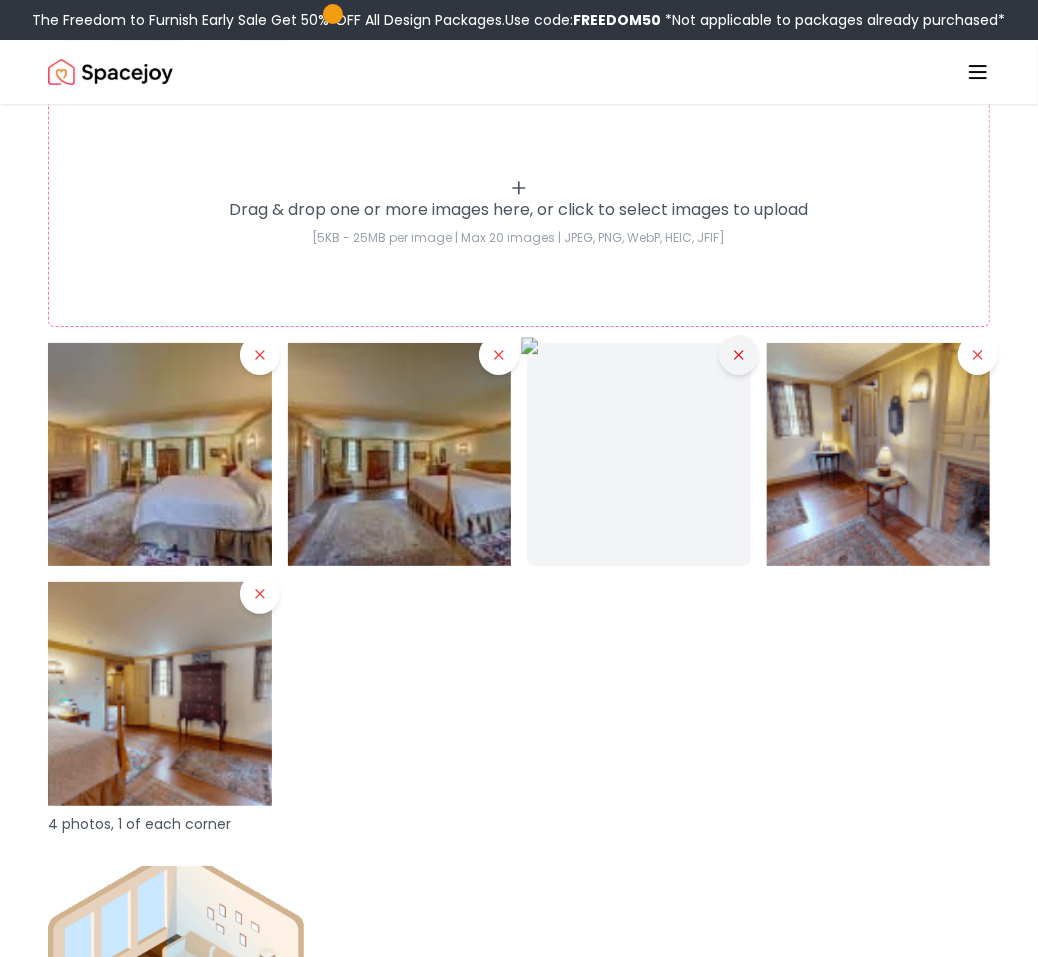 click 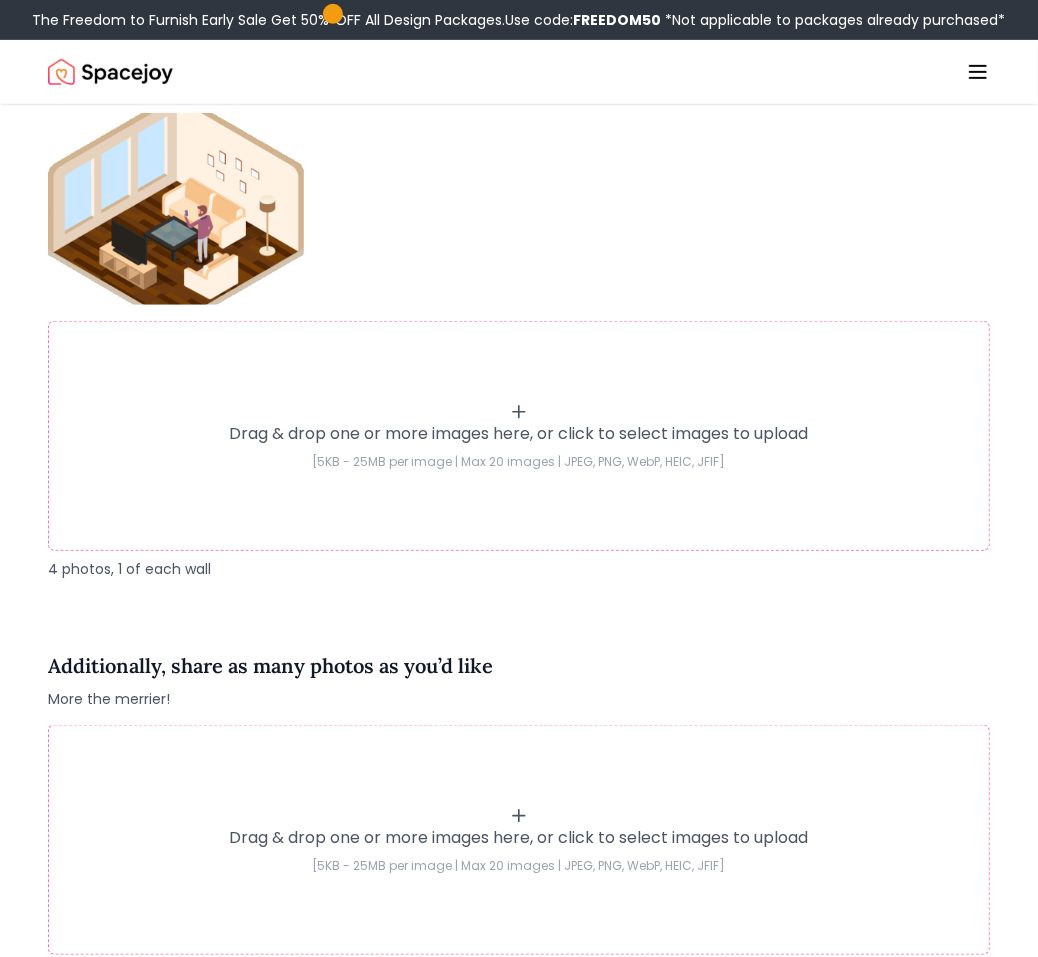 scroll, scrollTop: 2932, scrollLeft: 0, axis: vertical 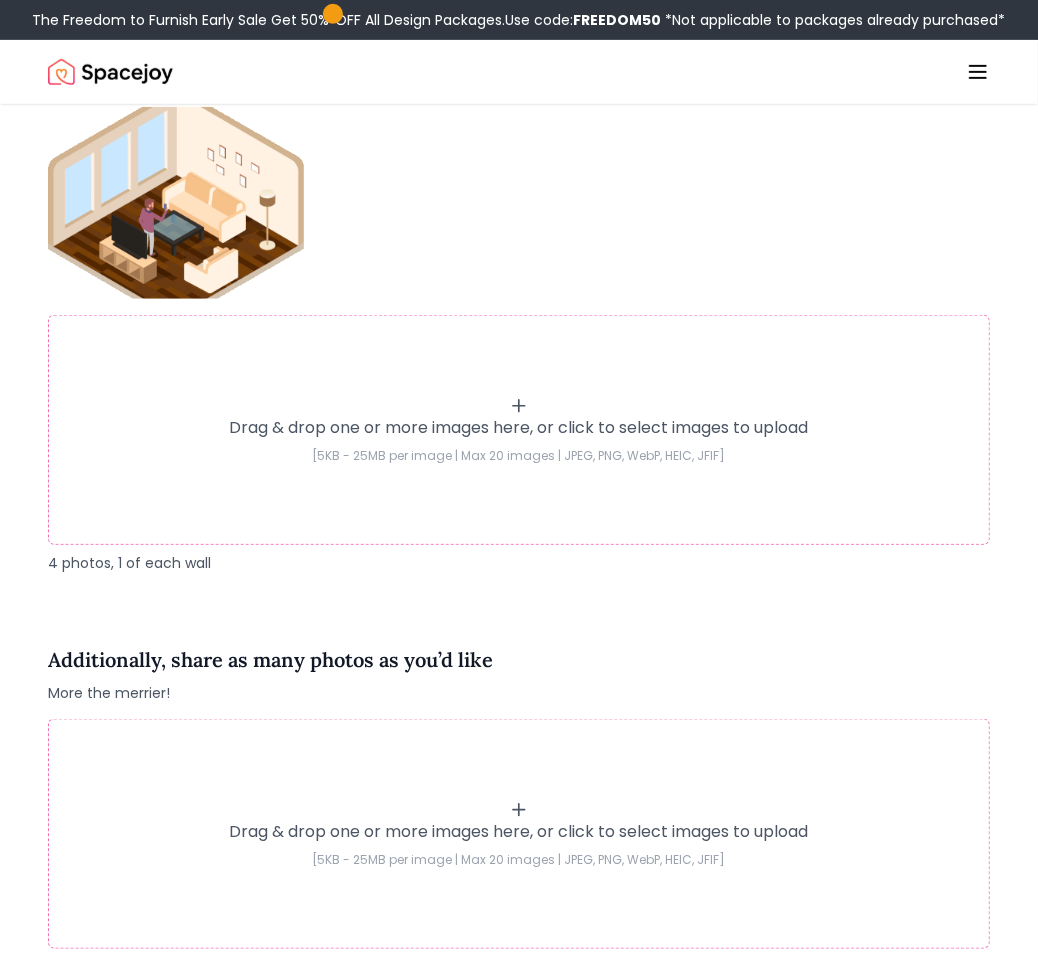 click on "Drag & drop one or more images here, or click to select images to upload [5KB - 25MB per image | Max 20 images | JPEG, PNG, WebP, HEIC, JFIF]" at bounding box center (519, 430) 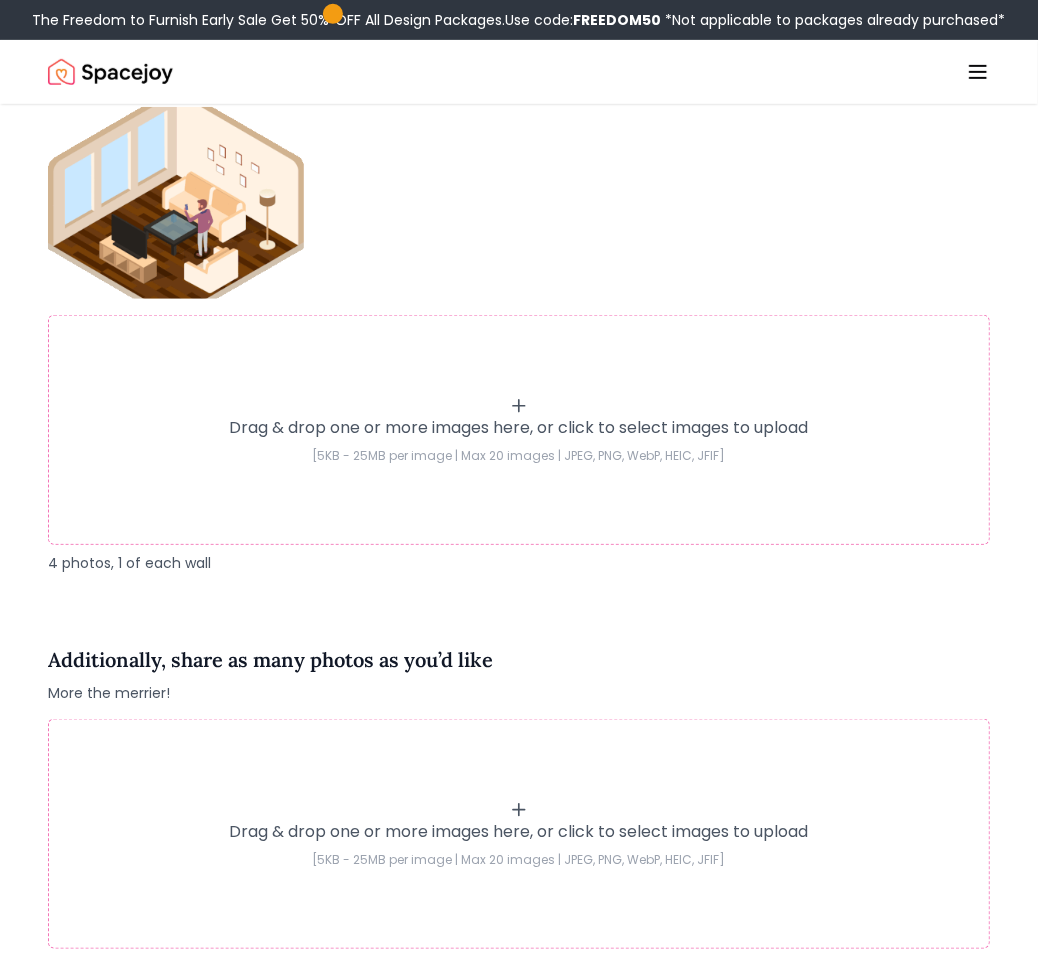 type on "**********" 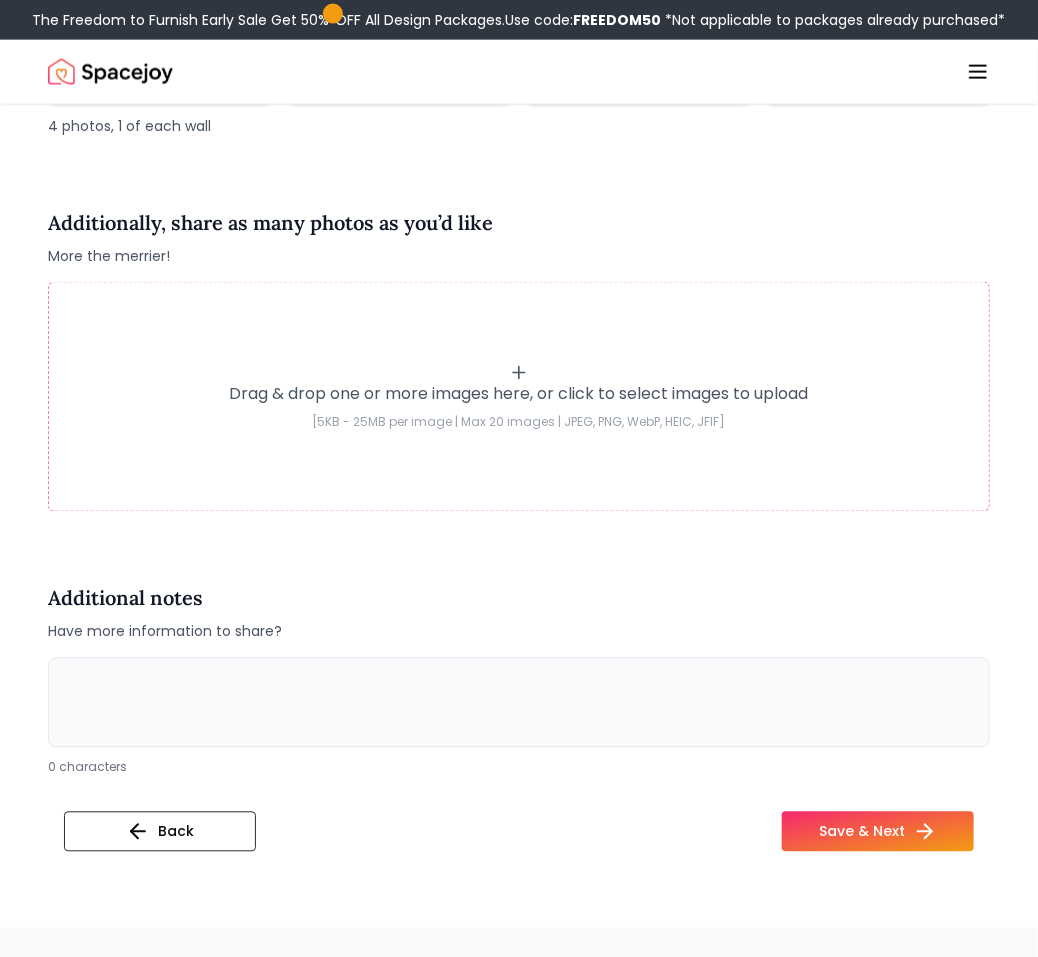 scroll, scrollTop: 3609, scrollLeft: 0, axis: vertical 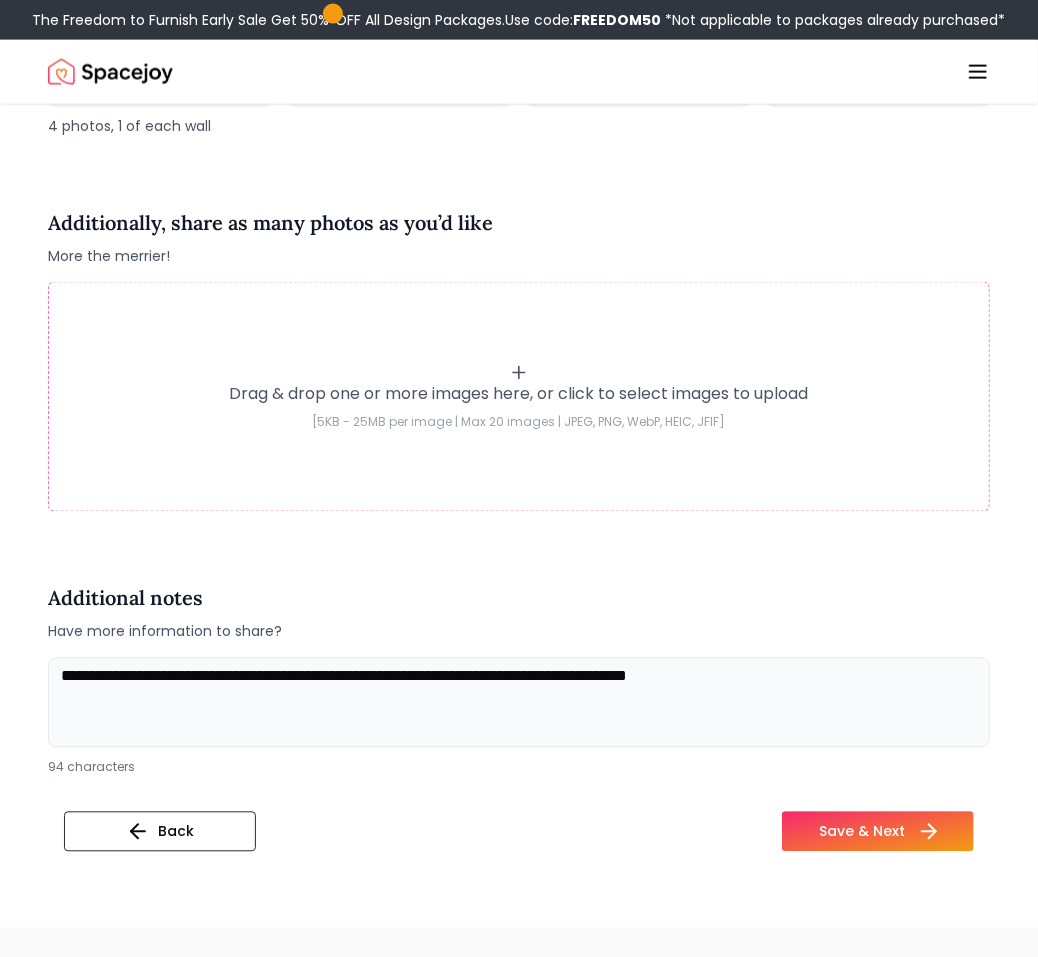 type on "**********" 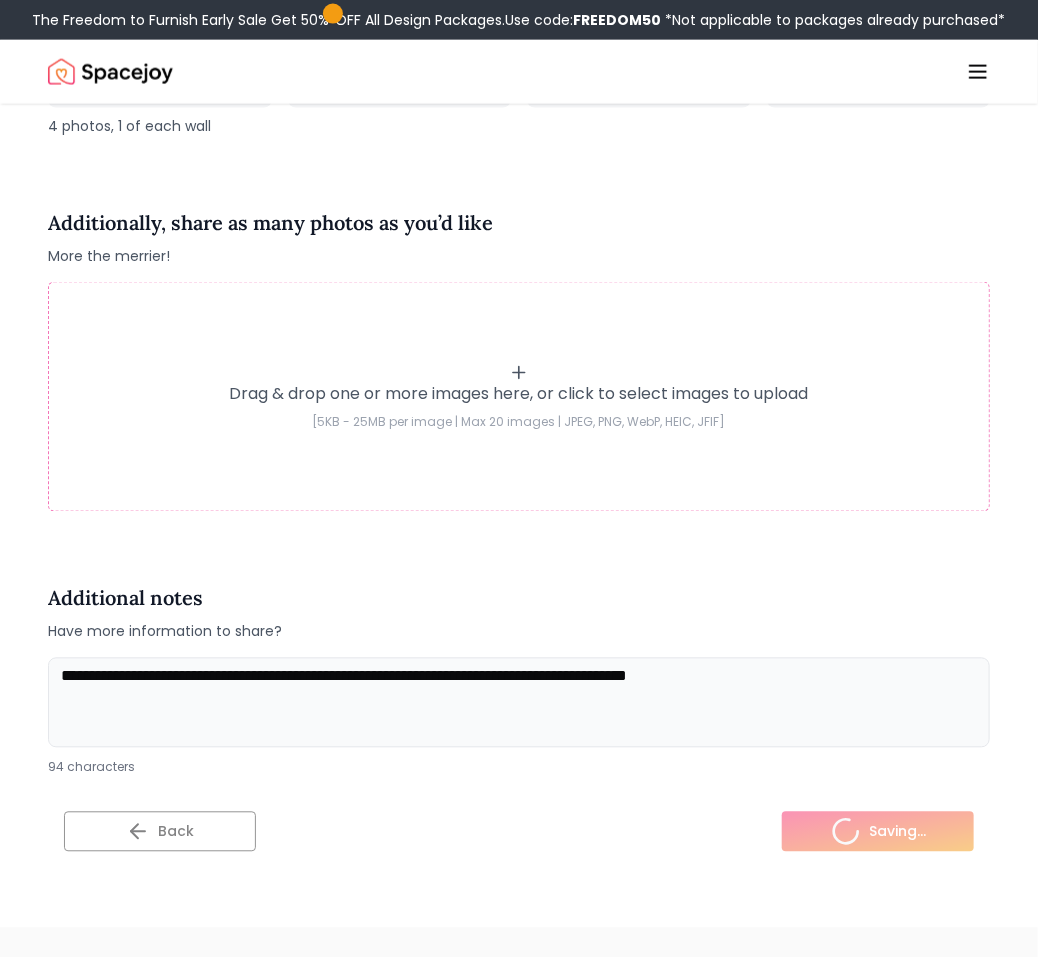 scroll, scrollTop: 0, scrollLeft: 0, axis: both 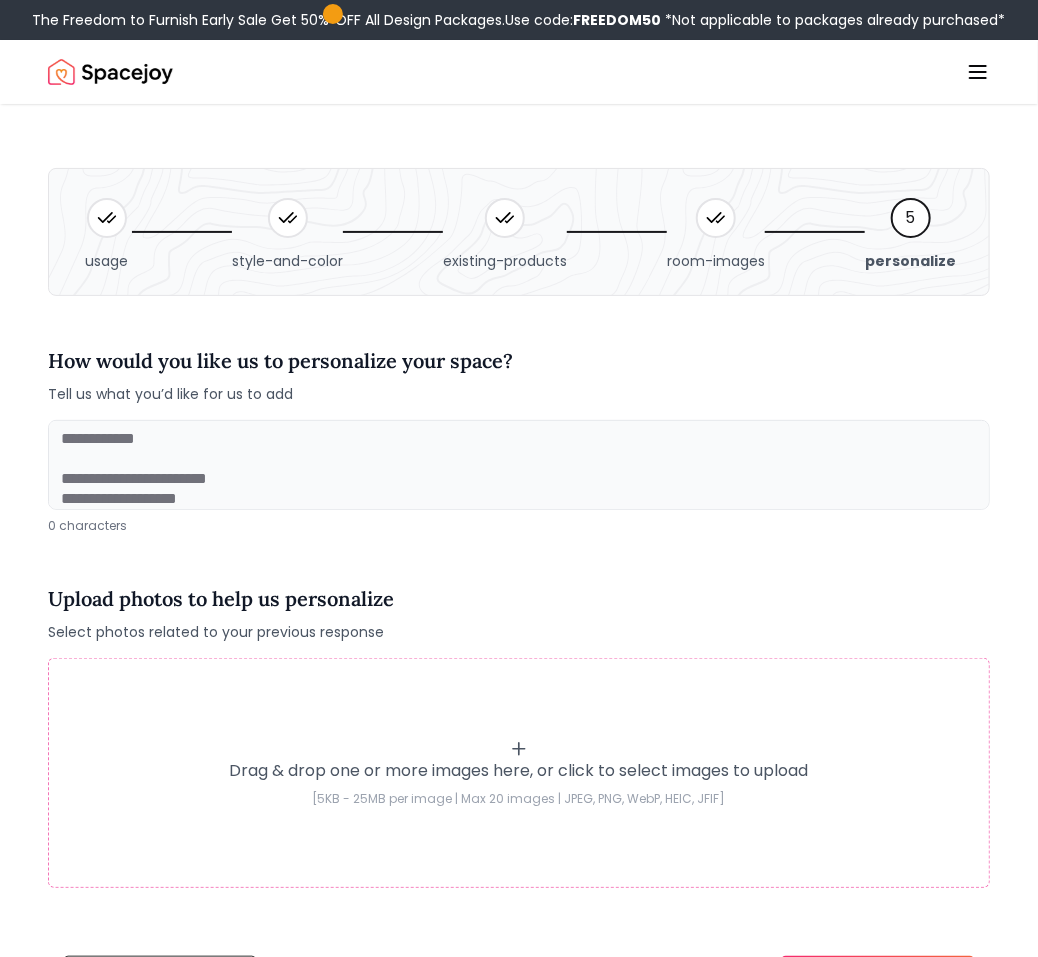 click at bounding box center [519, 465] 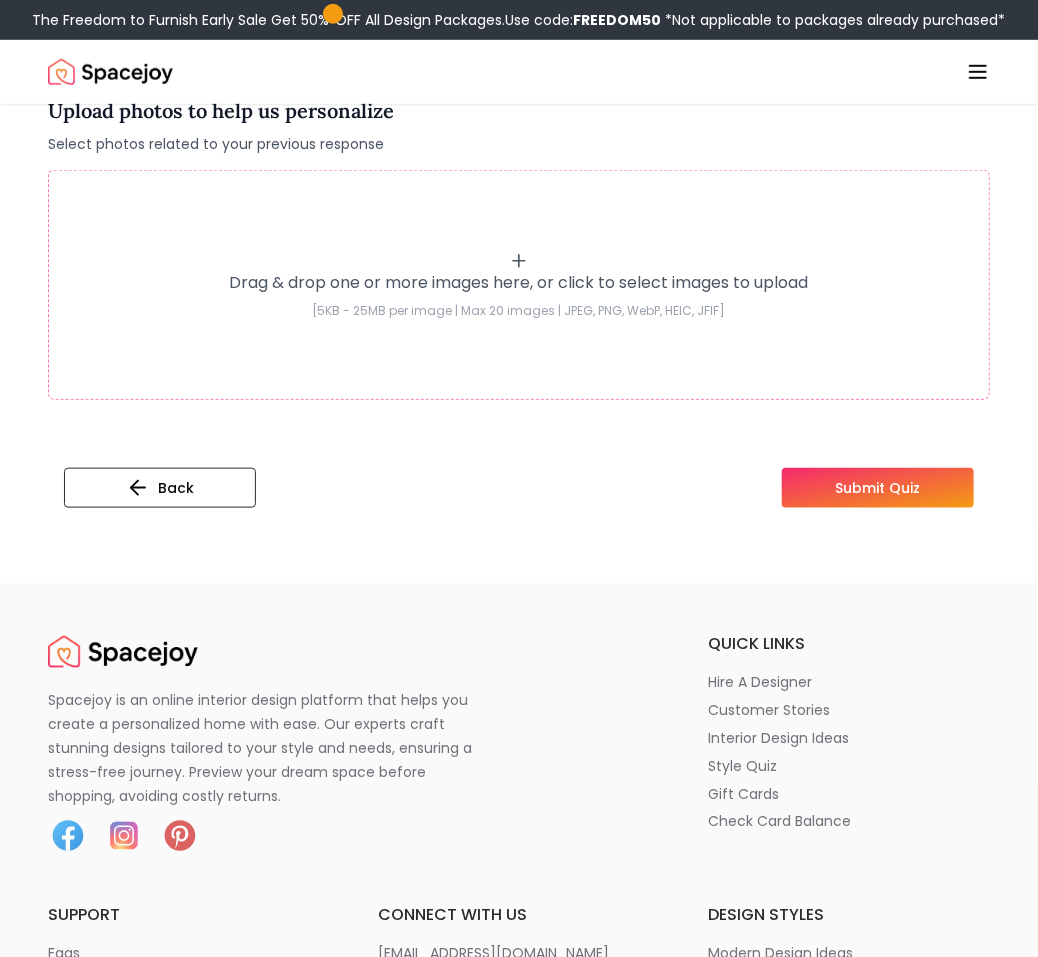 scroll, scrollTop: 558, scrollLeft: 0, axis: vertical 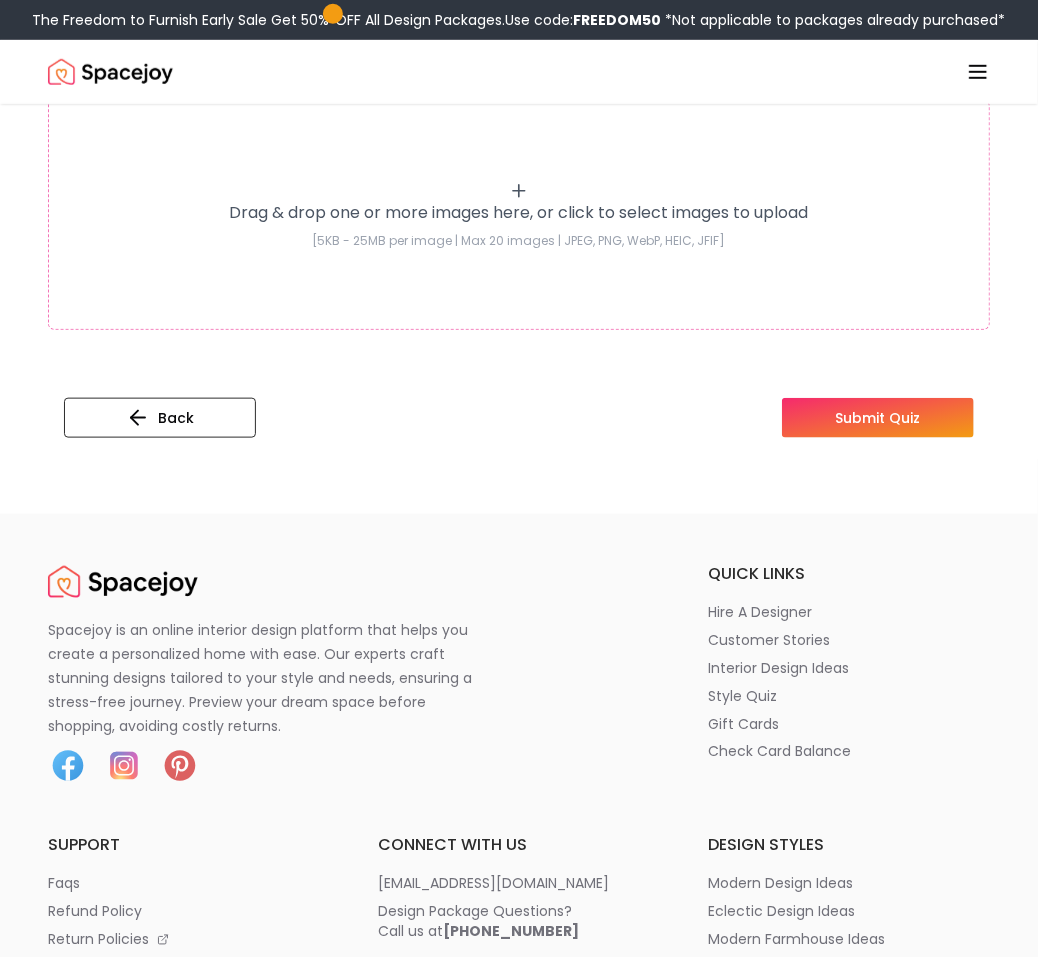 type on "**********" 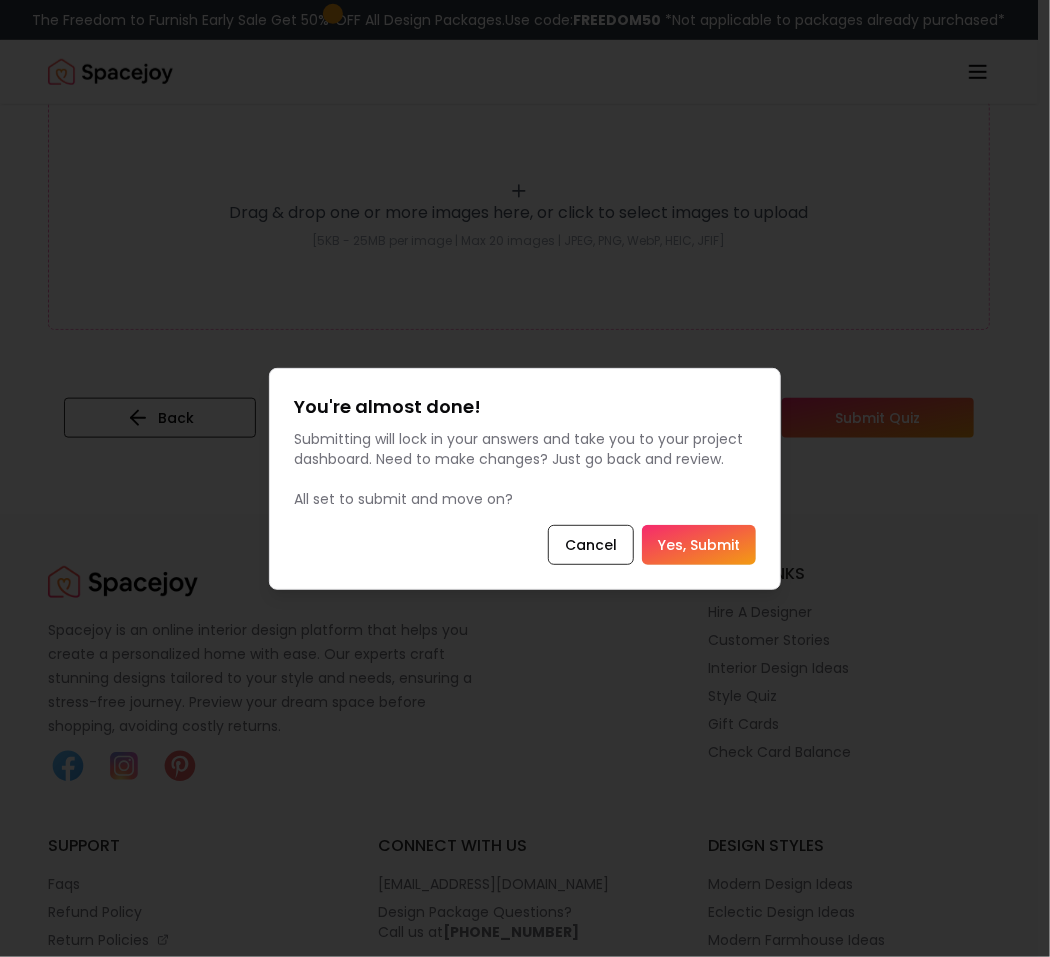 click on "Yes, Submit" at bounding box center [699, 545] 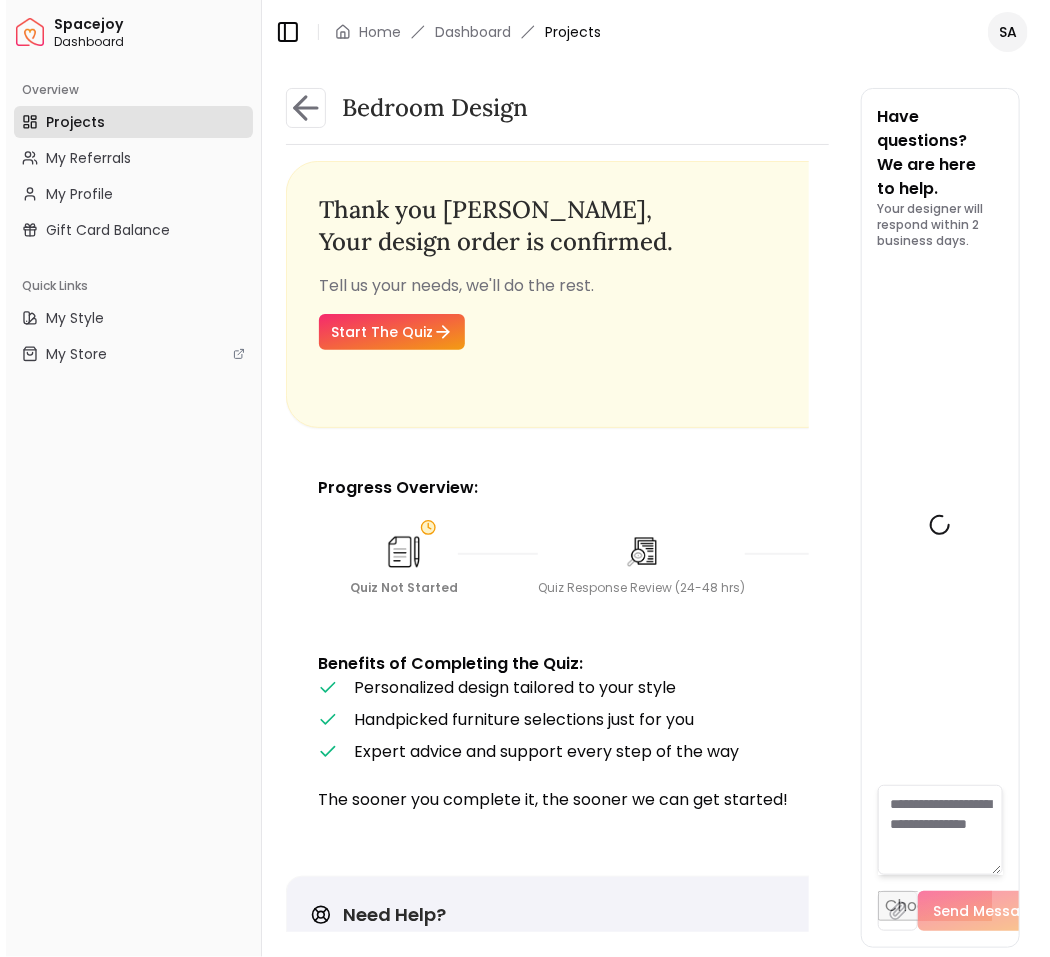 scroll, scrollTop: 0, scrollLeft: 0, axis: both 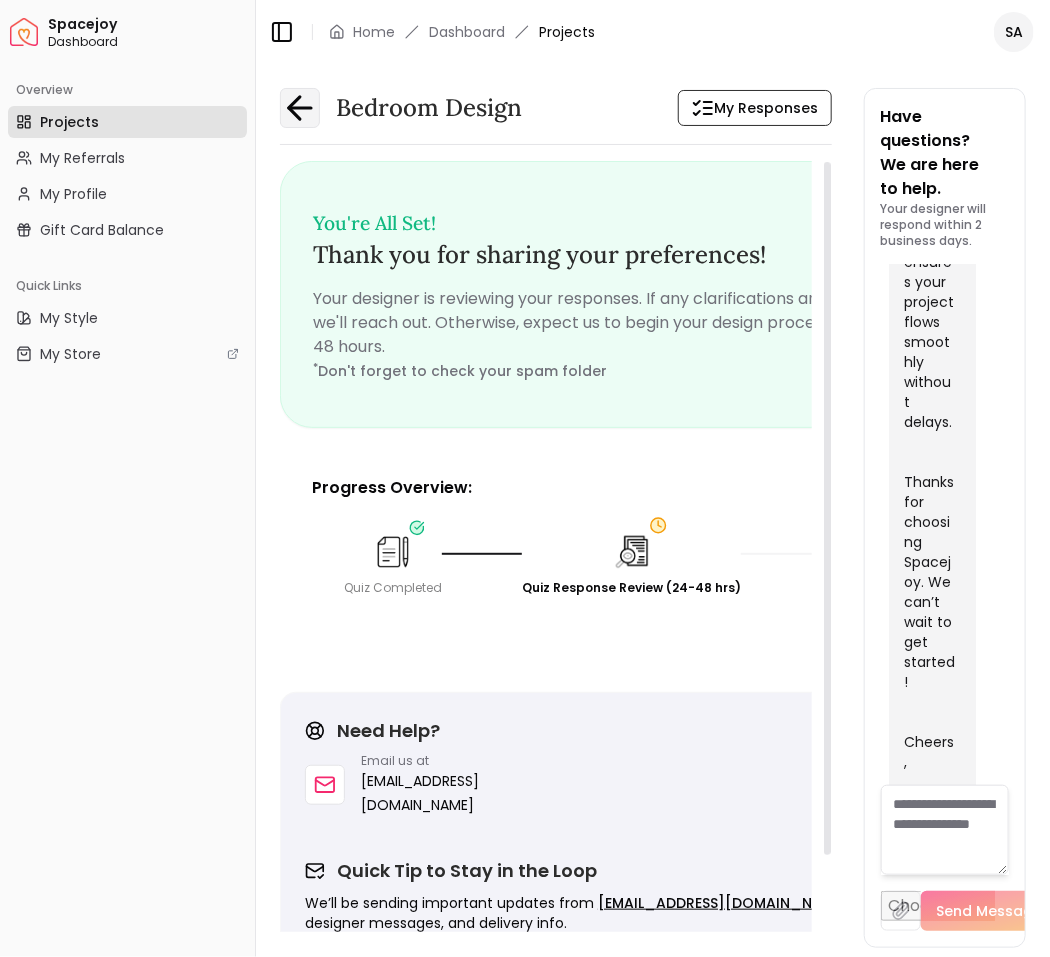 click 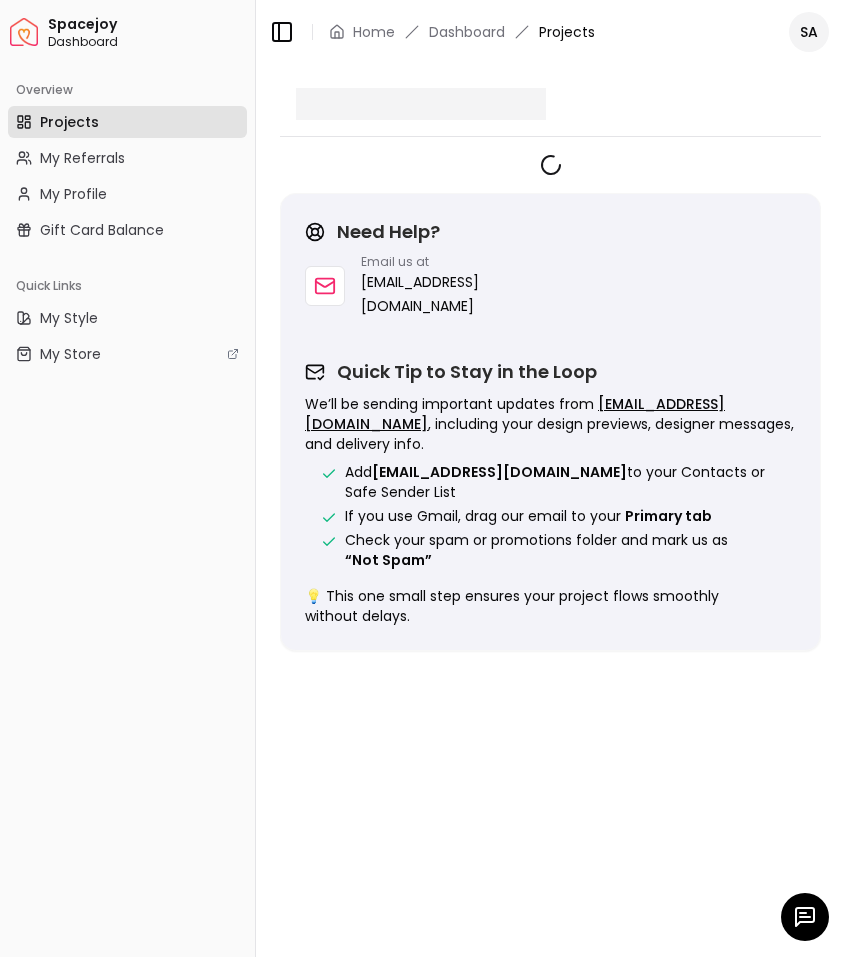 scroll, scrollTop: 0, scrollLeft: 0, axis: both 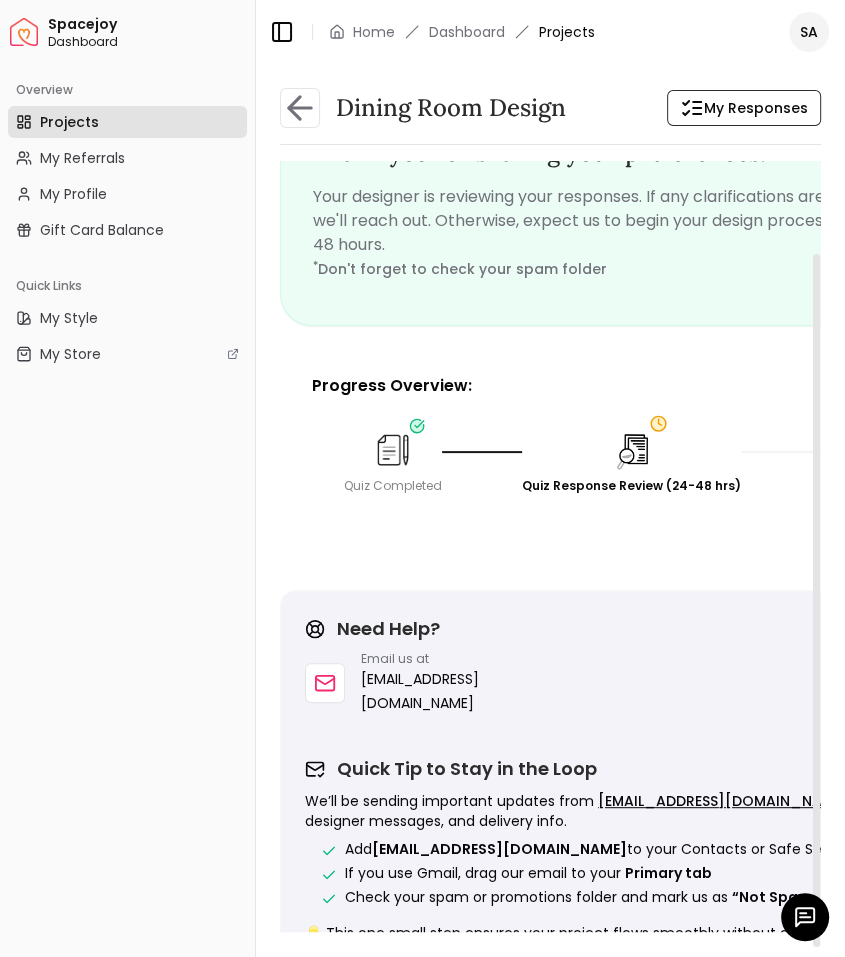 drag, startPoint x: 572, startPoint y: 580, endPoint x: 609, endPoint y: 566, distance: 39.56008 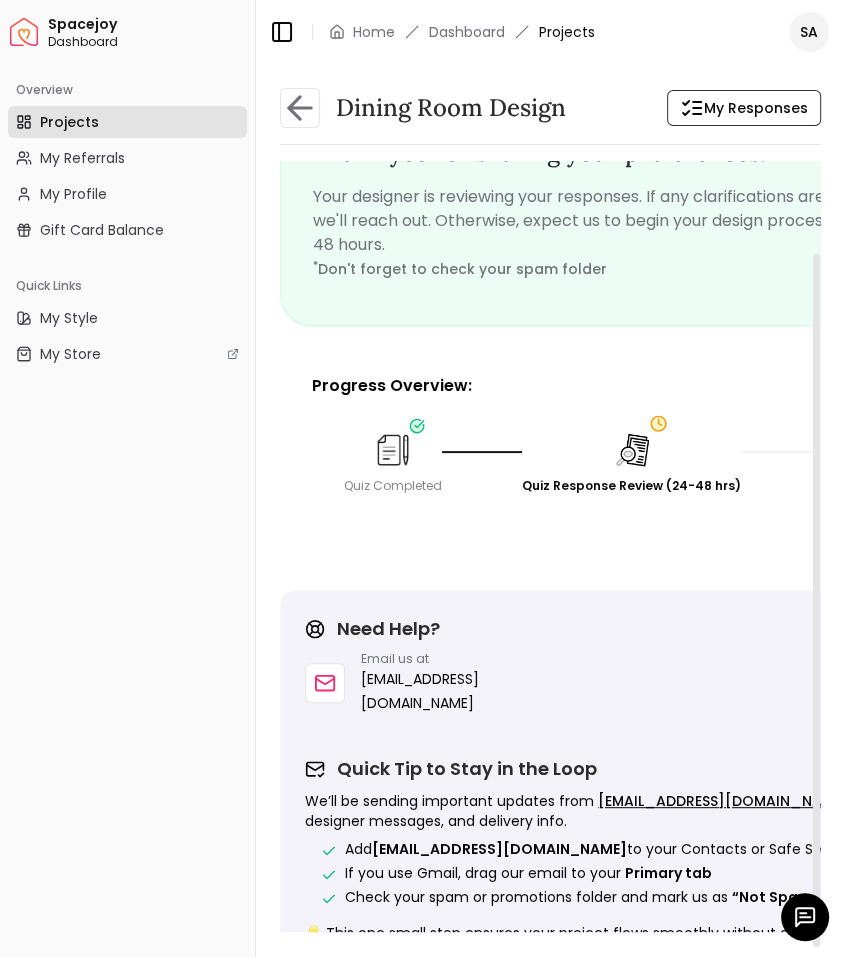 click on "Need Help? Email us at [EMAIL_ADDRESS][DOMAIN_NAME] Quick Tip to Stay in the Loop We’ll be sending important updates from   [EMAIL_ADDRESS][DOMAIN_NAME] , including your design previews, designer messages, and delivery info. Add  [EMAIL_ADDRESS][DOMAIN_NAME]  to your Contacts or Safe Sender List If you use Gmail, drag our email to your   Primary tab Check your spam or promotions folder and mark us as   “Not Spam” 💡 This one small step ensures your project flows smoothly without delays." at bounding box center [715, 779] 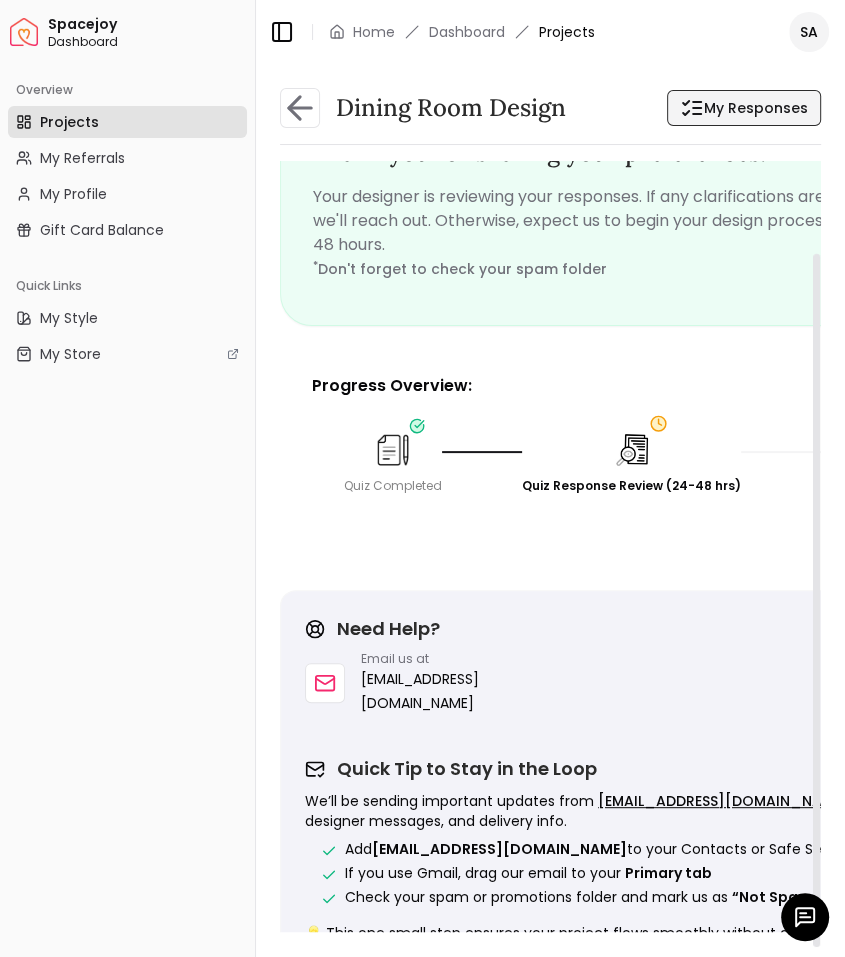 click on "My Responses" at bounding box center (756, 108) 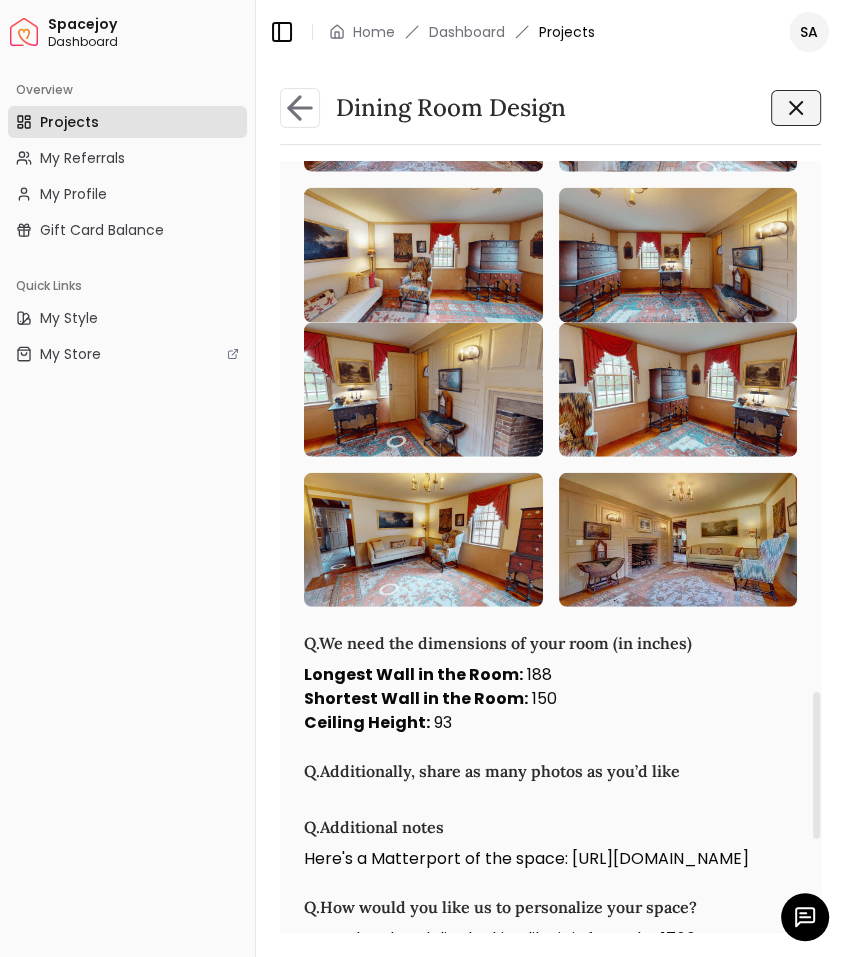 scroll, scrollTop: 3080, scrollLeft: 0, axis: vertical 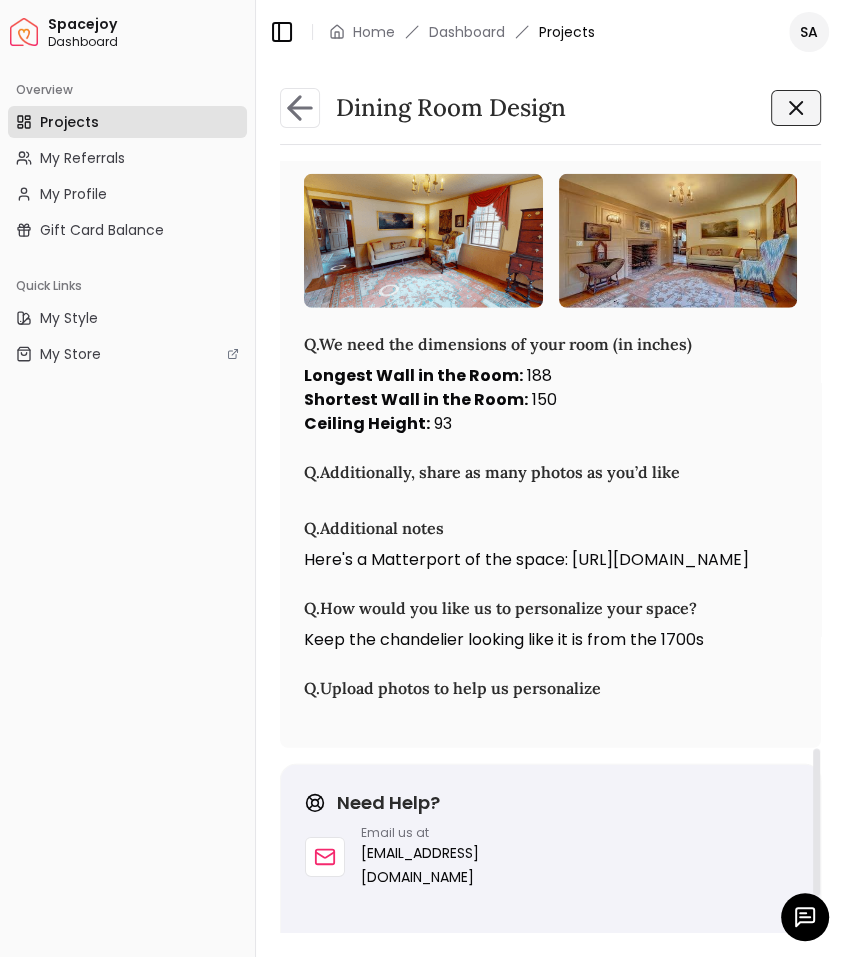 click on "Here's a Matterport of the space: [URL][DOMAIN_NAME]" at bounding box center [550, 560] 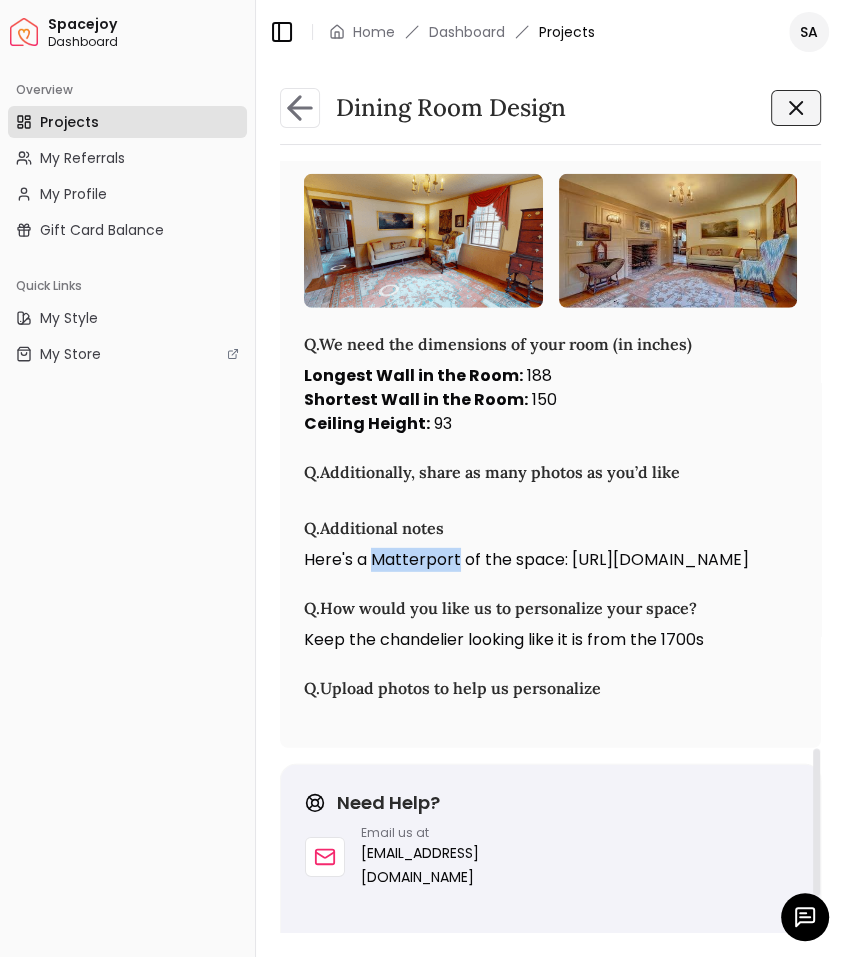 click on "Here's a Matterport of the space: [URL][DOMAIN_NAME]" at bounding box center (550, 560) 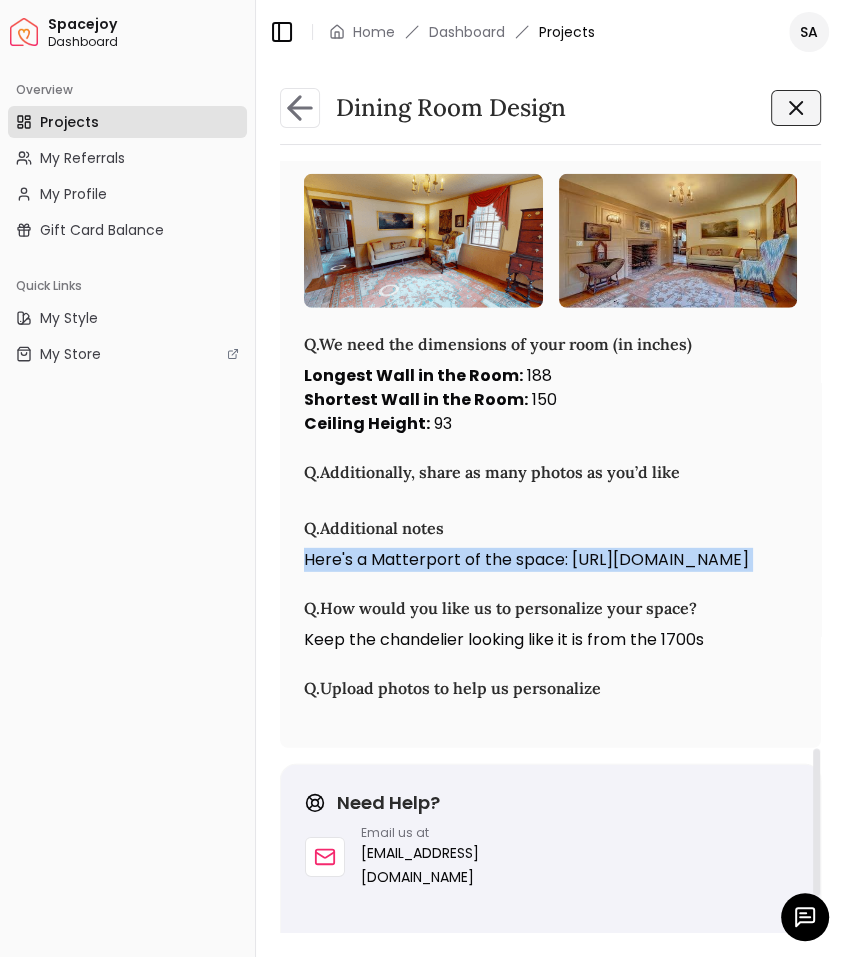 click on "Here's a Matterport of the space: [URL][DOMAIN_NAME]" at bounding box center [550, 560] 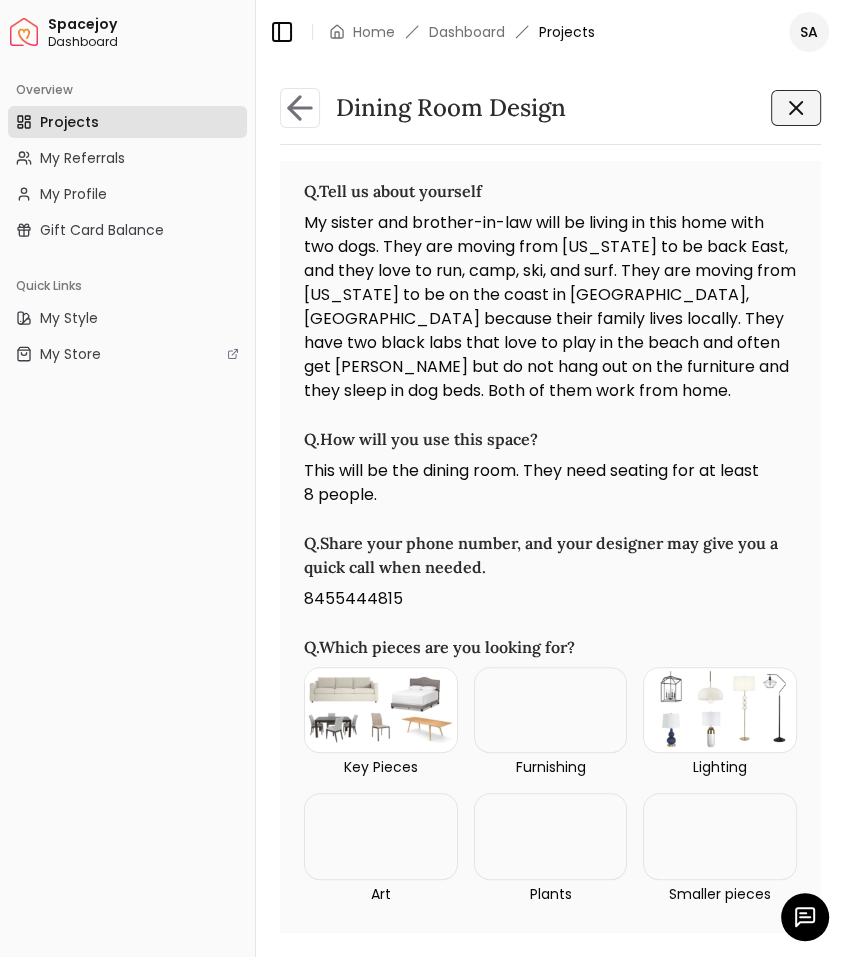 scroll, scrollTop: 0, scrollLeft: 0, axis: both 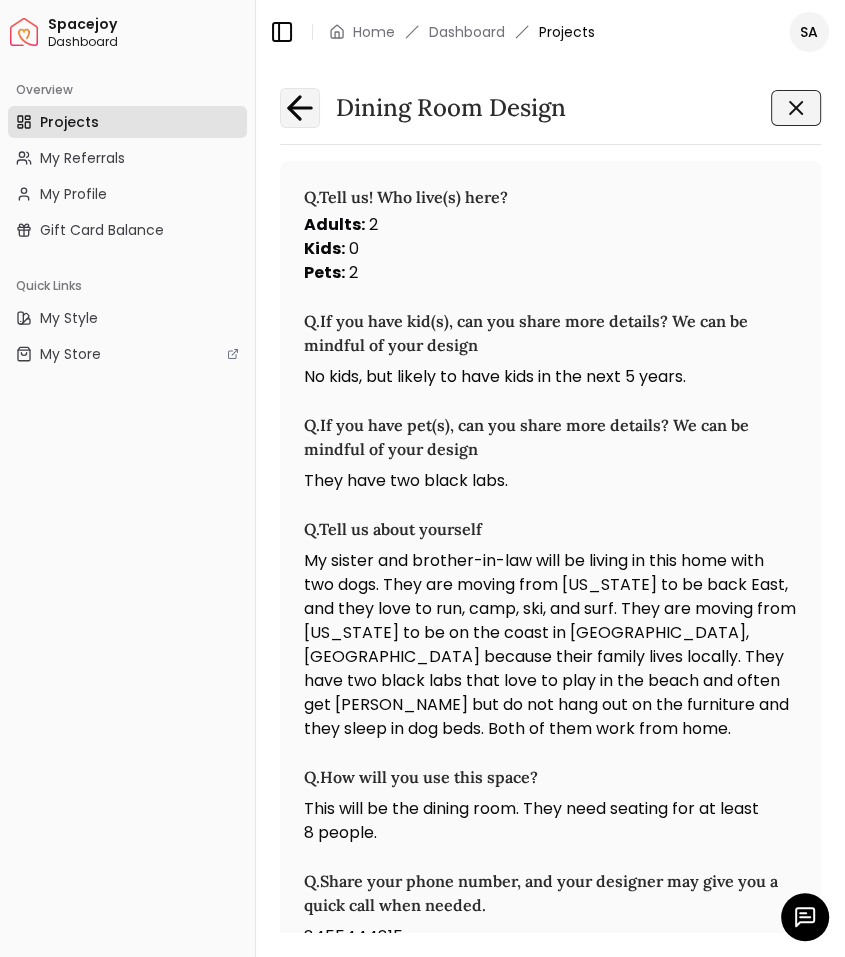 click 